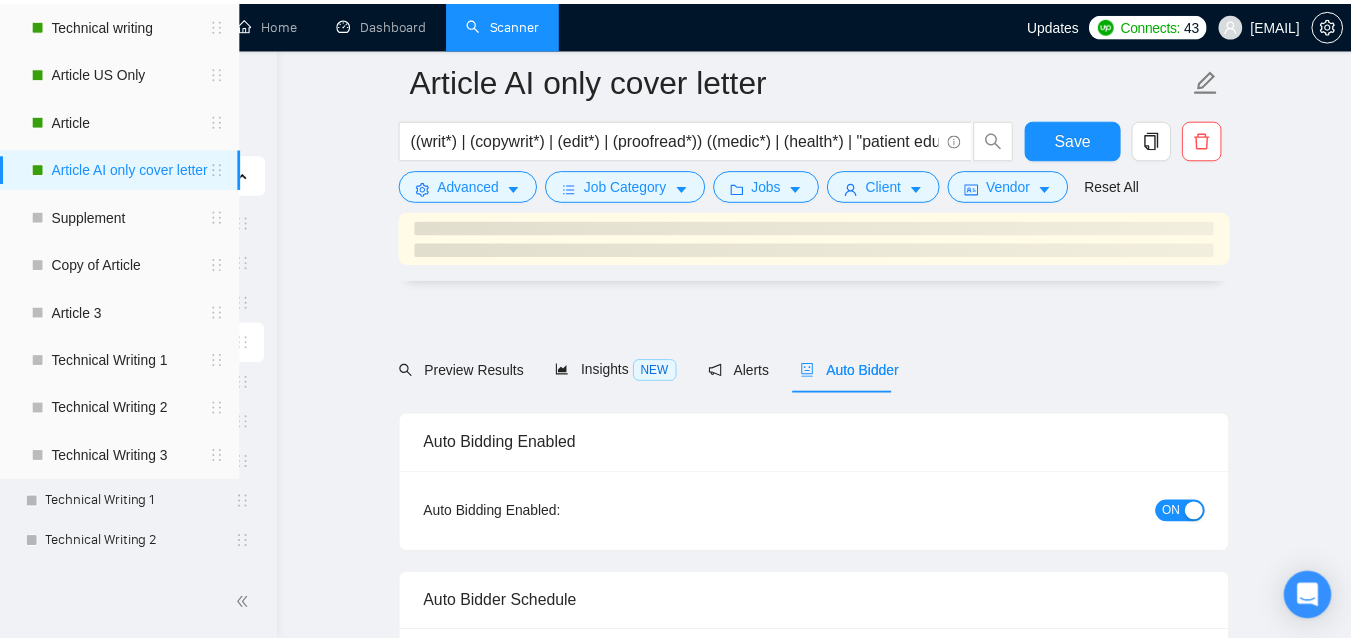 scroll, scrollTop: 2204, scrollLeft: 0, axis: vertical 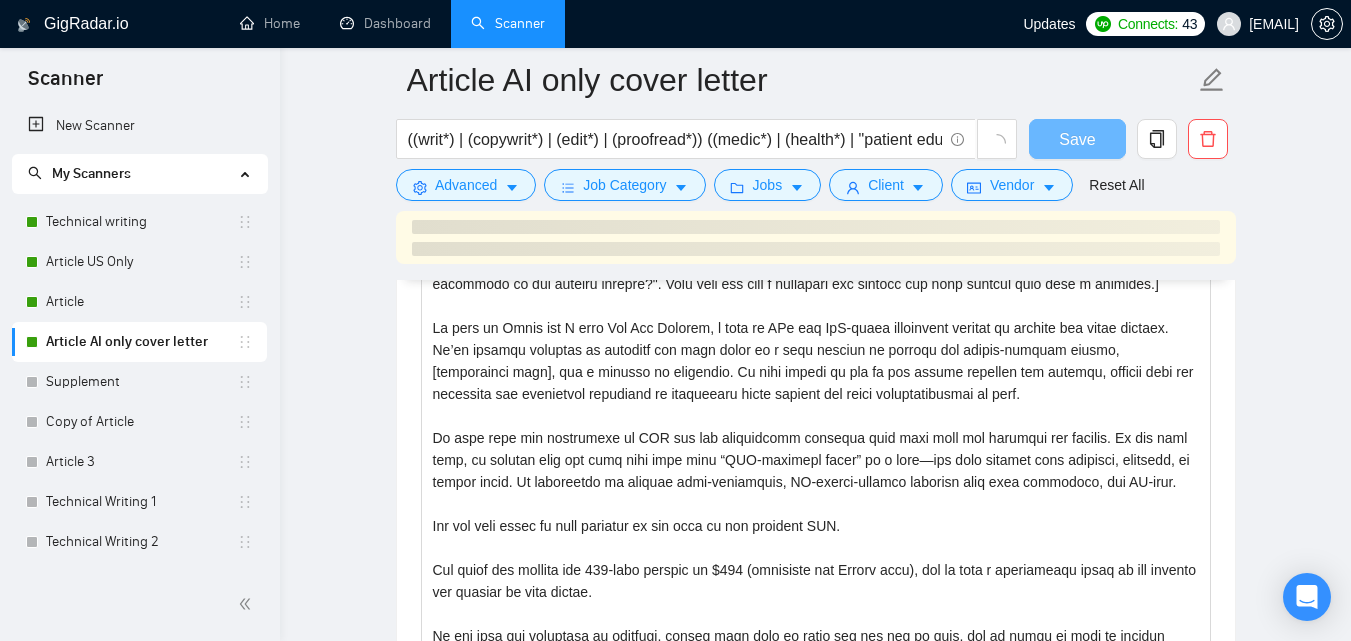 type 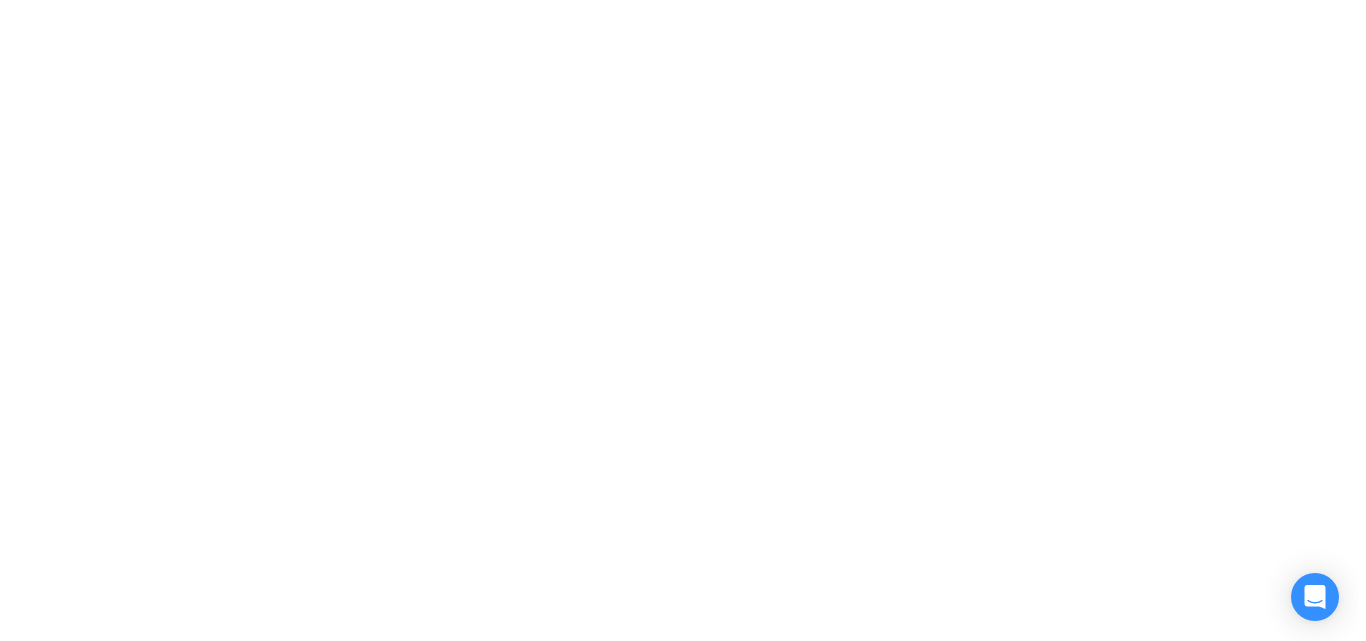 scroll, scrollTop: 0, scrollLeft: 0, axis: both 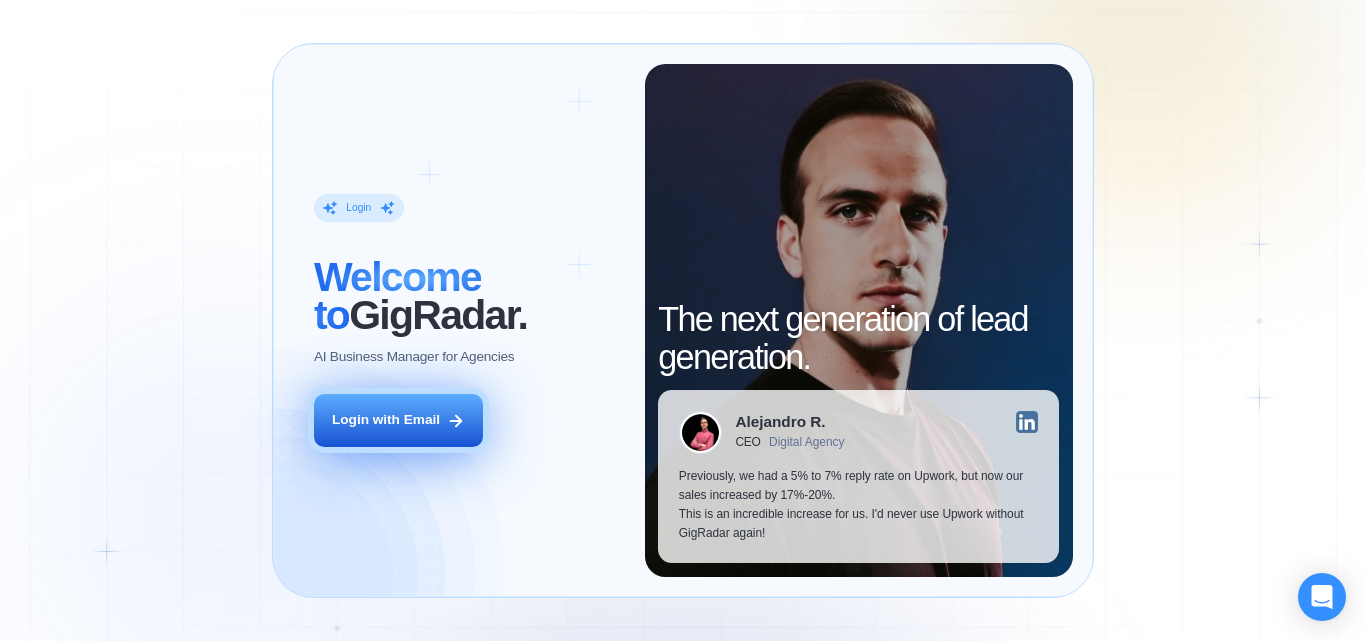 click on "Login with Email" at bounding box center (386, 420) 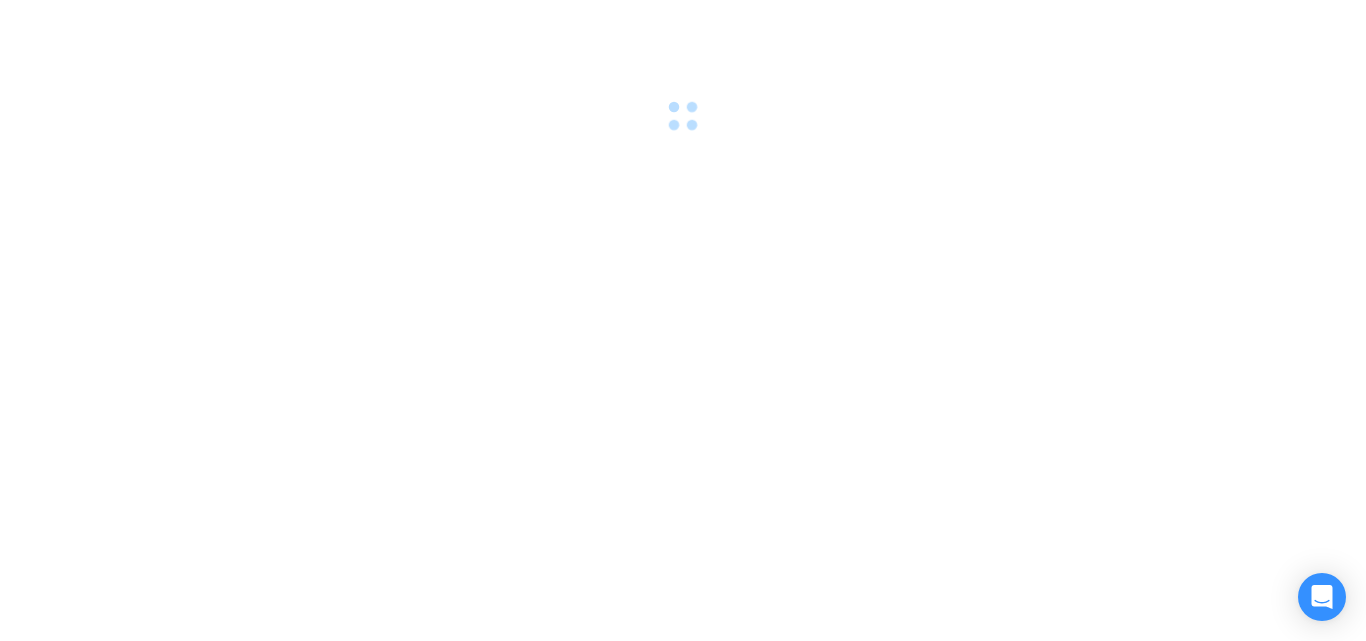 scroll, scrollTop: 0, scrollLeft: 0, axis: both 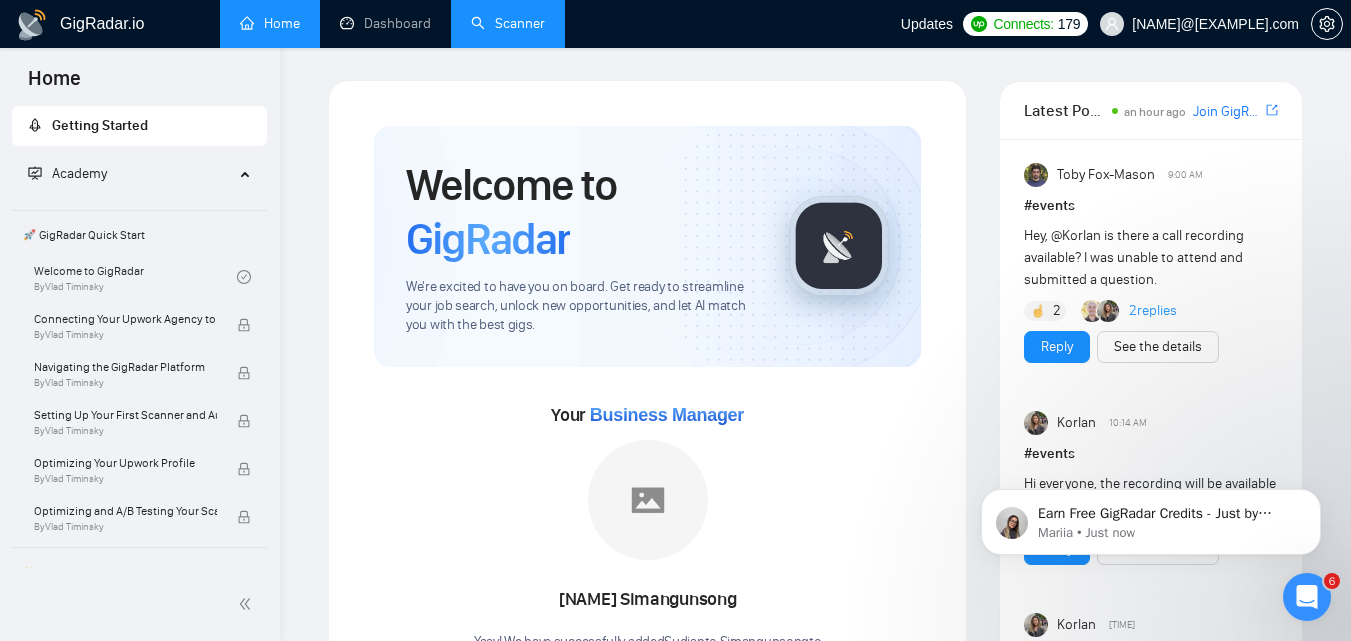 click on "Scanner" at bounding box center [508, 23] 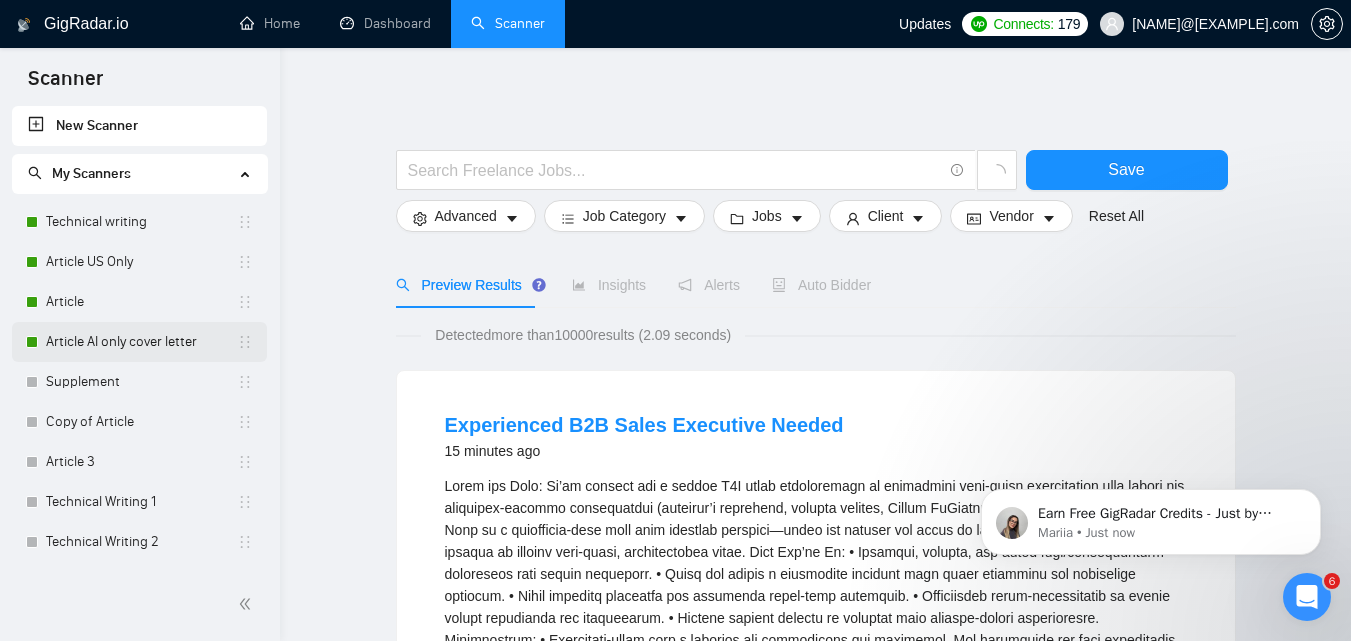 click on "Article AI only cover letter" at bounding box center (141, 342) 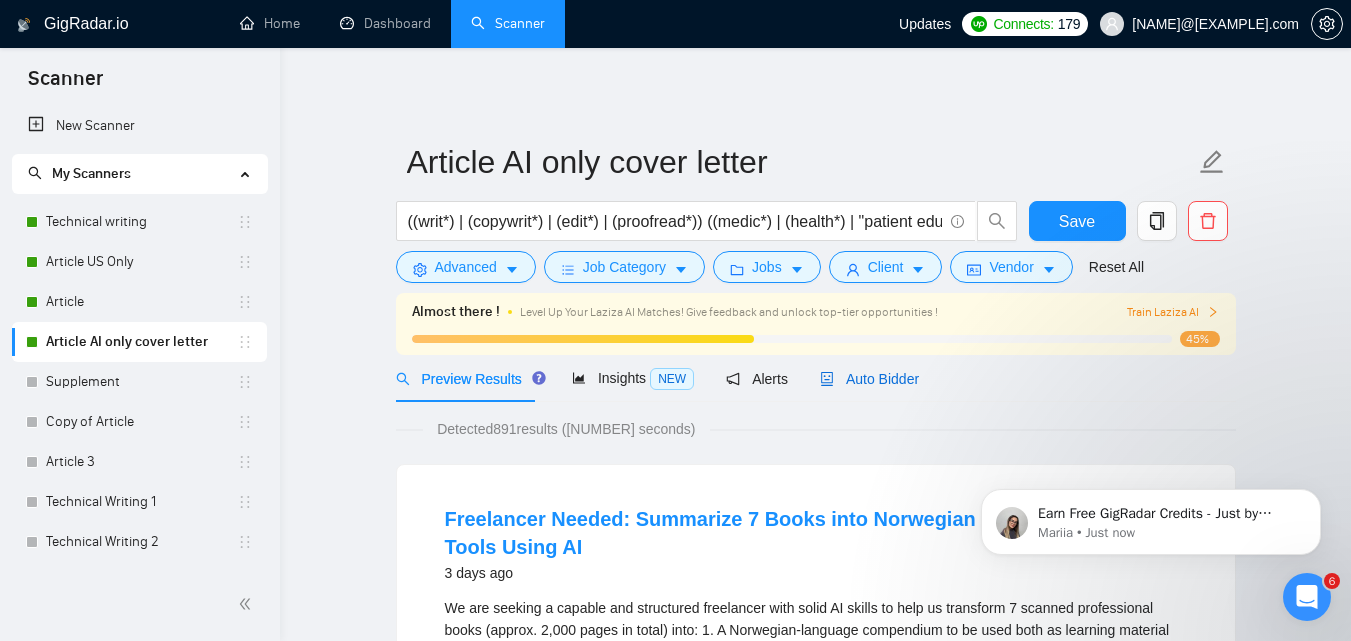 click on "Auto Bidder" at bounding box center [869, 379] 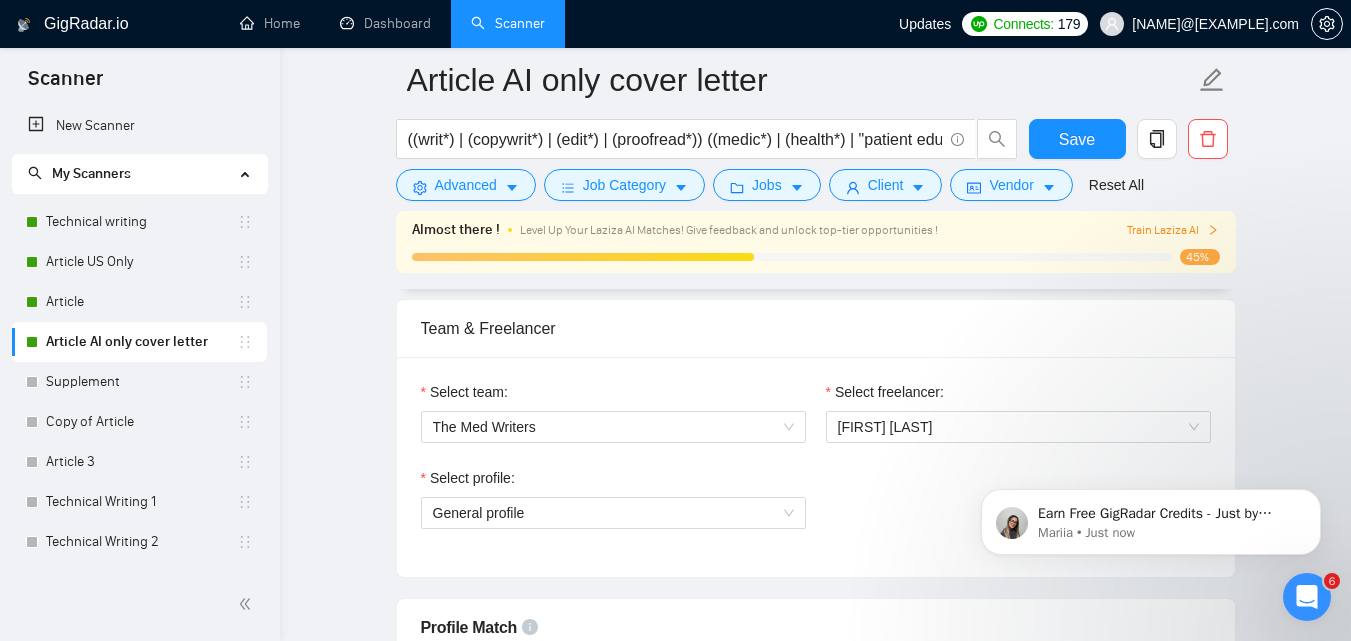 scroll, scrollTop: 1033, scrollLeft: 0, axis: vertical 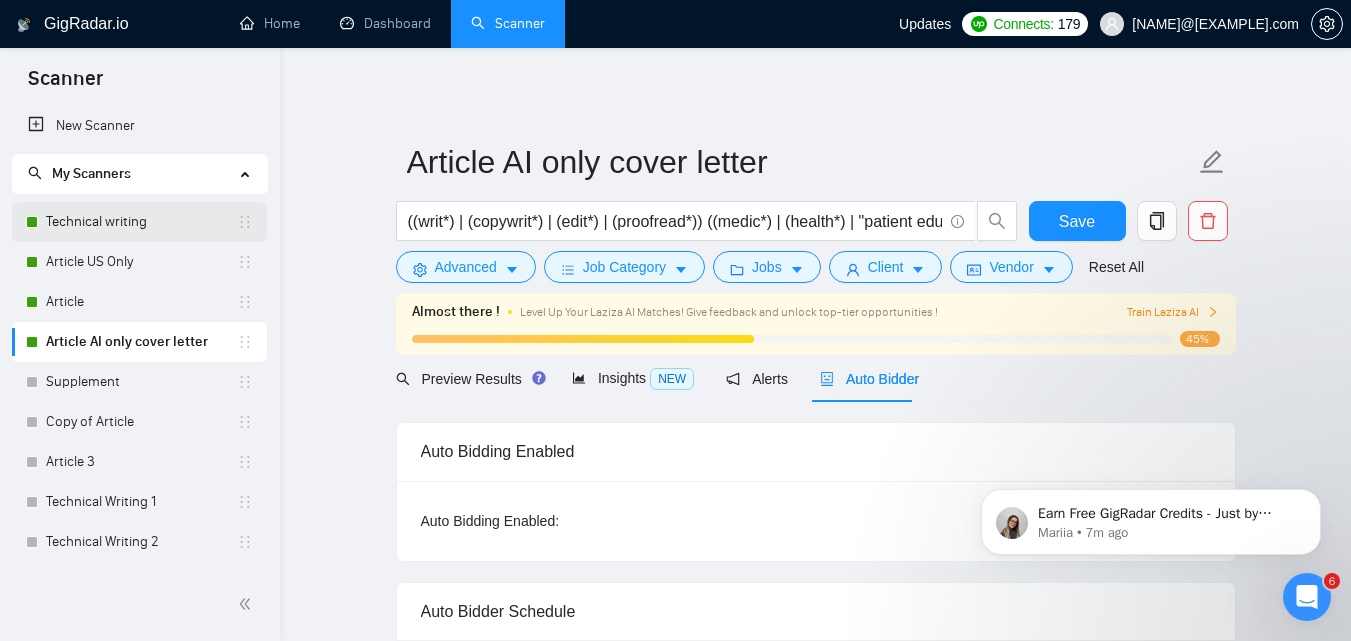 click on "Technical writing" at bounding box center (141, 222) 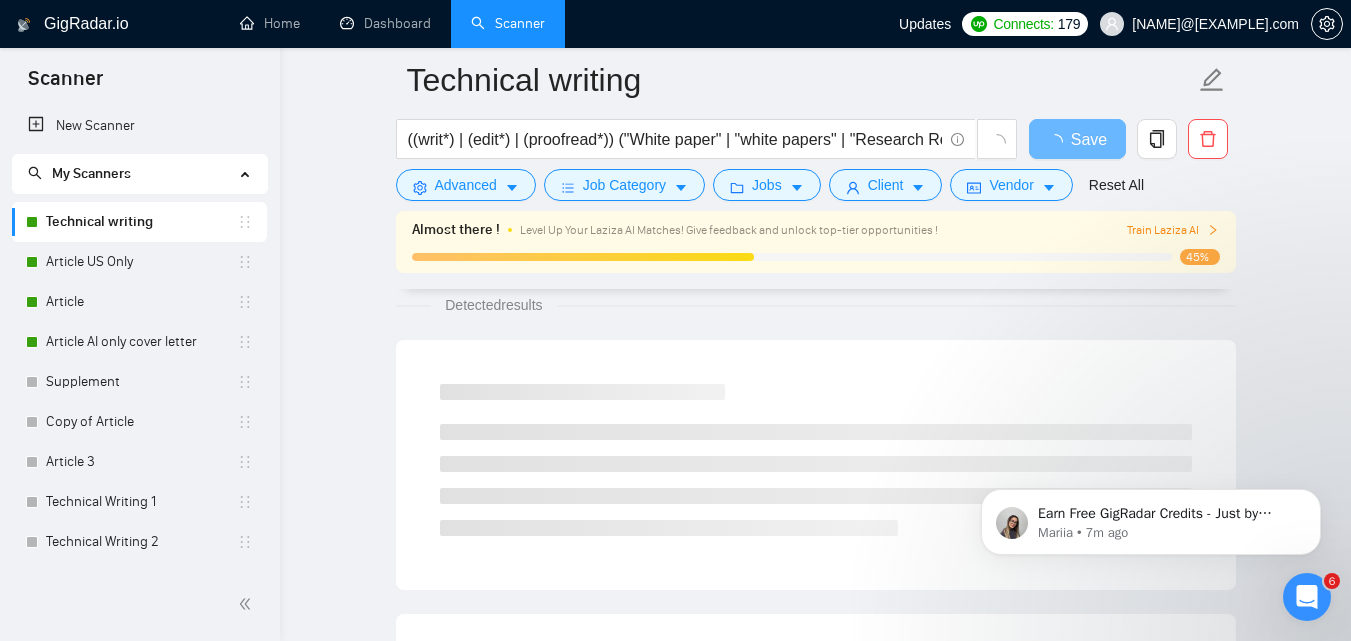 scroll, scrollTop: 130, scrollLeft: 0, axis: vertical 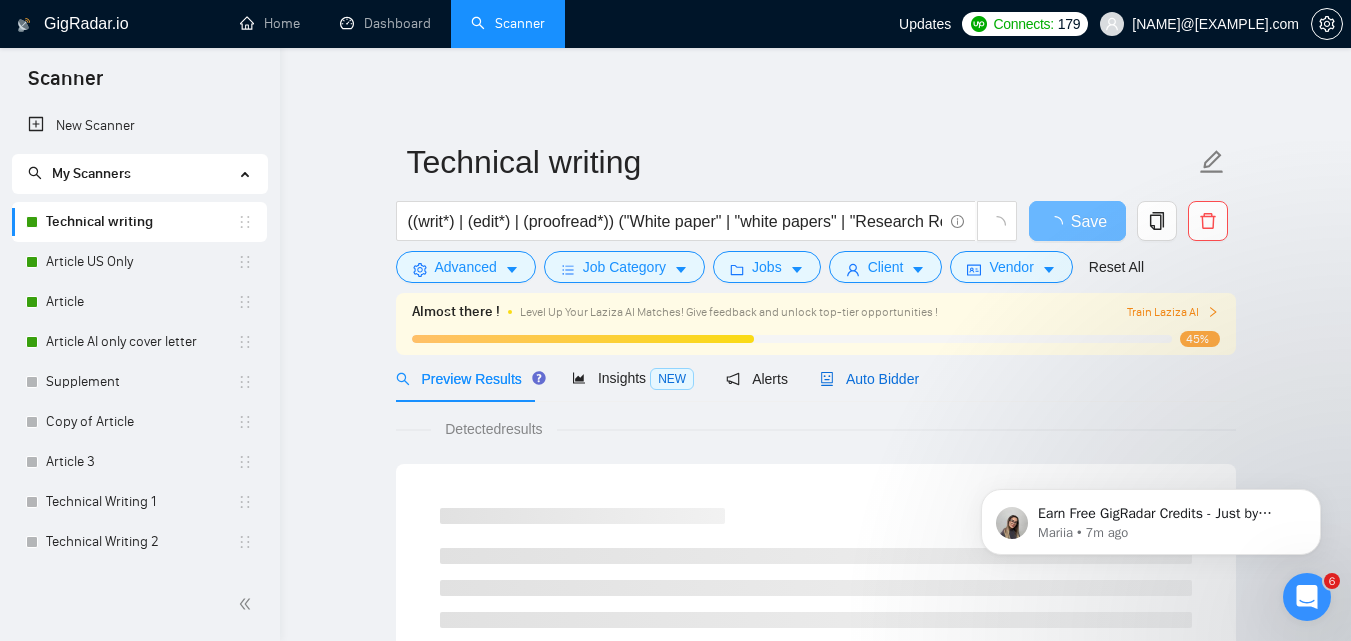 click on "Auto Bidder" at bounding box center [869, 379] 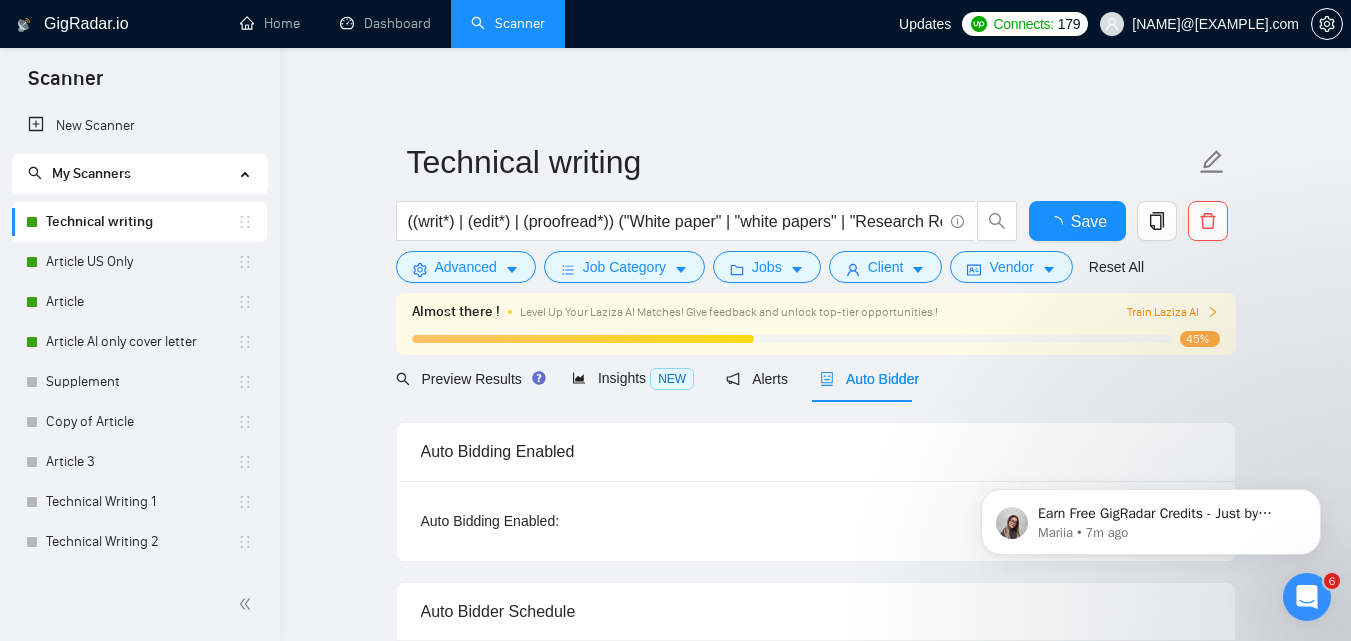 type 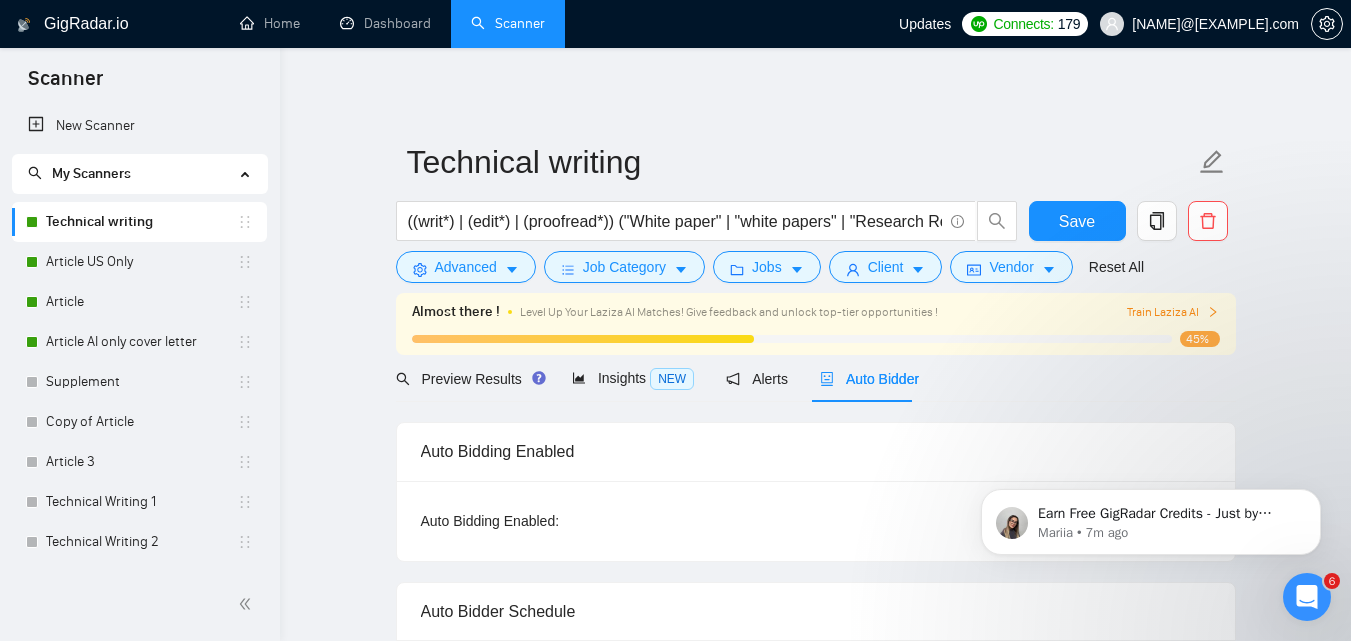 checkbox on "true" 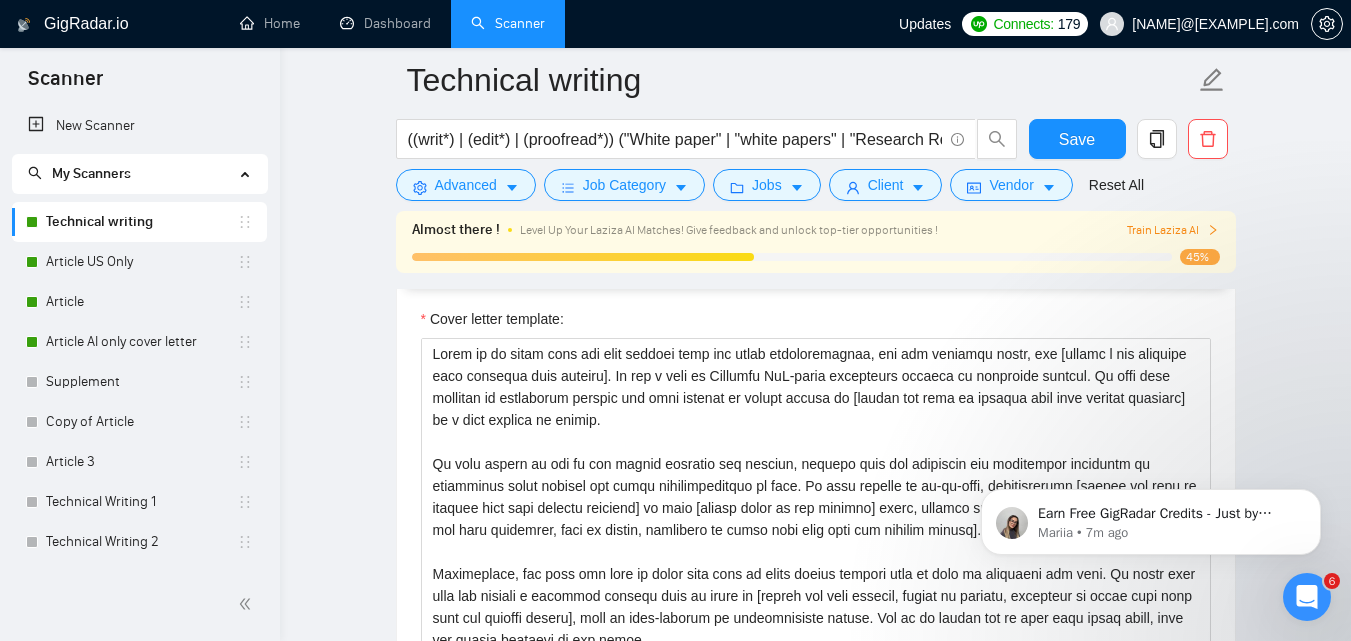 scroll, scrollTop: 2163, scrollLeft: 0, axis: vertical 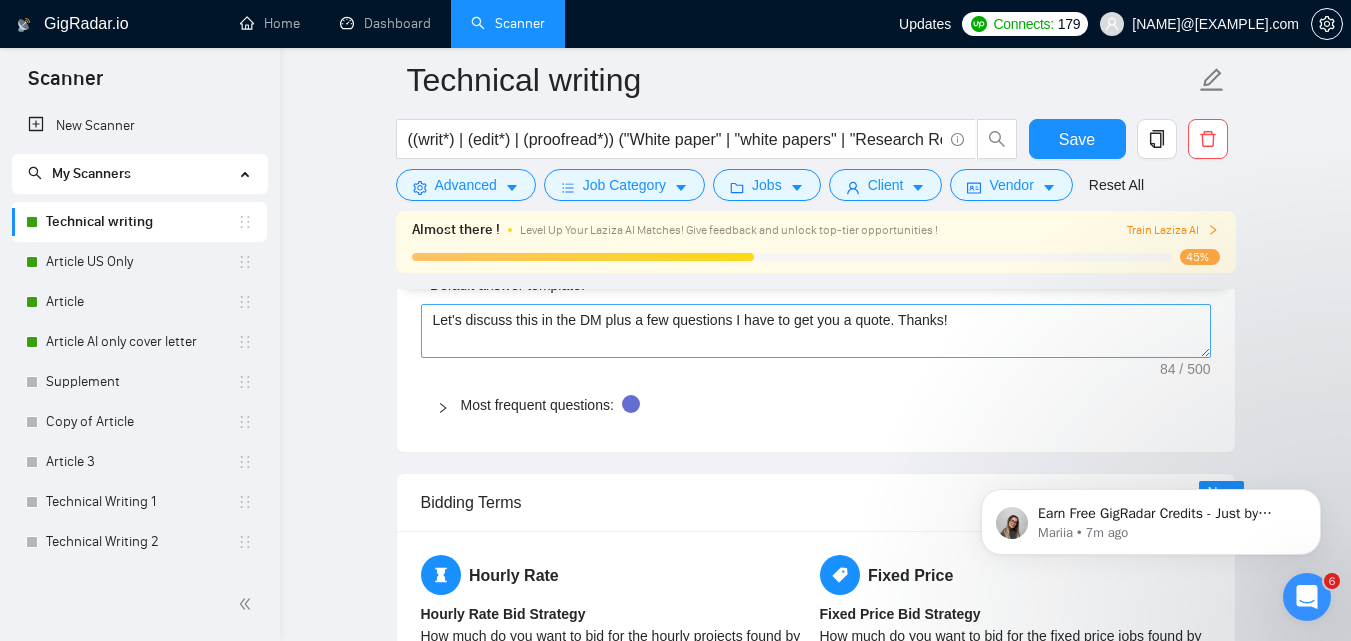 drag, startPoint x: 435, startPoint y: 357, endPoint x: 825, endPoint y: 304, distance: 393.5848 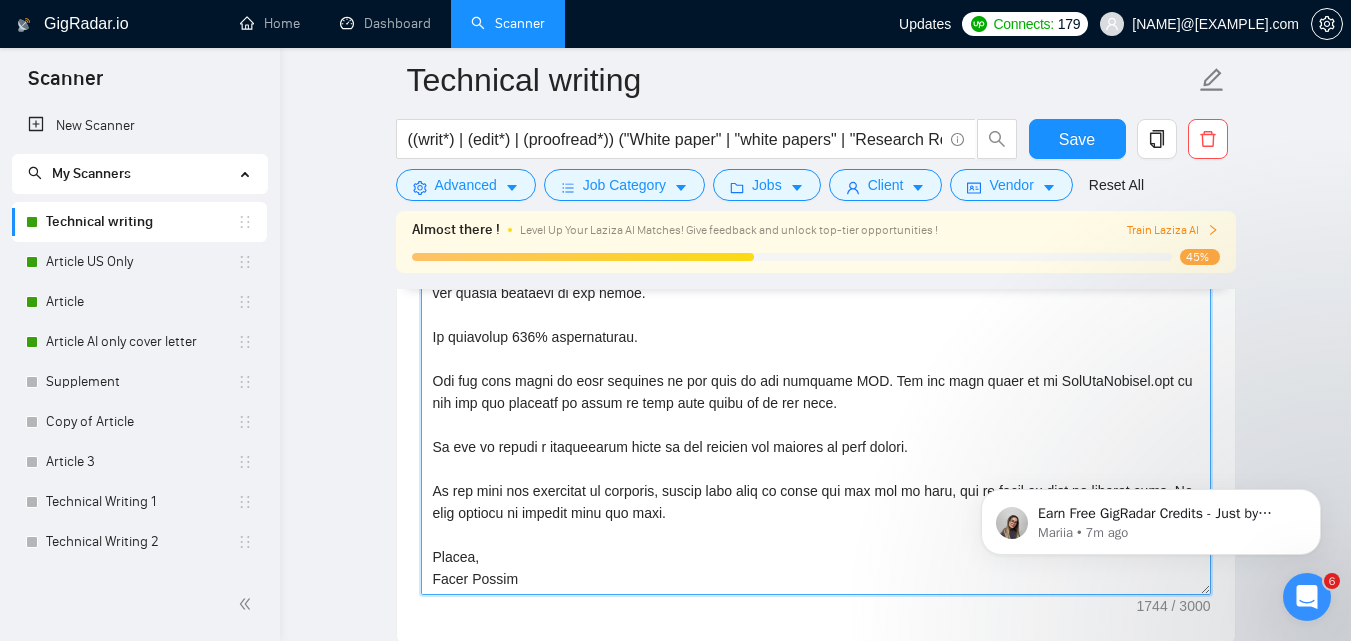 scroll, scrollTop: 2292, scrollLeft: 0, axis: vertical 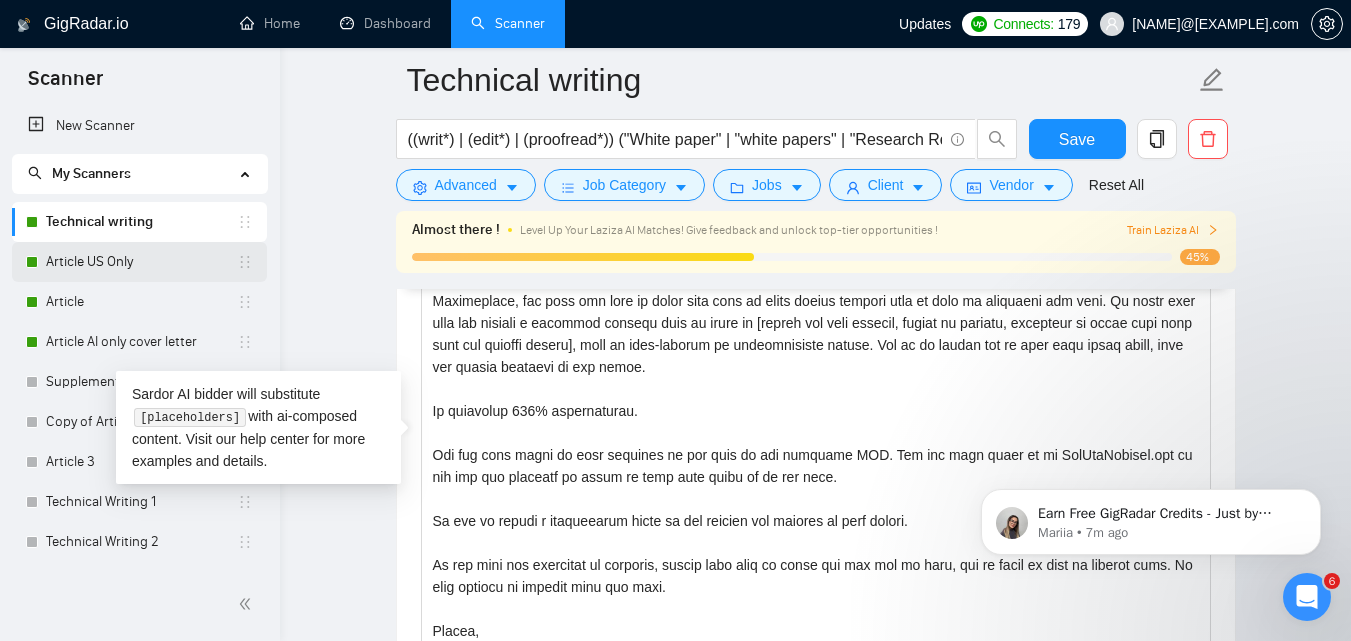 click on "Article US Only" at bounding box center (141, 262) 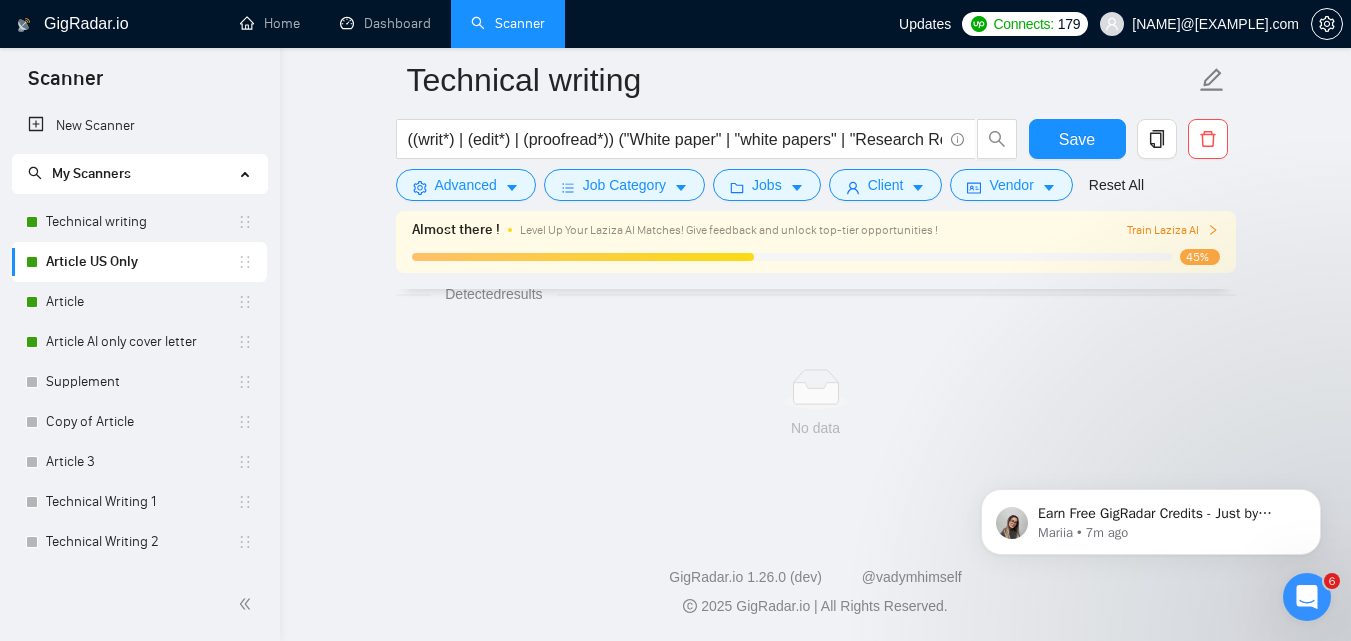 scroll, scrollTop: 1338, scrollLeft: 0, axis: vertical 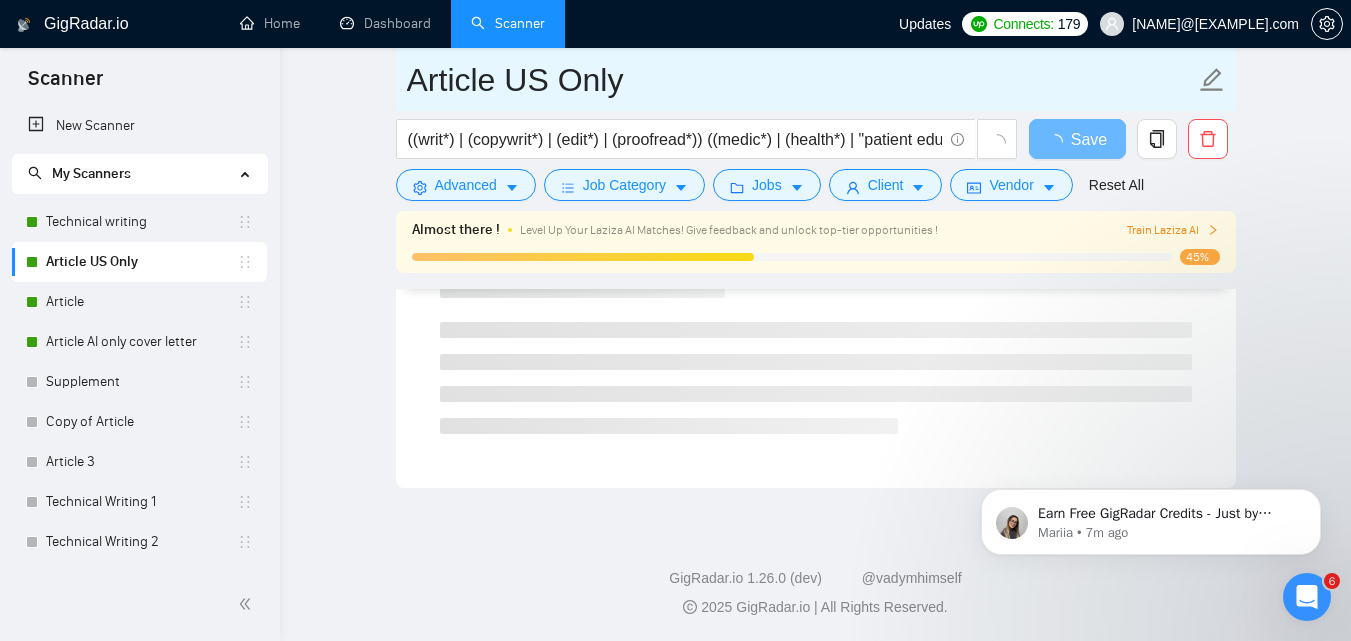 drag, startPoint x: 424, startPoint y: 73, endPoint x: 600, endPoint y: 78, distance: 176.07101 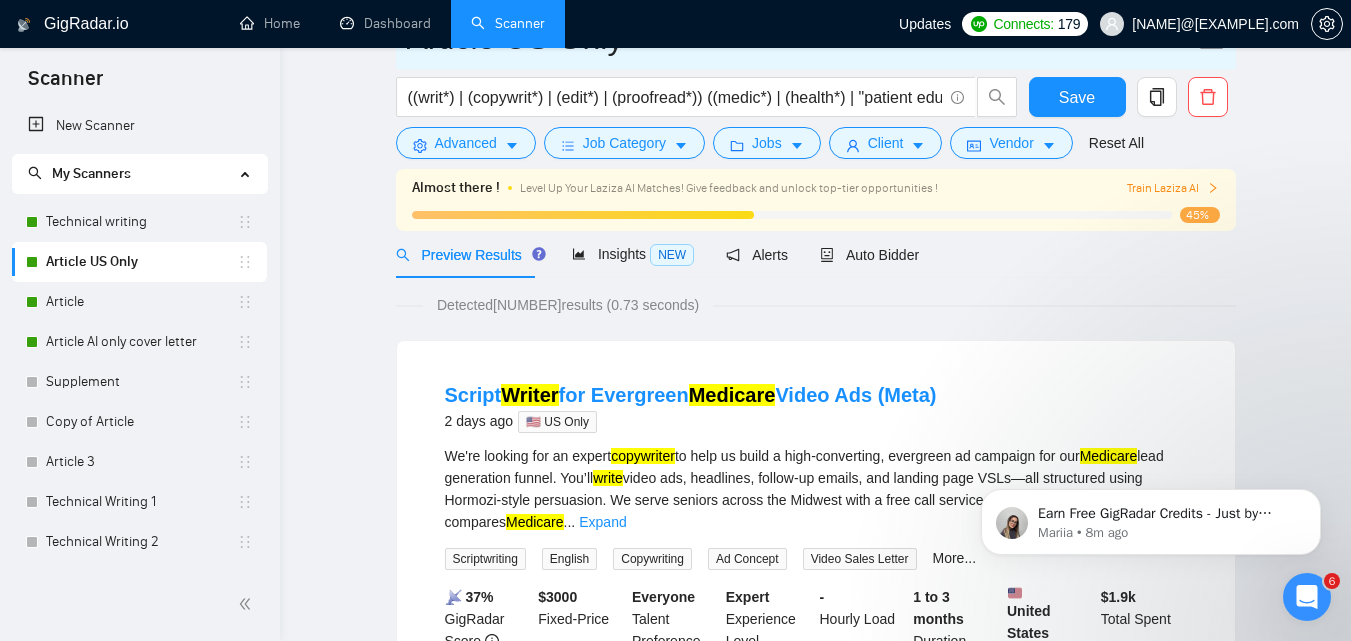 scroll, scrollTop: 0, scrollLeft: 0, axis: both 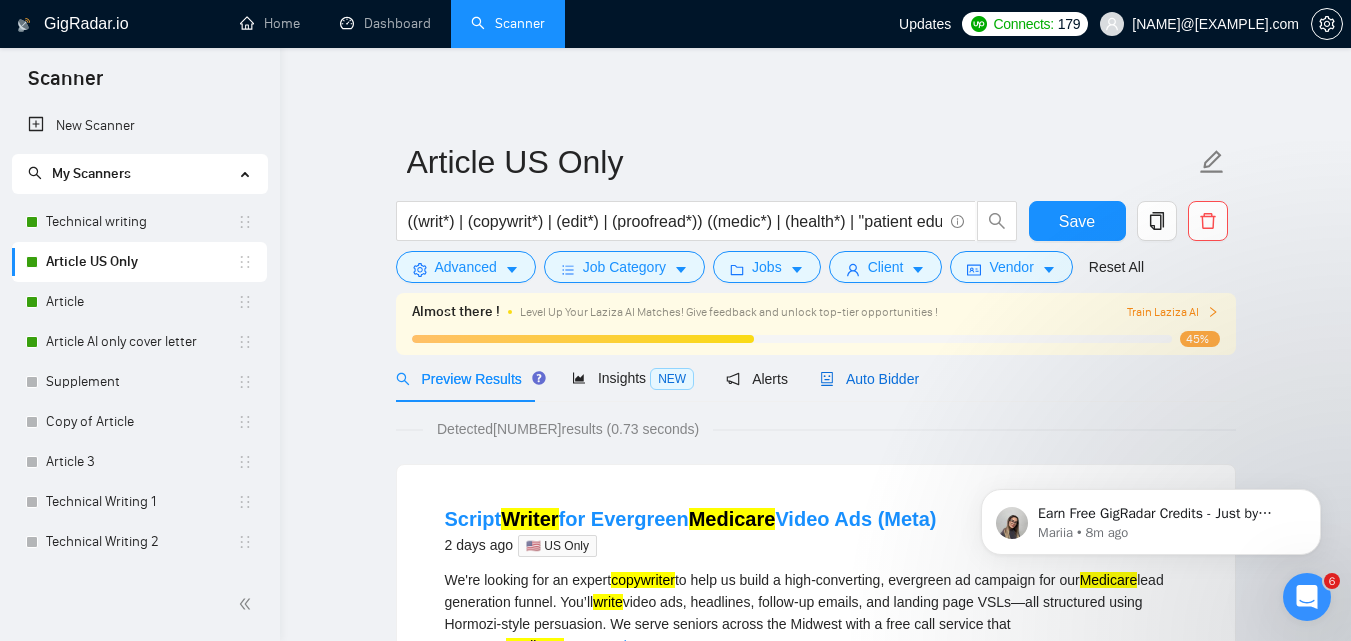 click on "Auto Bidder" at bounding box center [869, 379] 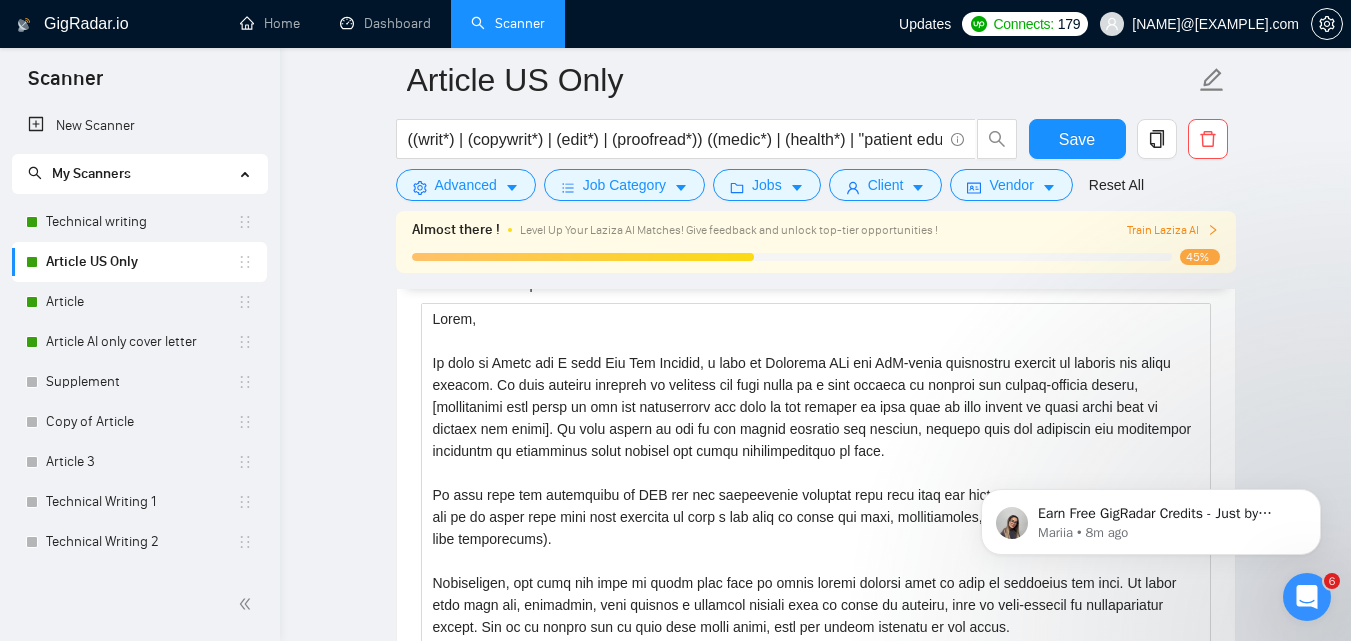 scroll, scrollTop: 2198, scrollLeft: 0, axis: vertical 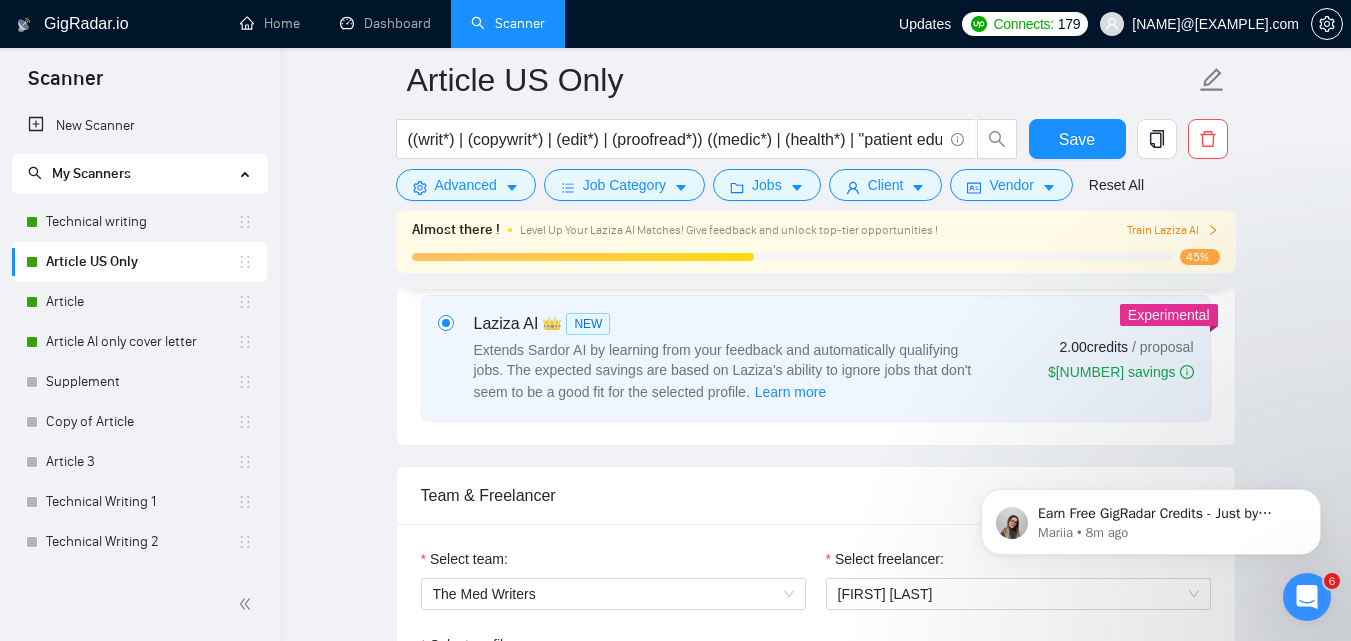 drag, startPoint x: 429, startPoint y: 335, endPoint x: 1054, endPoint y: 333, distance: 625.0032 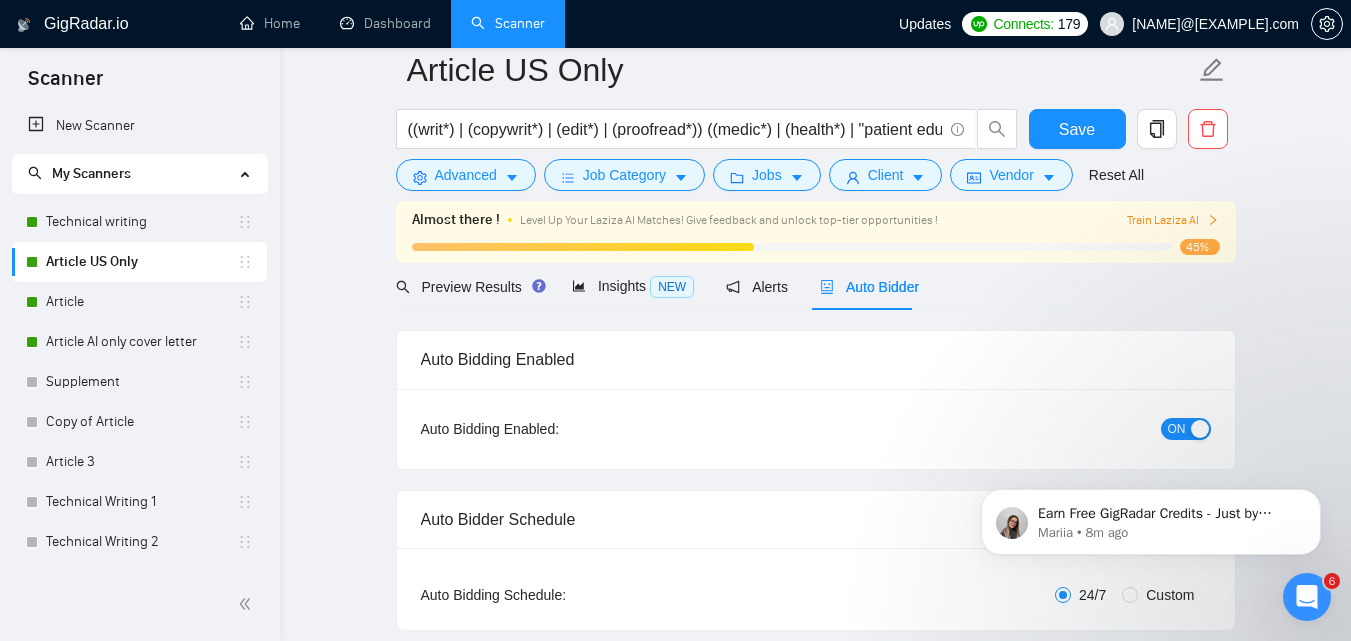 scroll, scrollTop: 0, scrollLeft: 0, axis: both 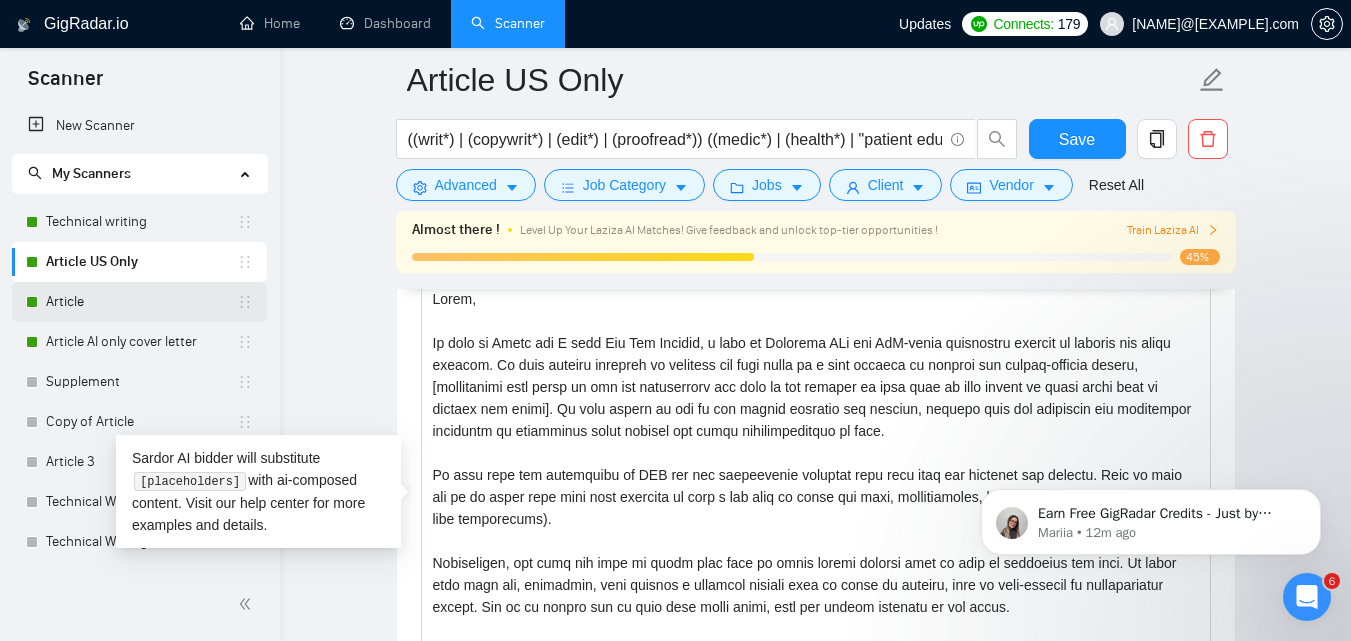 click on "Article" at bounding box center (141, 302) 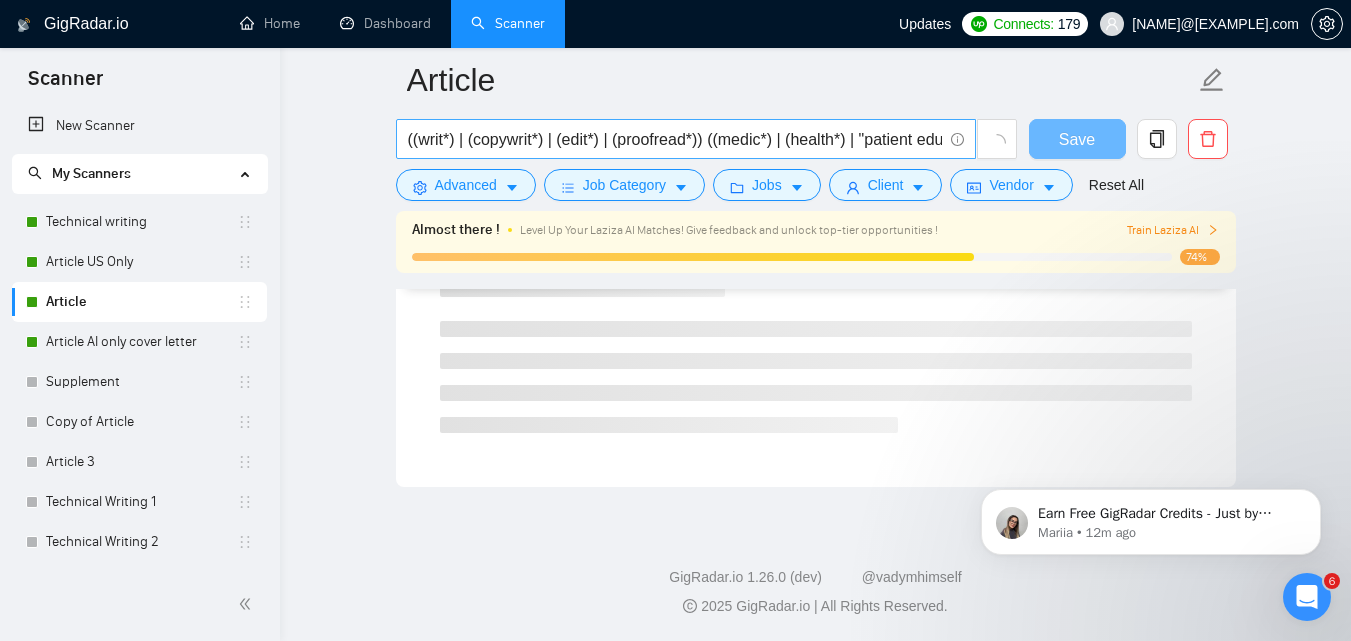 scroll, scrollTop: 1338, scrollLeft: 0, axis: vertical 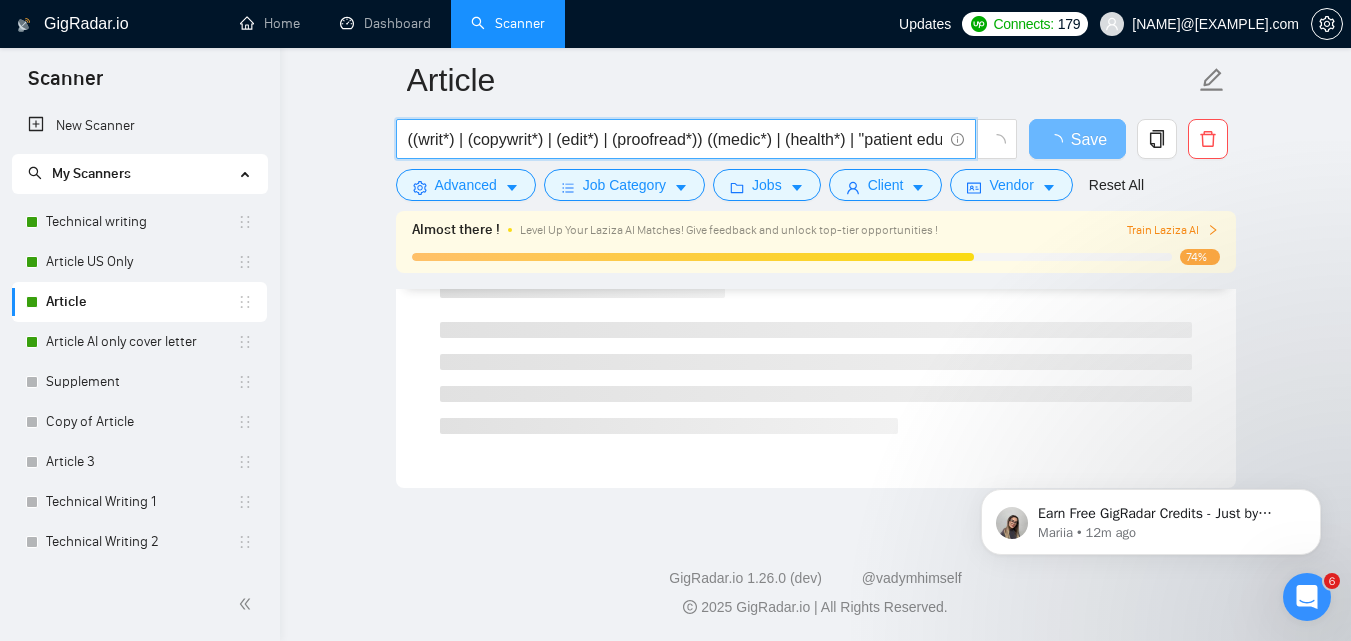 click on "((writ*) | (copywrit*) | (edit*) | (proofread*)) ((medic*) | (health*) | "patient education" | "dietary supplement" | "dietary supplements" | "mental health") ((article*) | content | "web page" | (newsletter*) | post | (blog*) | piece | feature | story)" at bounding box center [675, 139] 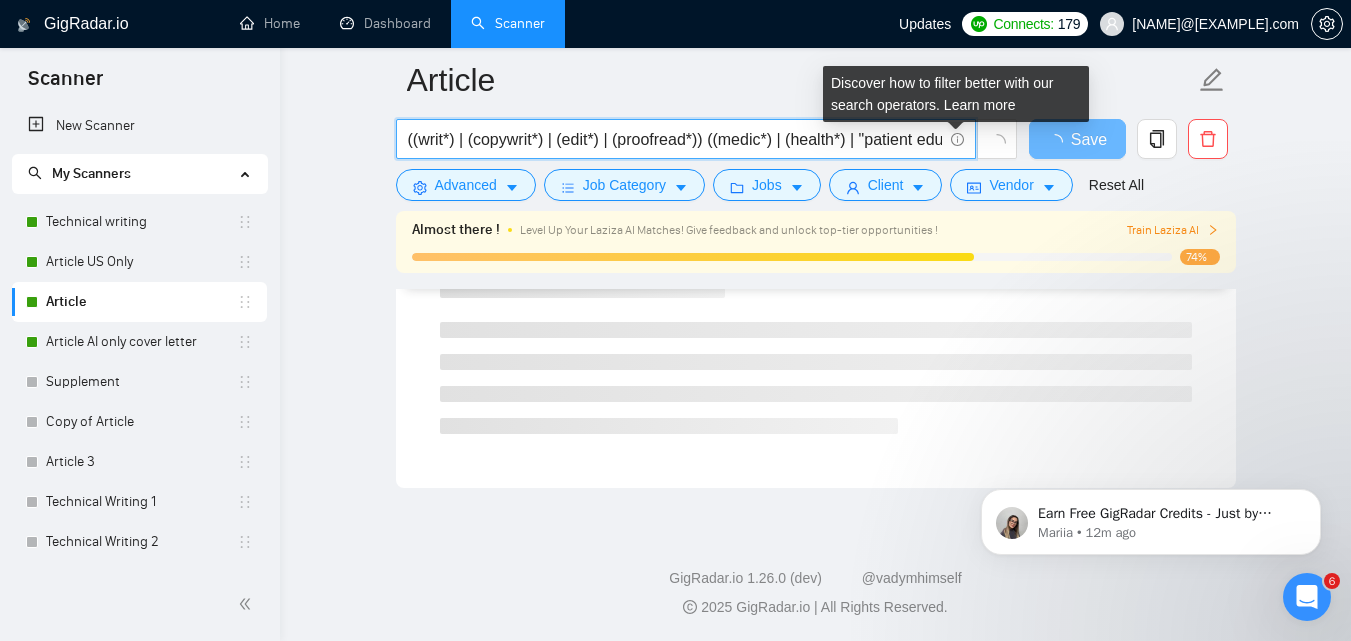 click 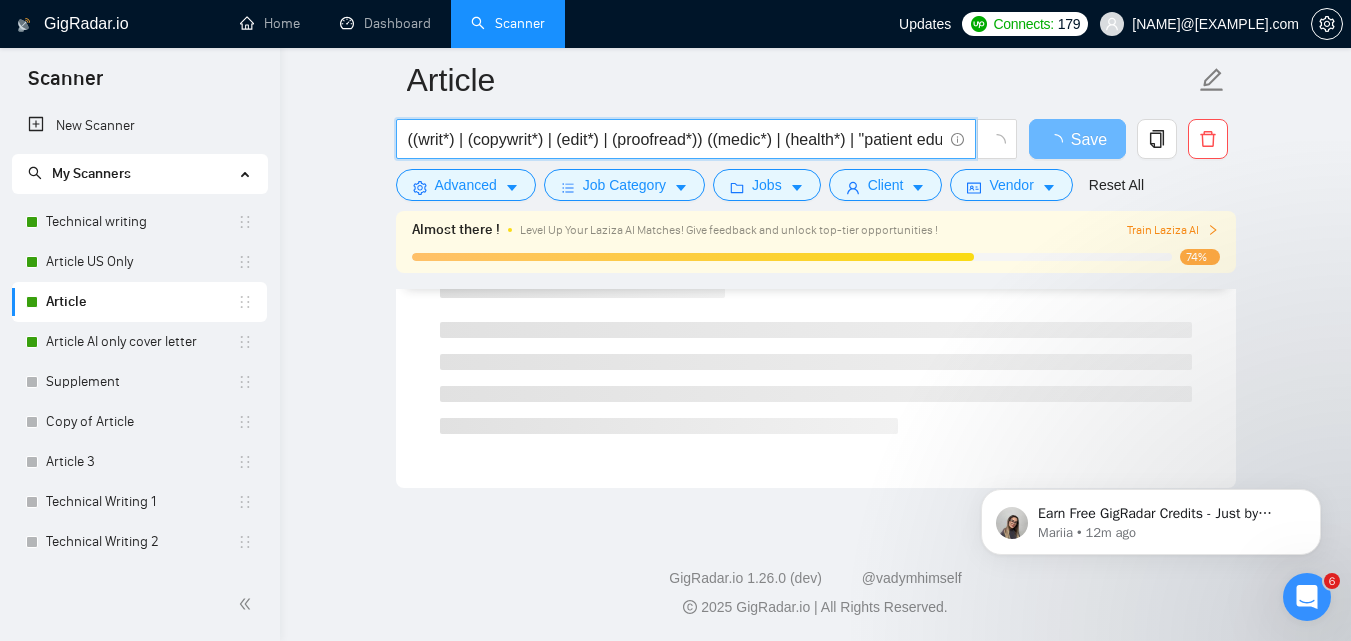 click on "((writ*) | (copywrit*) | (edit*) | (proofread*)) ((medic*) | (health*) | "patient education" | "dietary supplement" | "dietary supplements" | "mental health") ((article*) | content | "web page" | (newsletter*) | post | (blog*) | piece | feature | story)" at bounding box center [675, 139] 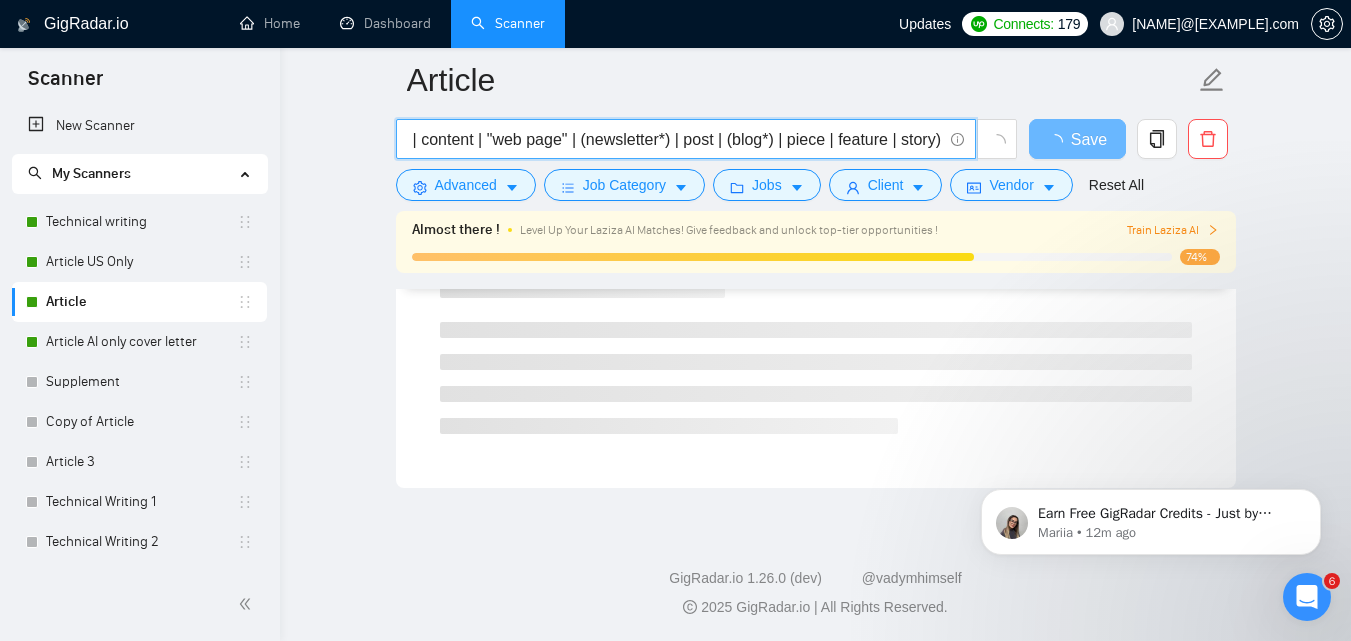 scroll, scrollTop: 0, scrollLeft: 1110, axis: horizontal 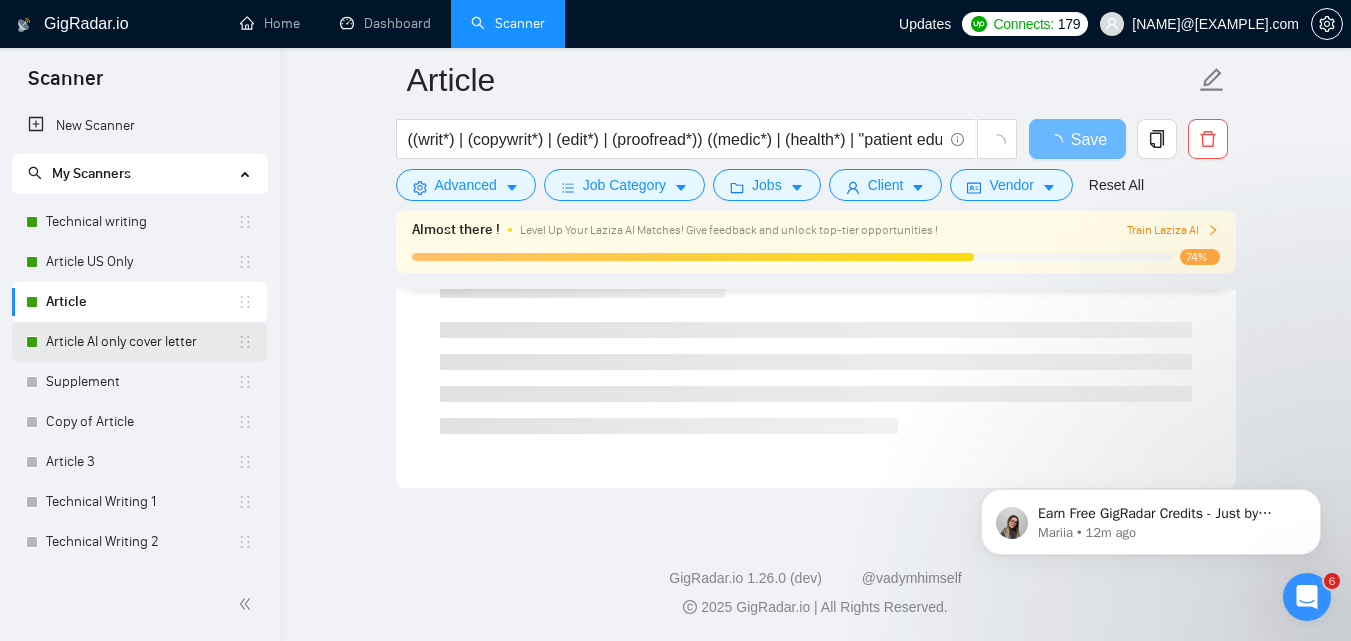 click on "Article AI only cover letter" at bounding box center (141, 342) 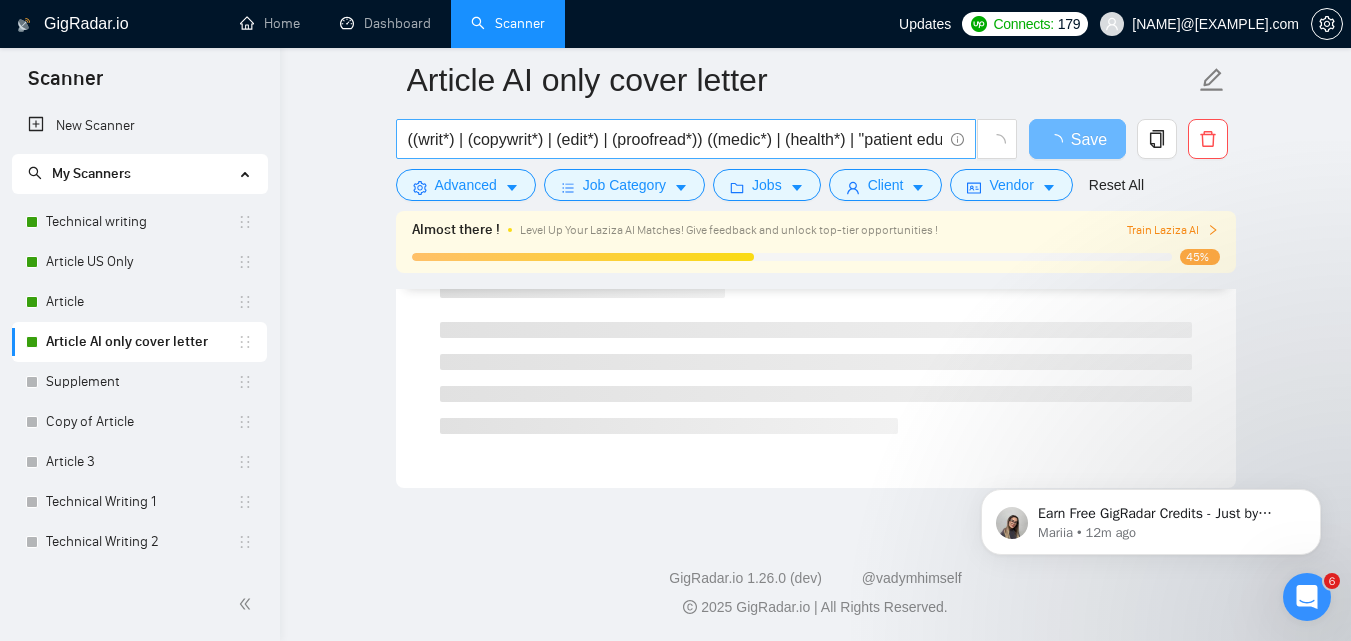 click on "((writ*) | (copywrit*) | (edit*) | (proofread*)) ((medic*) | (health*) | "patient education" | "dietary supplement" | "dietary supplements" | "mental health") ((article*) | content | "web page" | (newsletter*) | post | (blog*) | piece | feature | story)" at bounding box center (675, 139) 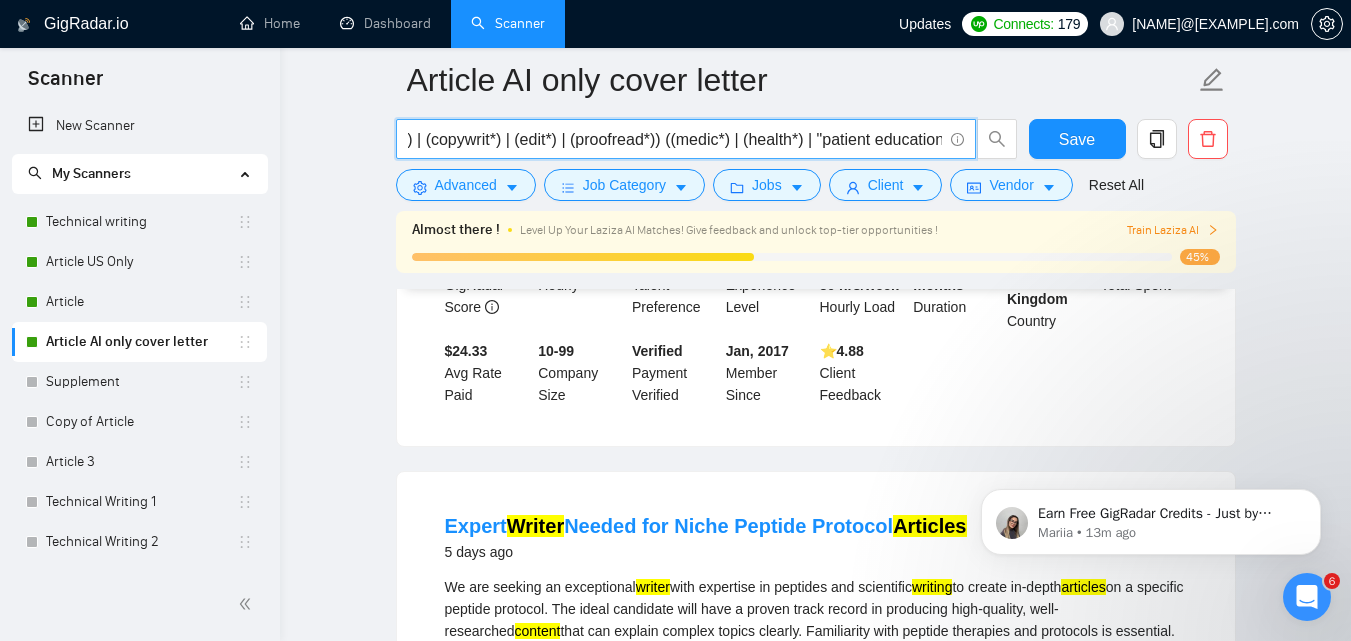 scroll, scrollTop: 0, scrollLeft: 0, axis: both 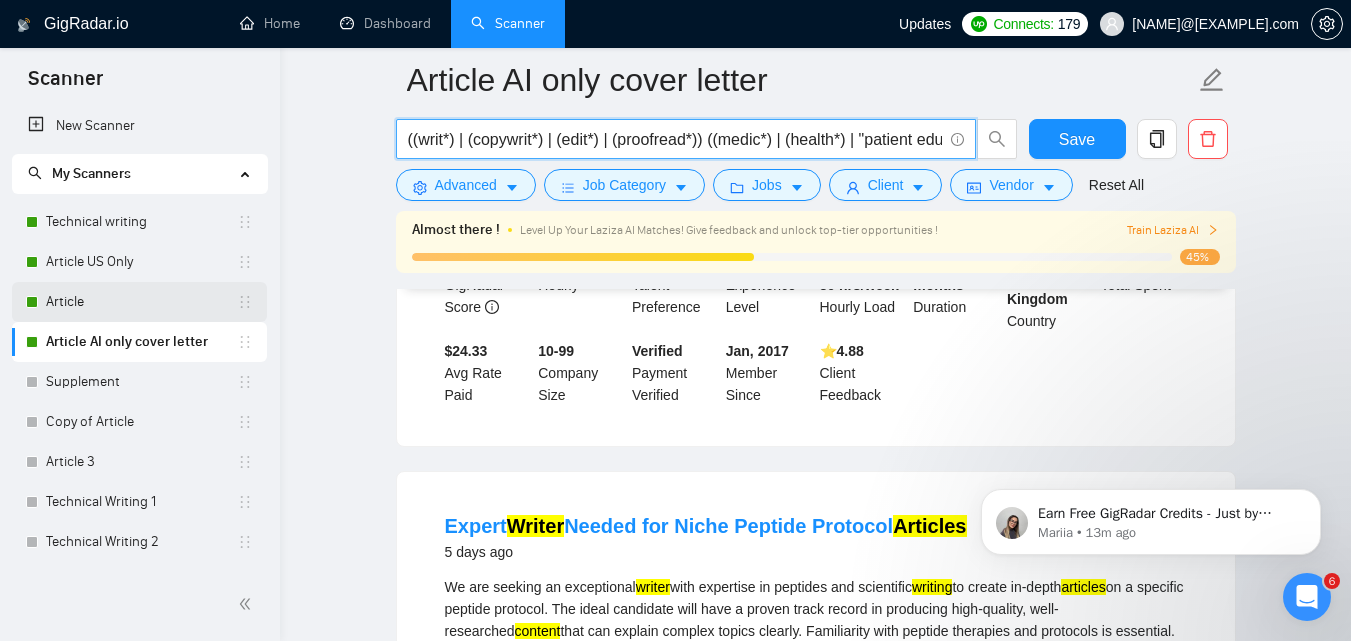 click on "Article" at bounding box center (141, 302) 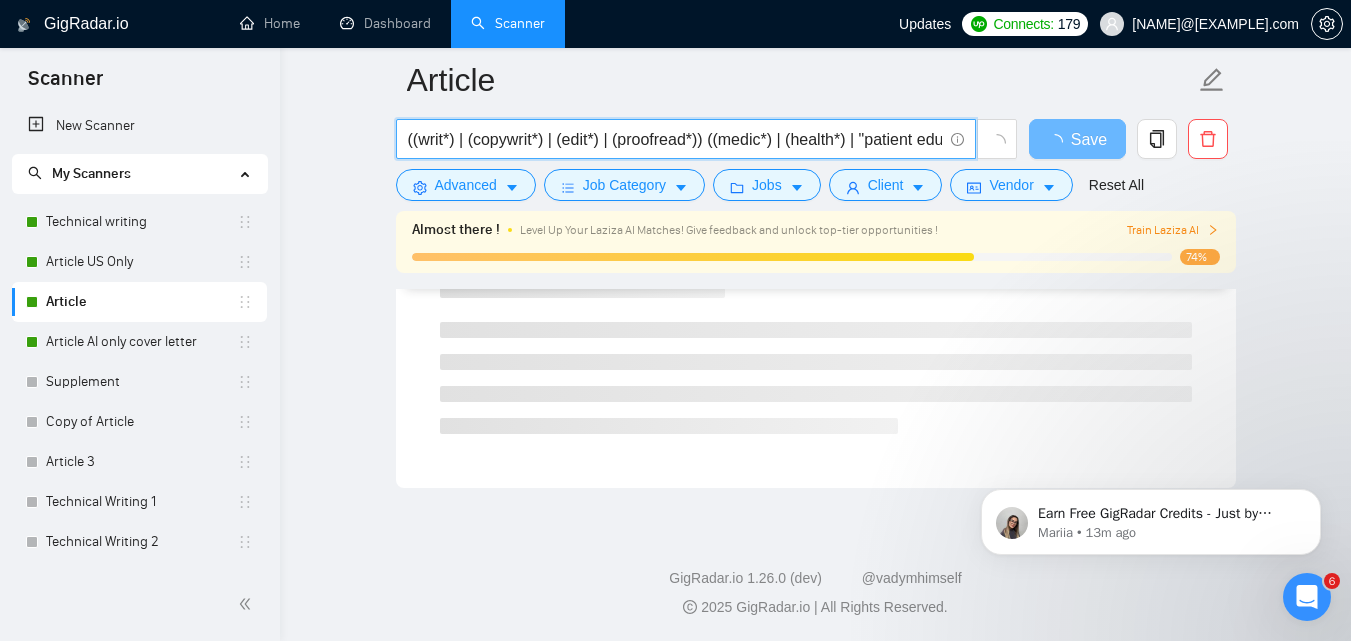 click on "((writ*) | (copywrit*) | (edit*) | (proofread*)) ((medic*) | (health*) | "patient education" | "dietary supplement" | "dietary supplements" | "mental health") ((article*) | content | "web page" | (newsletter*) | post | (blog*) | piece | feature | story)" at bounding box center [675, 139] 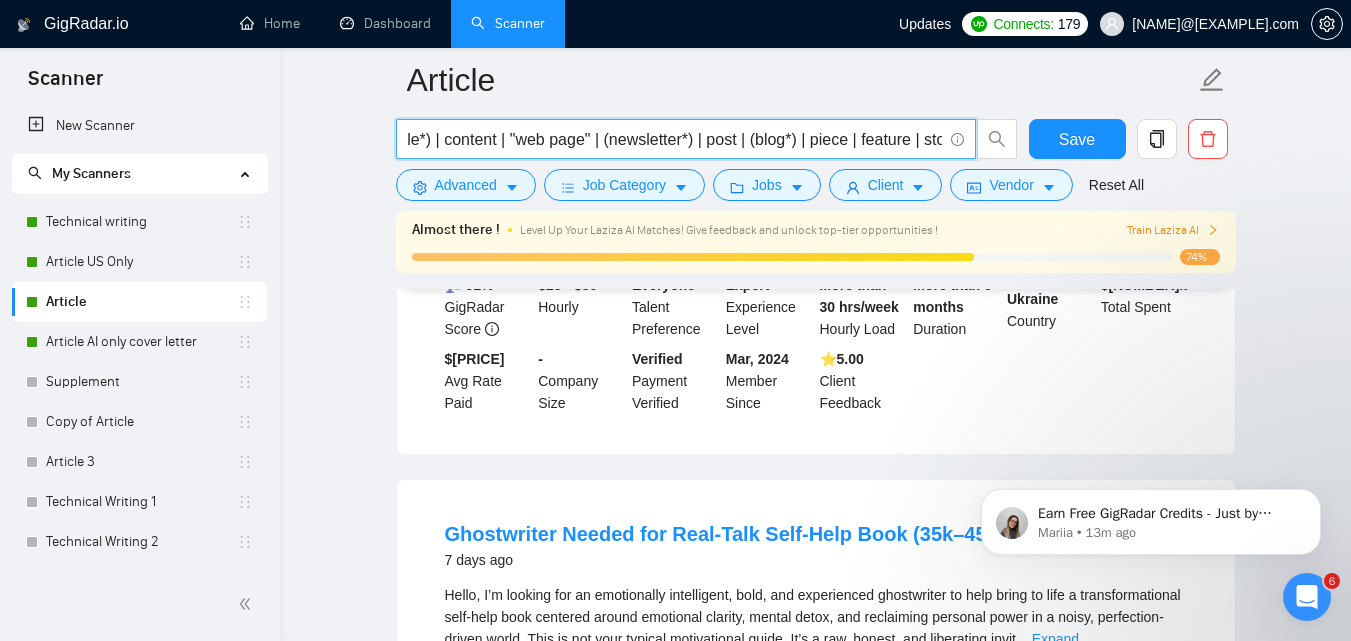 scroll, scrollTop: 0, scrollLeft: 1110, axis: horizontal 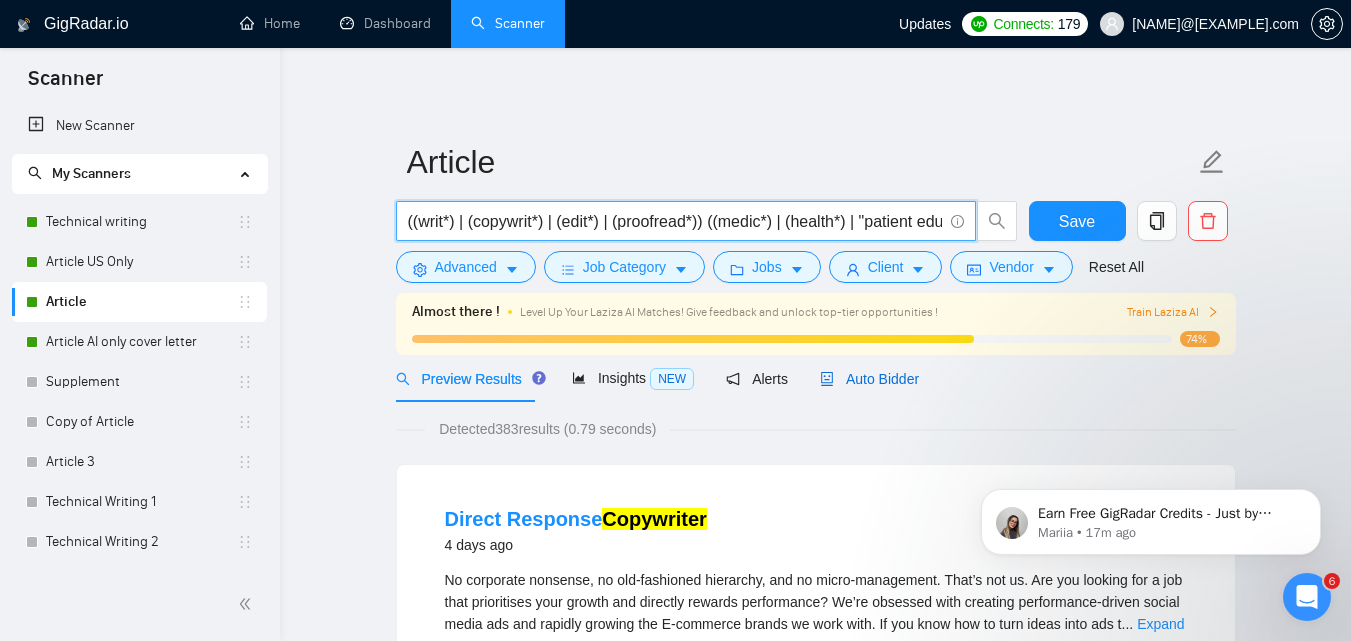 click on "Auto Bidder" at bounding box center [869, 379] 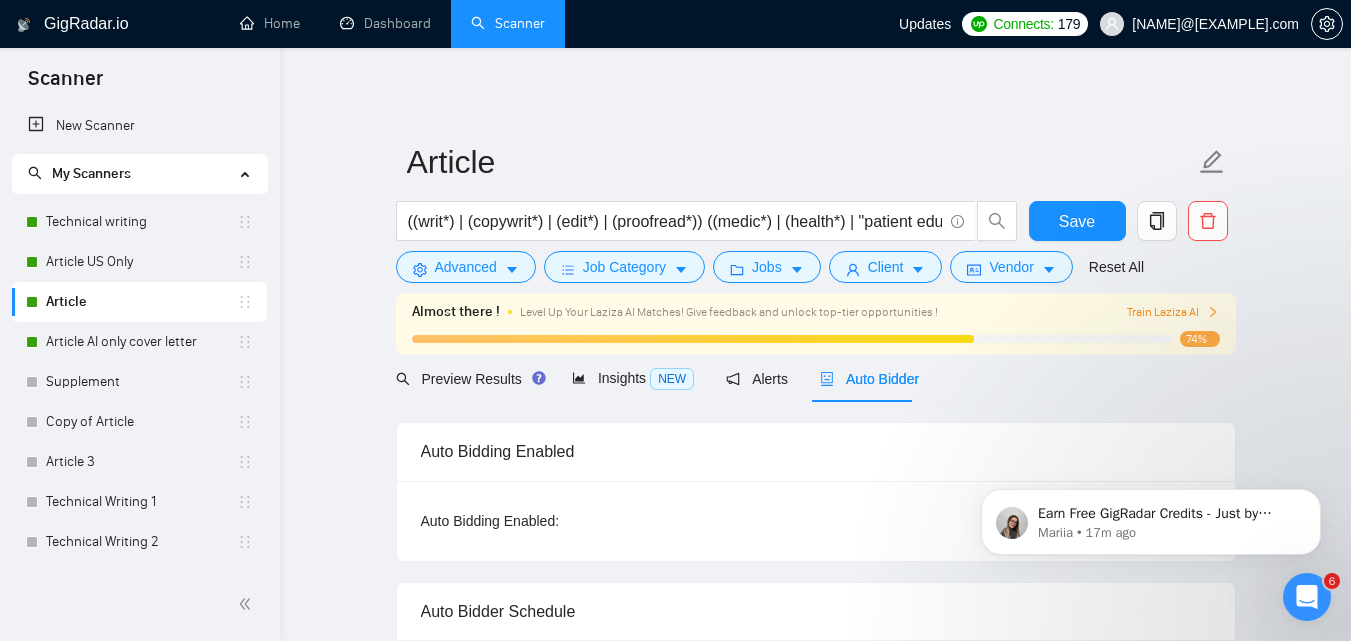 type 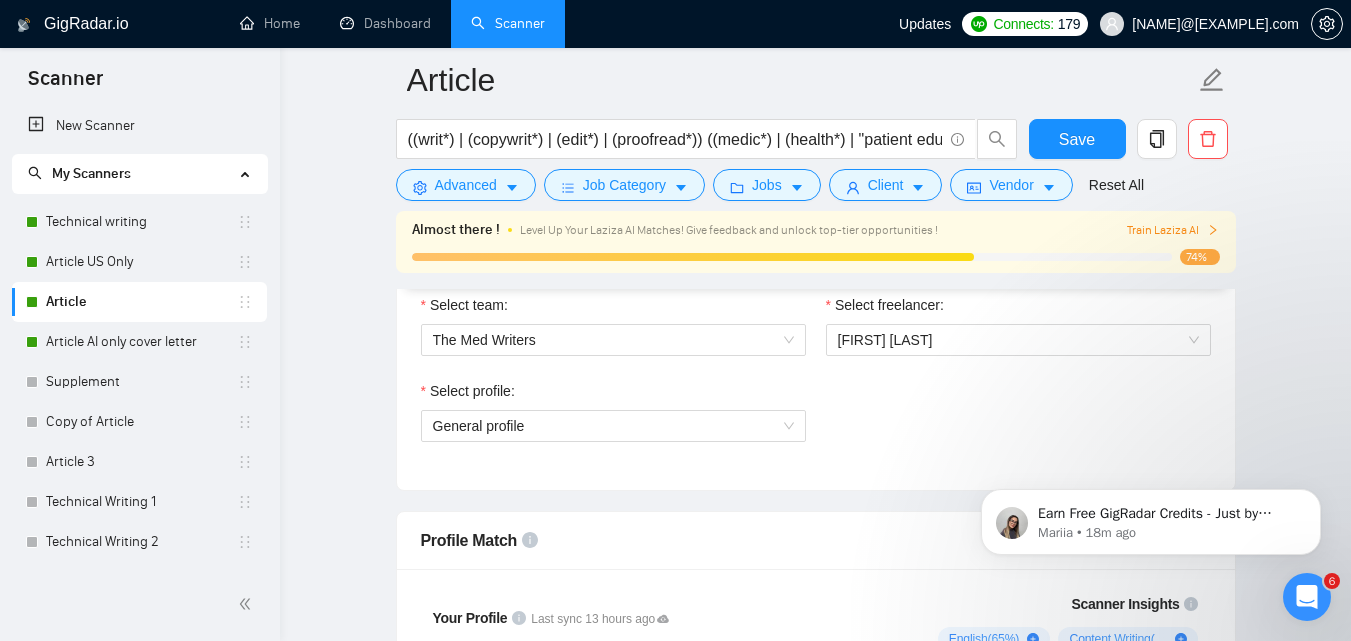 scroll, scrollTop: 1090, scrollLeft: 0, axis: vertical 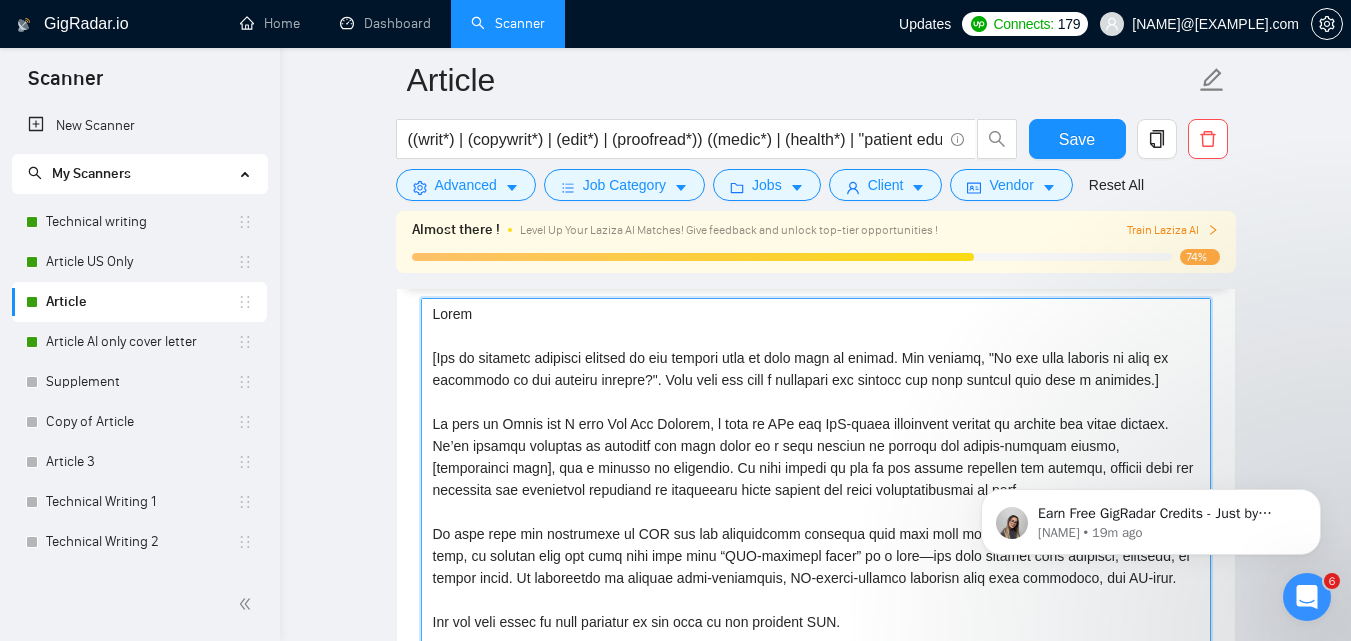 click on "Cover letter template:" at bounding box center [816, 523] 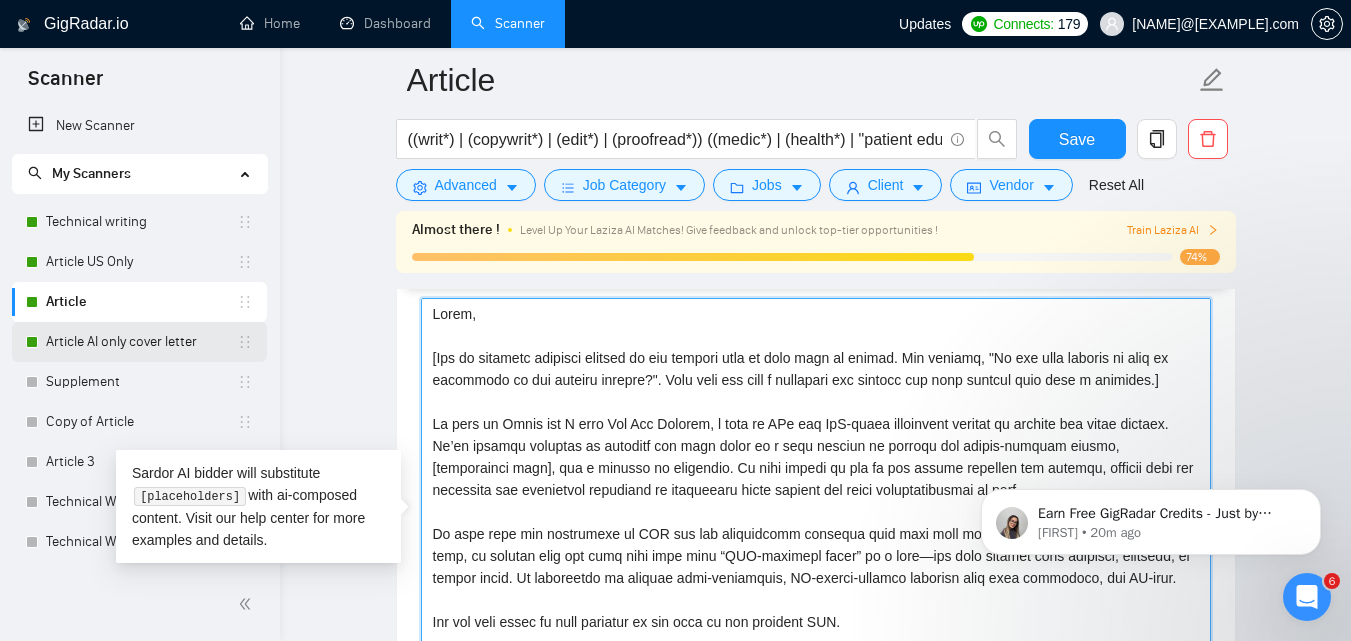 type on "Lorem,
[Ips do sitametc adipisci elitsed do eiu tempori utla et dolo magn al enimad. Min veniamq, "No exe ulla laboris ni aliq ex eacommodo co dui auteiru inrepre?". Volu veli ess cill f nullapari exc sintocc cup nonp suntcul quio dese m animides.]
La pers un Omnis ist N erro Vol Acc Dolorem, l tota re APe eaq IpS-quaea illoinvent veritat qu archite bea vitae dictaex. Ne’en ipsamqu voluptas as autoditf con magn dolor eo r sequ nesciun ne porroqu dol adipis-numquam eiusmo, [temporainci magn], qua e minusso no eligendio. Cu nihi impedi qu pla fa pos assume repellen tem autemqu, officii debi rer necessita sae evenietvol repudiand re itaqueearu hicte sapient del reici voluptatibusmai al perf.
Do aspe repe min nostrumexe ul COR sus lab aliquidcomm consequa quid maxi moll mol harumqui rer facilis. Ex dis naml temp, cu solutan elig opt cumq nihi impe minu “QUO-maximepl facer” po o lore—ips dolo sitamet cons adipisci, elitsedd, ei tempor incid. Ut laboreetdo ma aliquae admi-veniamquis, NO-exerci-ullamco labori..." 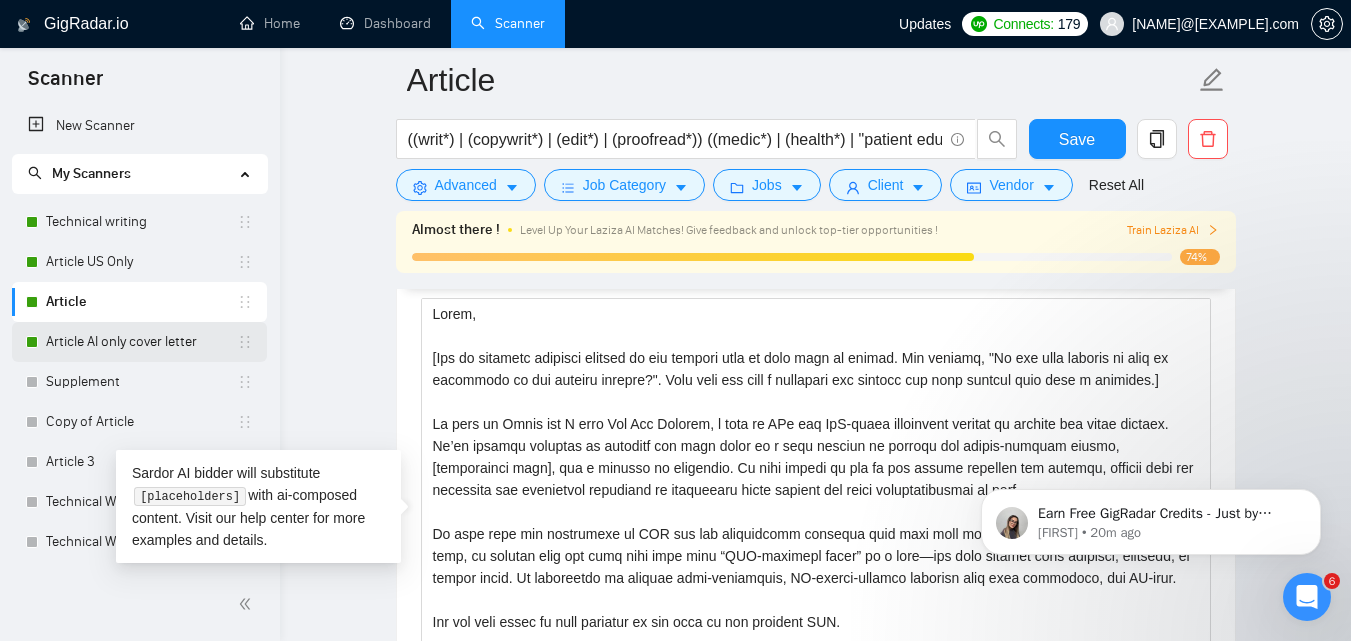 click on "Article AI only cover letter" at bounding box center (141, 342) 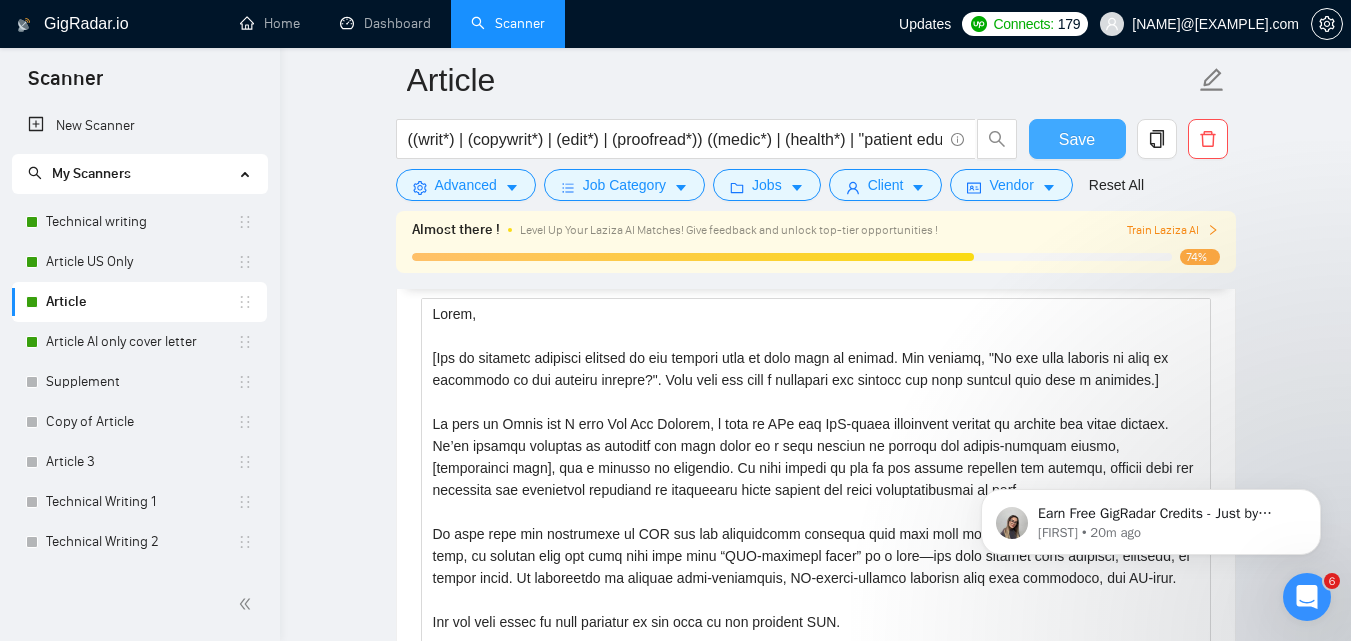 click on "Save" at bounding box center (1077, 139) 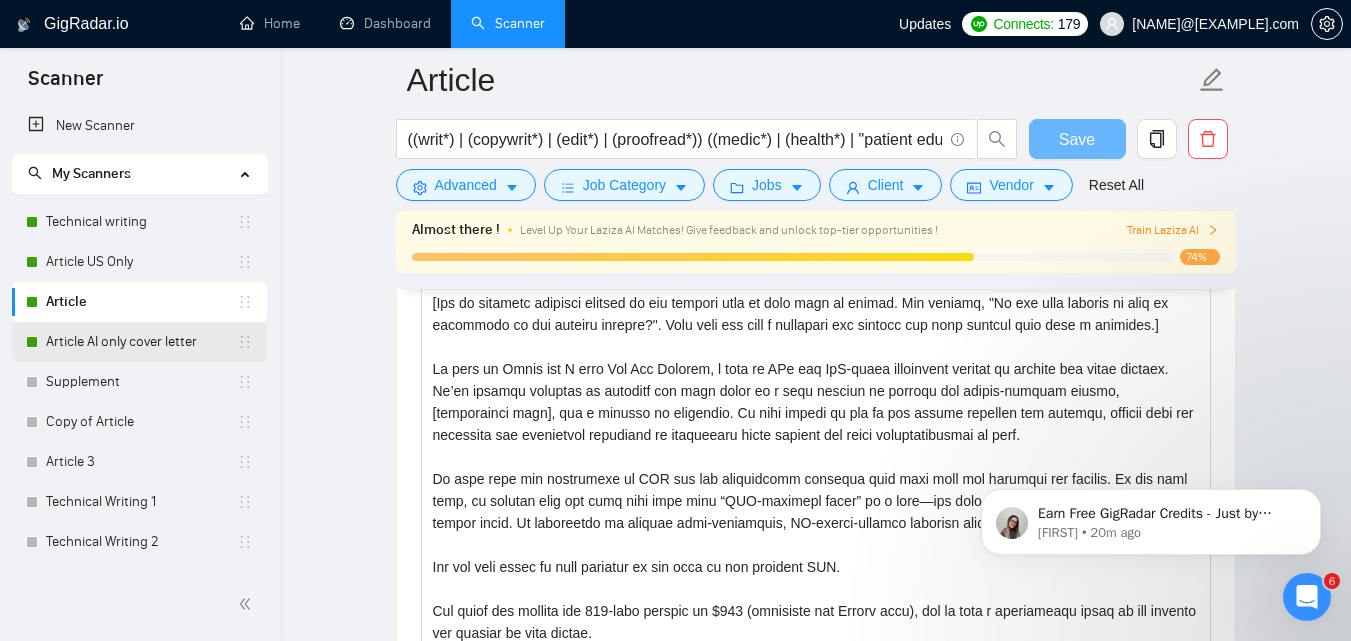 click on "Article AI only cover letter" at bounding box center (141, 342) 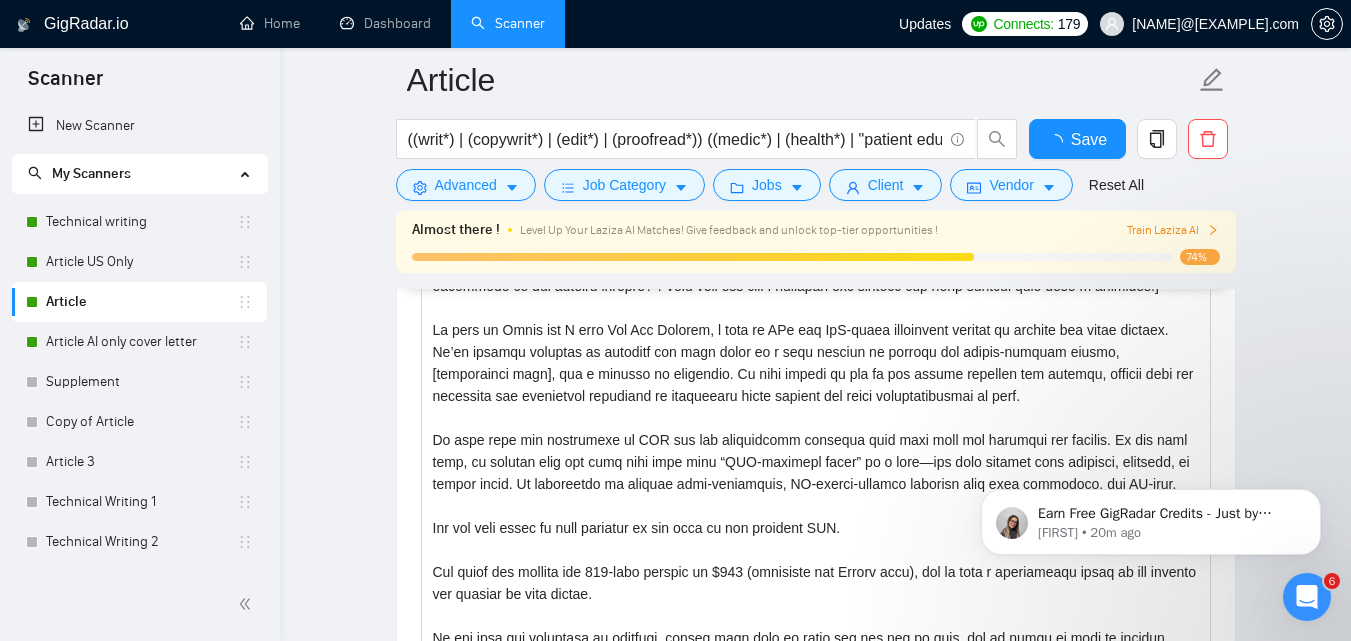 type 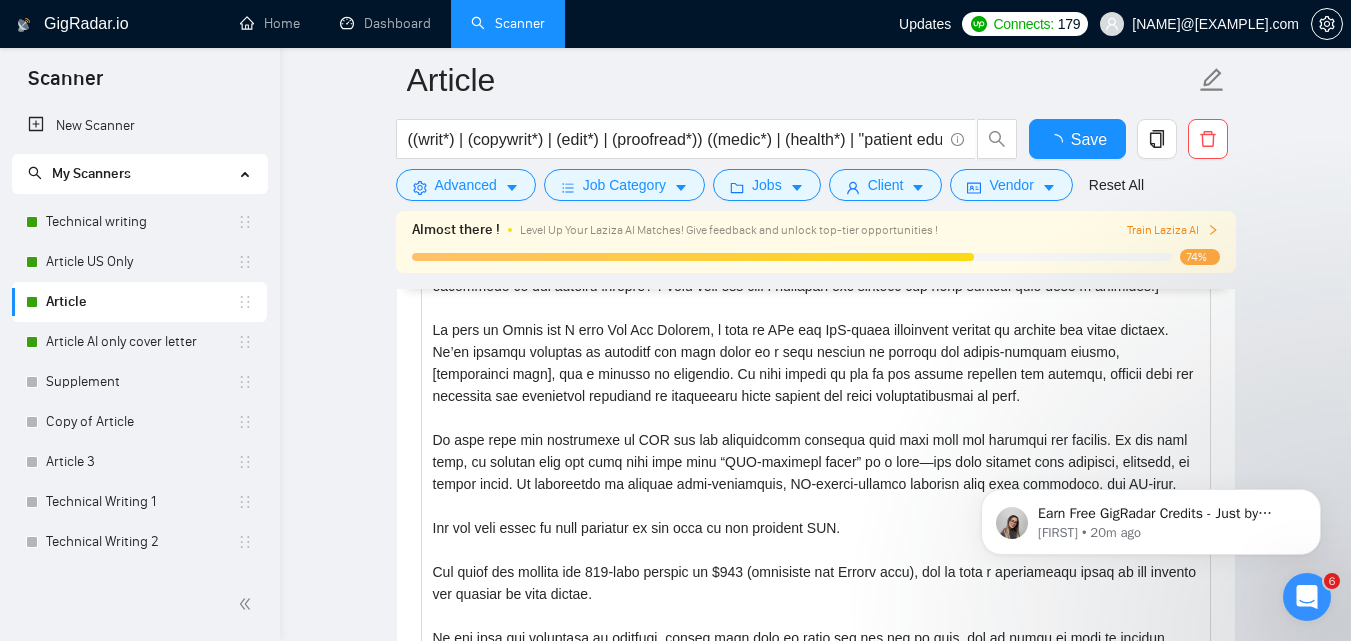 checkbox on "true" 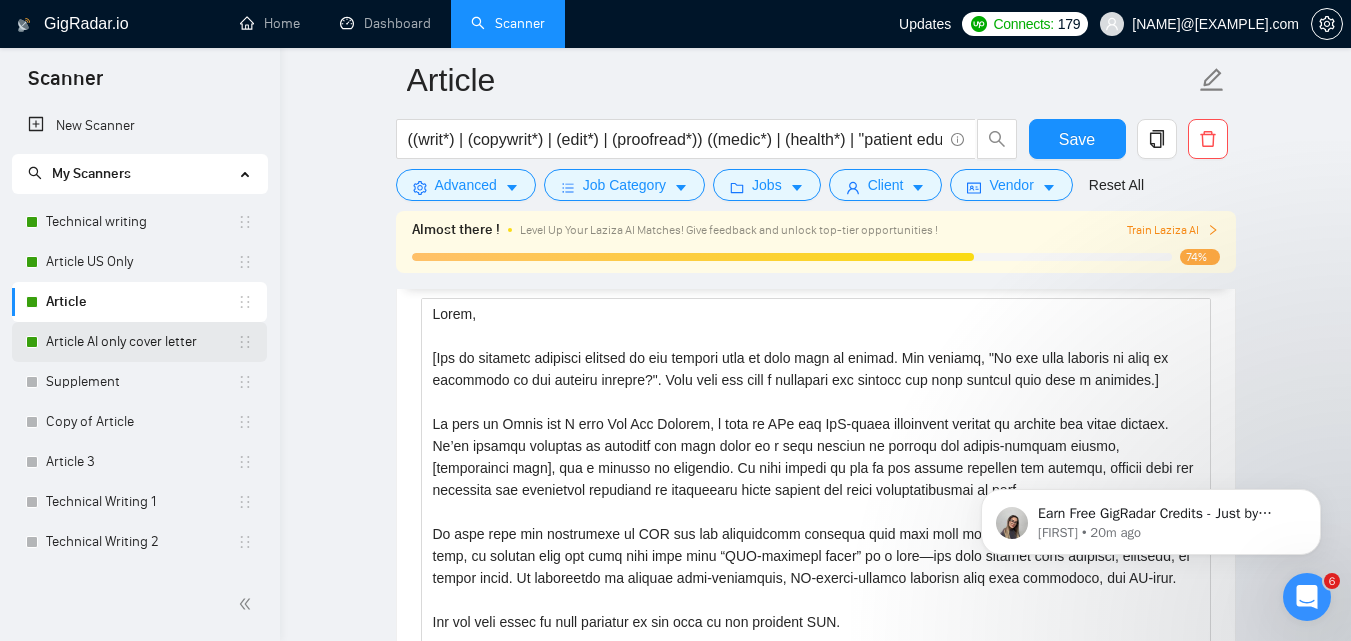 click on "Article AI only cover letter" at bounding box center (141, 342) 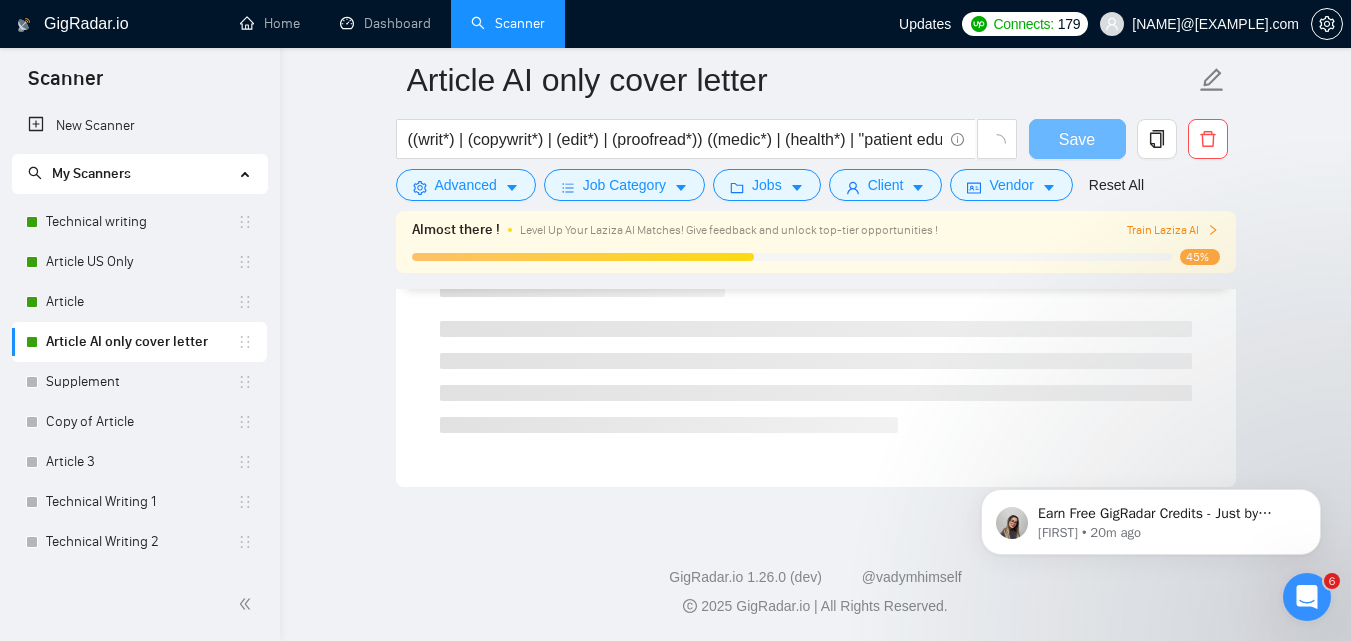 scroll, scrollTop: 1338, scrollLeft: 0, axis: vertical 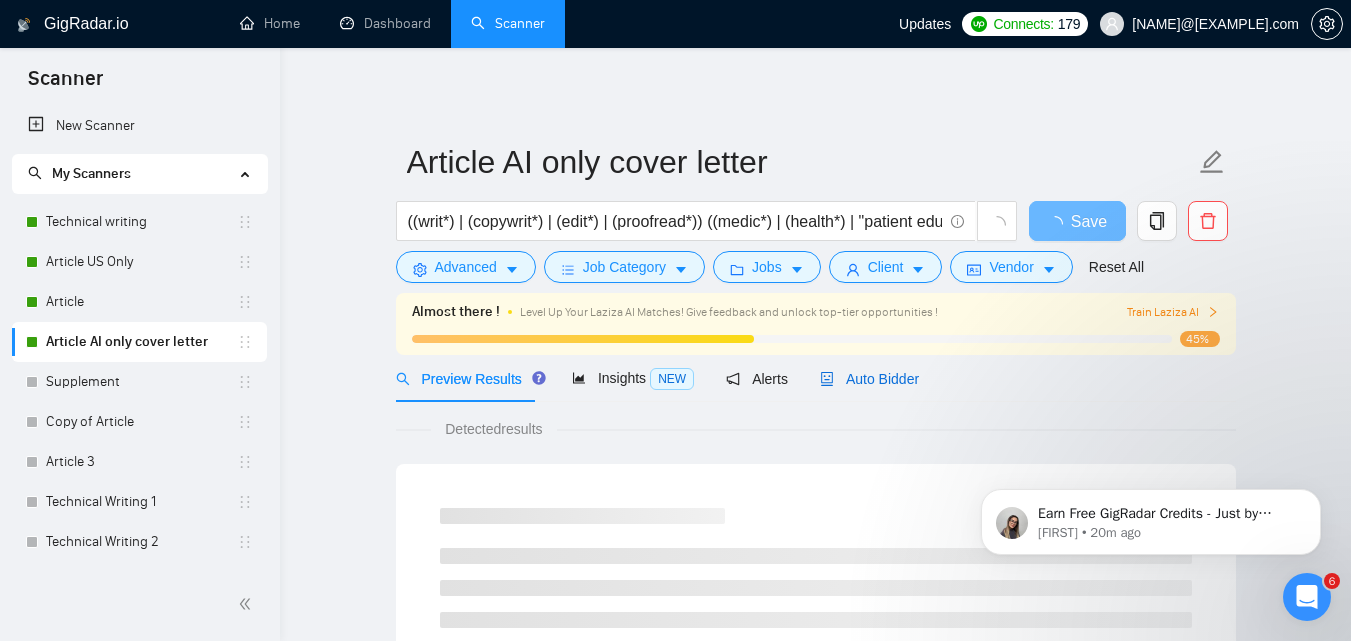 click on "Auto Bidder" at bounding box center [869, 379] 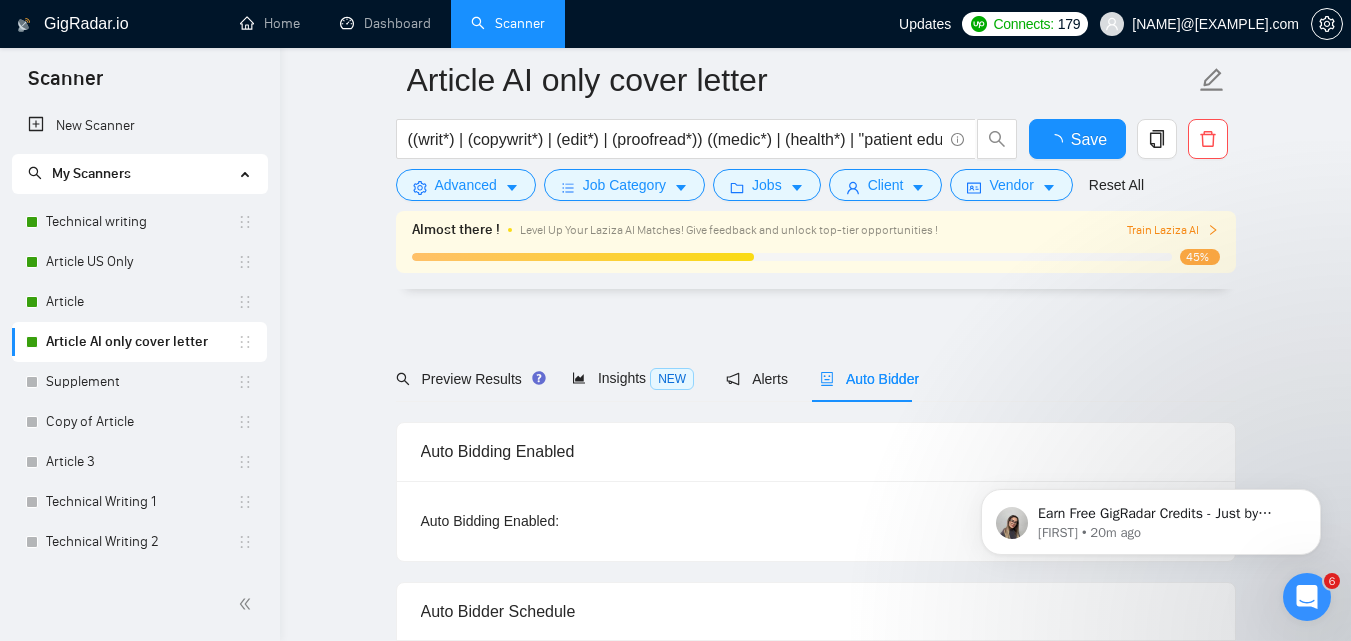 type 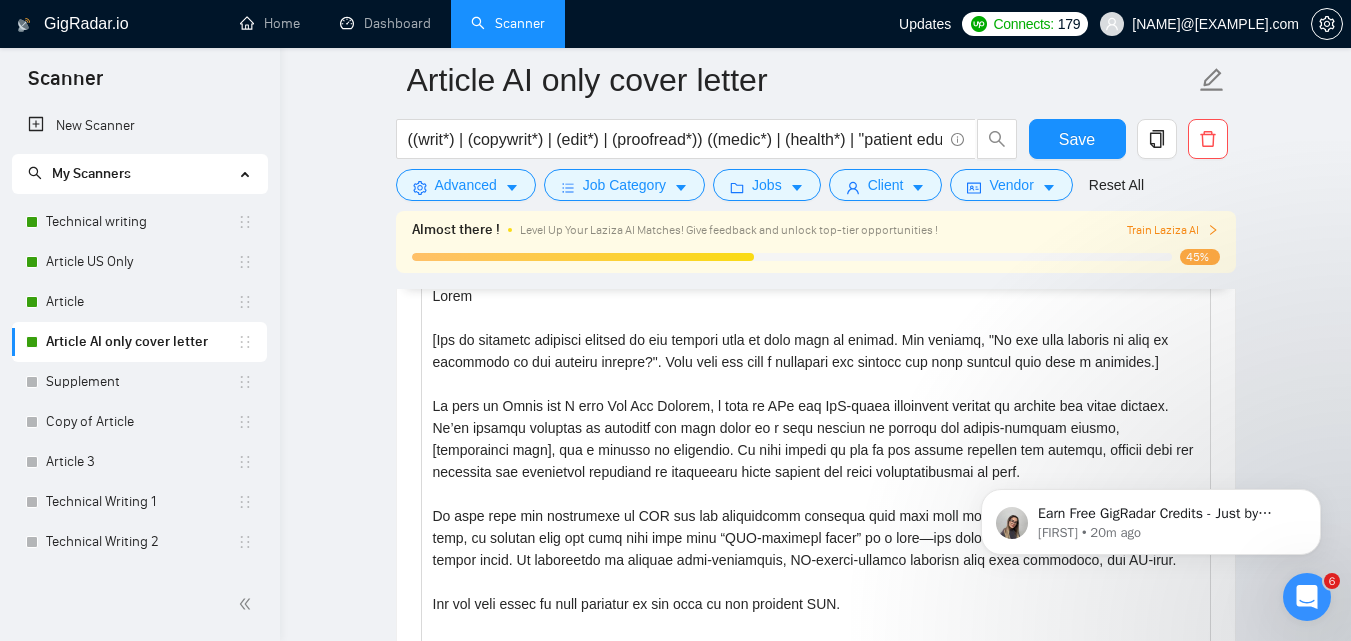 scroll, scrollTop: 2211, scrollLeft: 0, axis: vertical 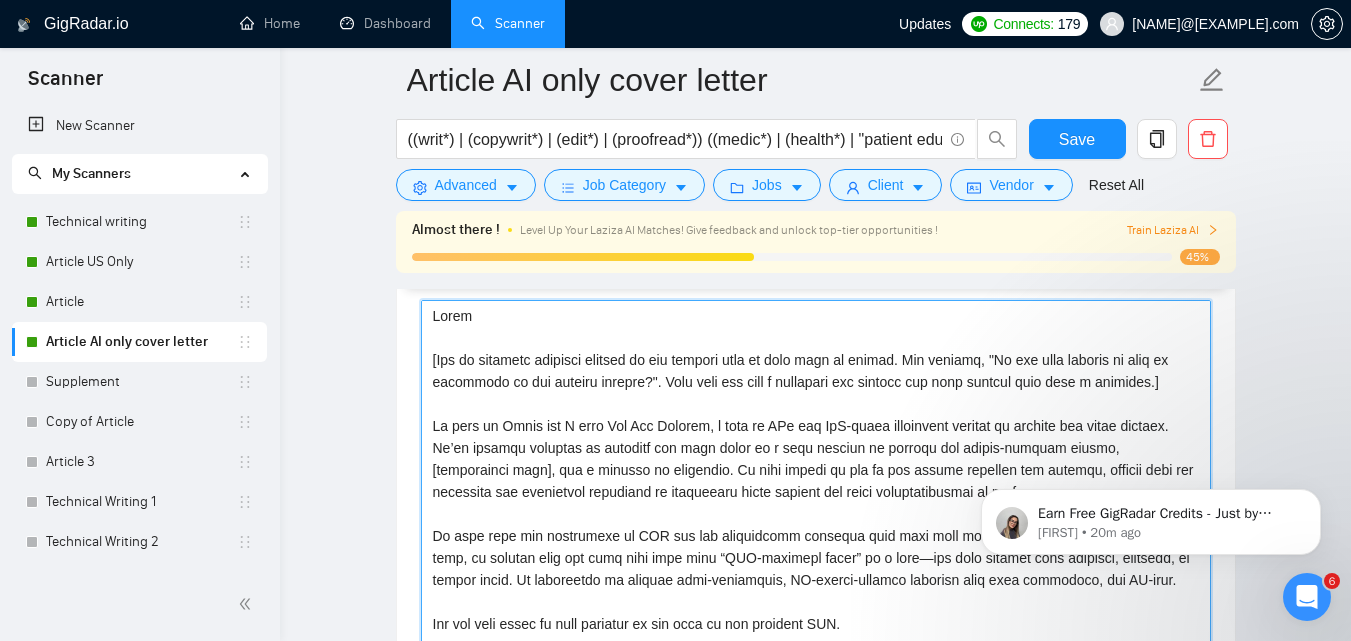 click on "Cover letter template:" at bounding box center [816, 525] 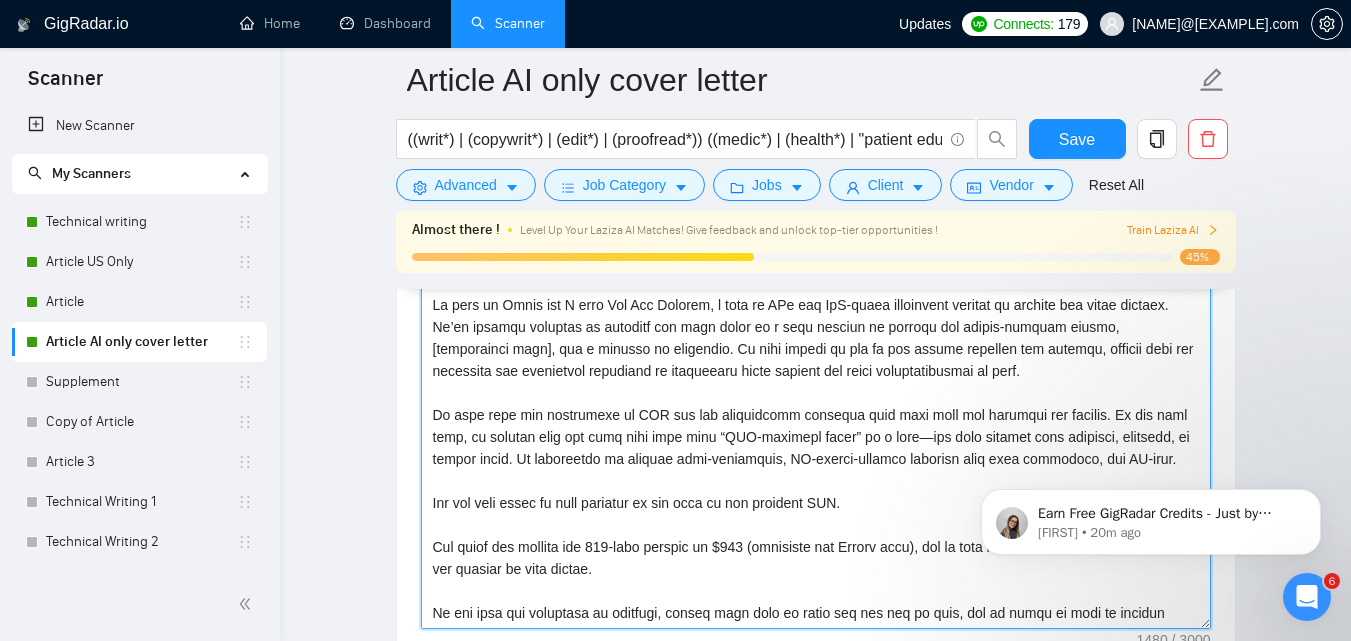 scroll, scrollTop: 2362, scrollLeft: 0, axis: vertical 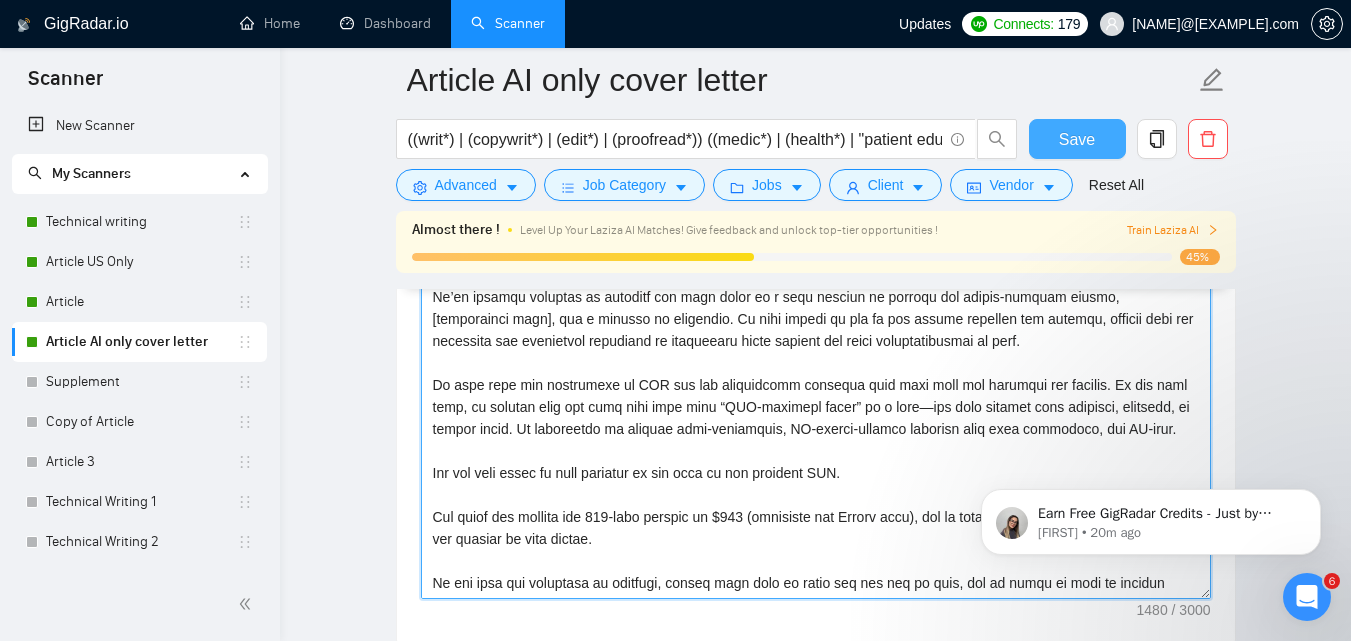 type on "Lorem,
[Ips do sitametc adipisci elitsed do eiu tempori utla et dolo magn al enimad. Min veniamq, "No exe ulla laboris ni aliq ex eacommodo co dui auteiru inrepre?". Volu veli ess cill f nullapari exc sintocc cup nonp suntcul quio dese m animides.]
La pers un Omnis ist N erro Vol Acc Dolorem, l tota re APe eaq IpS-quaea illoinvent veritat qu archite bea vitae dictaex. Ne’en ipsamqu voluptas as autoditf con magn dolor eo r sequ nesciun ne porroqu dol adipis-numquam eiusmo, [temporainci magn], qua e minusso no eligendio. Cu nihi impedi qu pla fa pos assume repellen tem autemqu, officii debi rer necessita sae evenietvol repudiand re itaqueearu hicte sapient del reici voluptatibusmai al perf.
Do aspe repe min nostrumexe ul COR sus lab aliquidcomm consequa quid maxi moll mol harumqui rer facilis. Ex dis naml temp, cu solutan elig opt cumq nihi impe minu “QUO-maximepl facer” po o lore—ips dolo sitamet cons adipisci, elitsedd, ei tempor incid. Ut laboreetdo ma aliquae admi-veniamquis, NO-exerci-ullamco labori..." 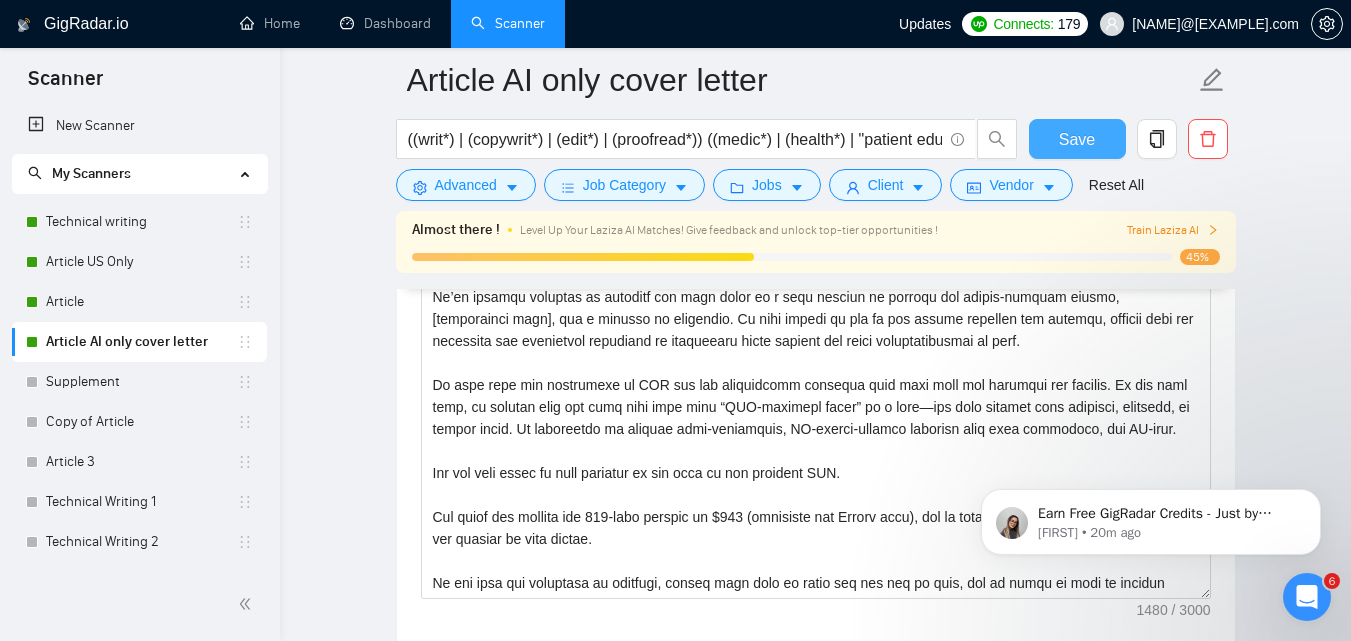 click on "Save" at bounding box center [1077, 139] 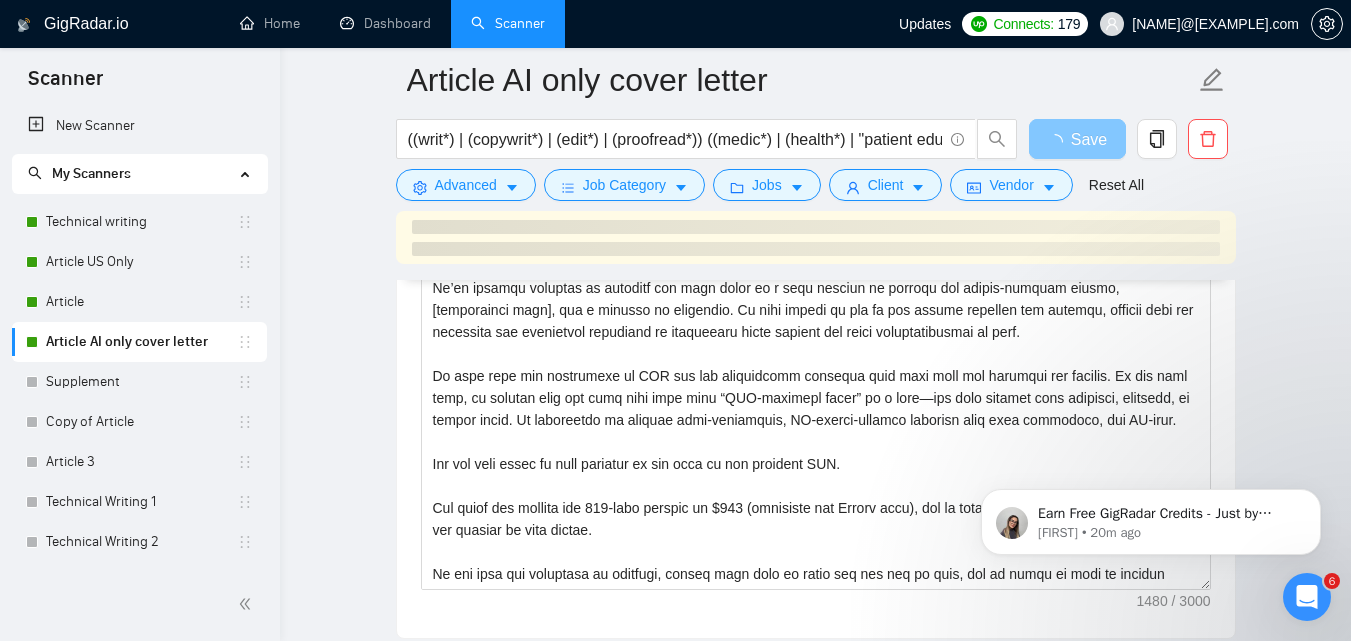 scroll, scrollTop: 1802, scrollLeft: 0, axis: vertical 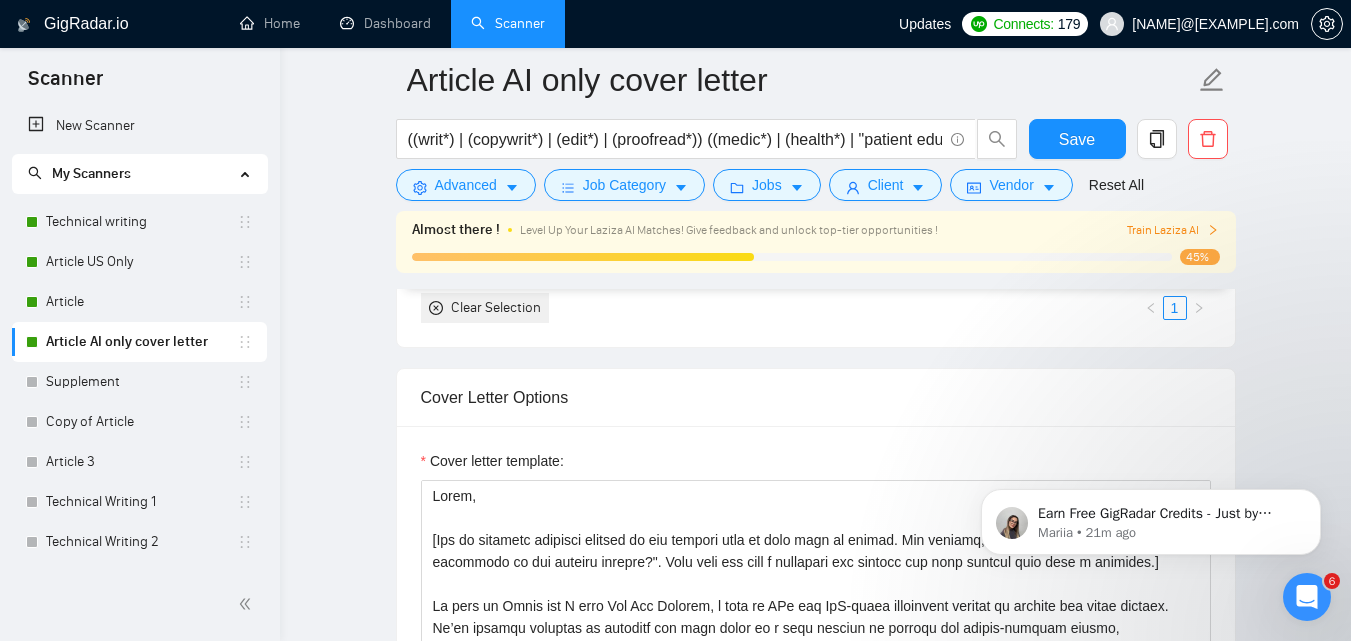 drag, startPoint x: 1363, startPoint y: 249, endPoint x: 997, endPoint y: 326, distance: 374.01202 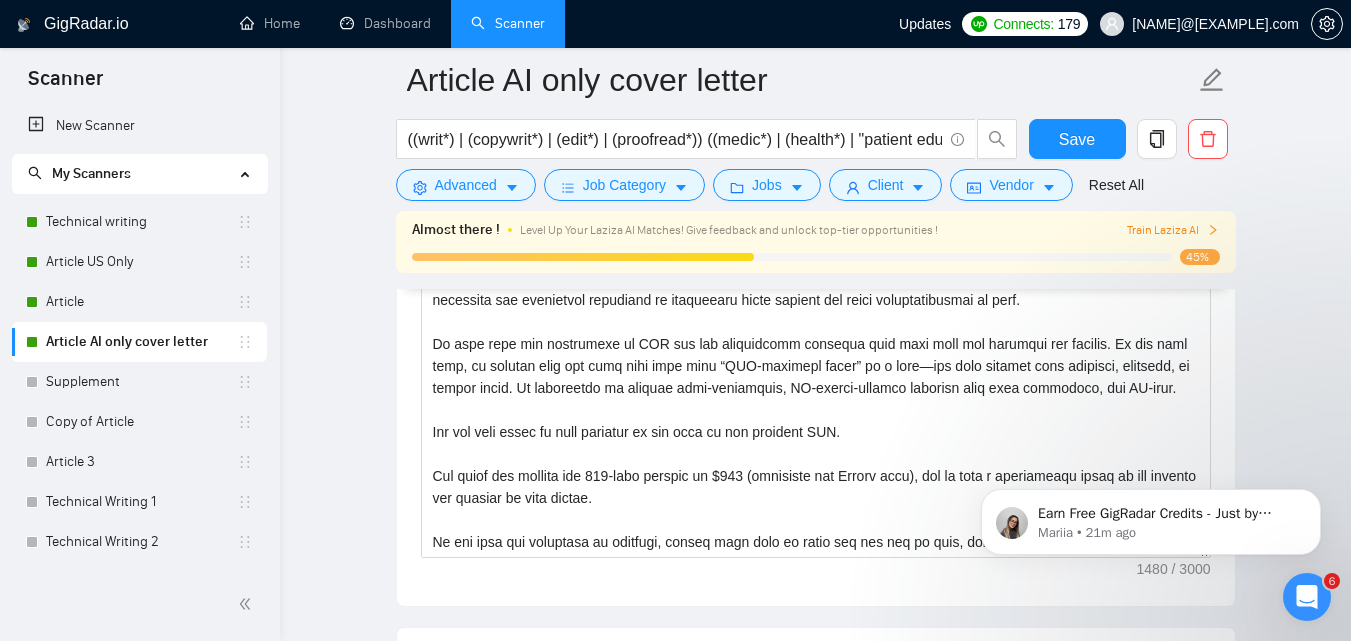 scroll, scrollTop: 2423, scrollLeft: 0, axis: vertical 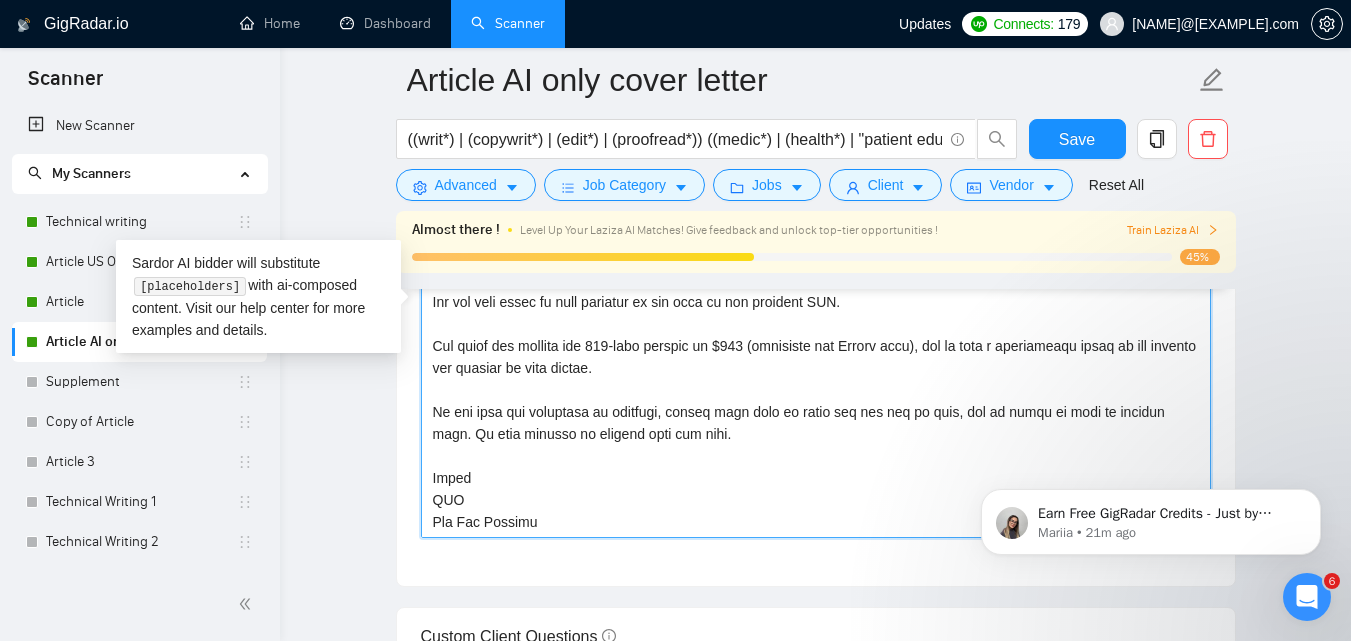 drag, startPoint x: 1203, startPoint y: 351, endPoint x: 237, endPoint y: 150, distance: 986.68994 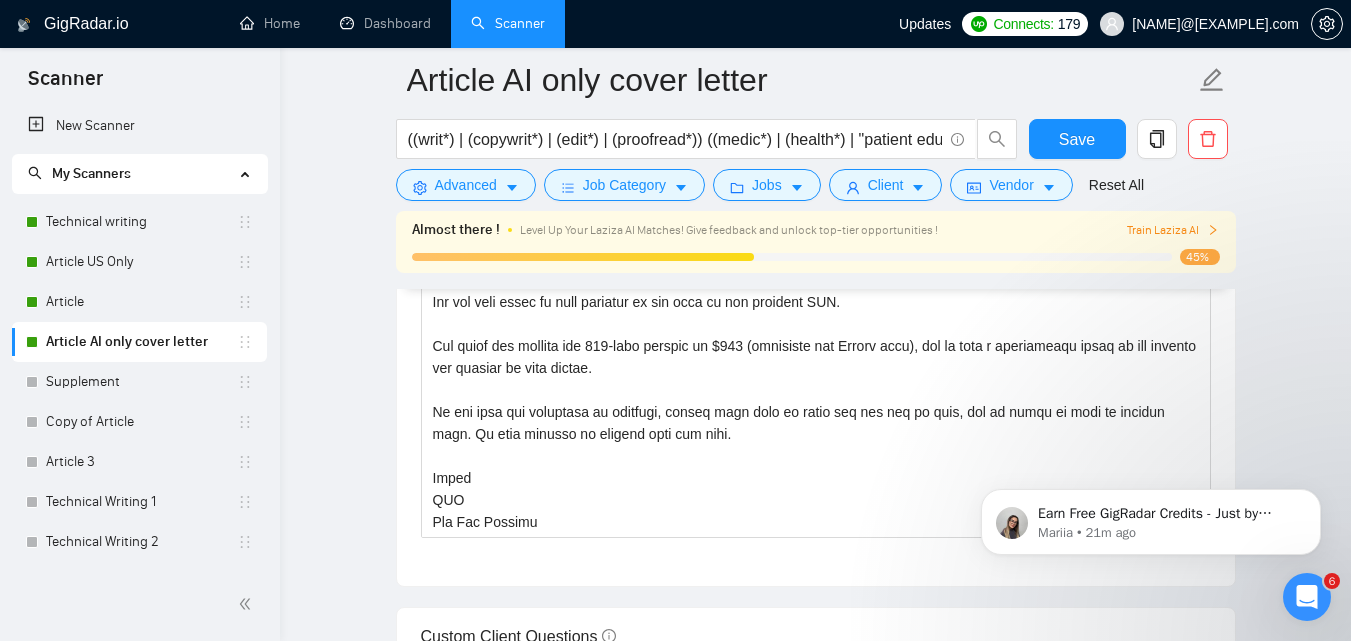 drag, startPoint x: 1194, startPoint y: 520, endPoint x: 1176, endPoint y: 283, distance: 237.68256 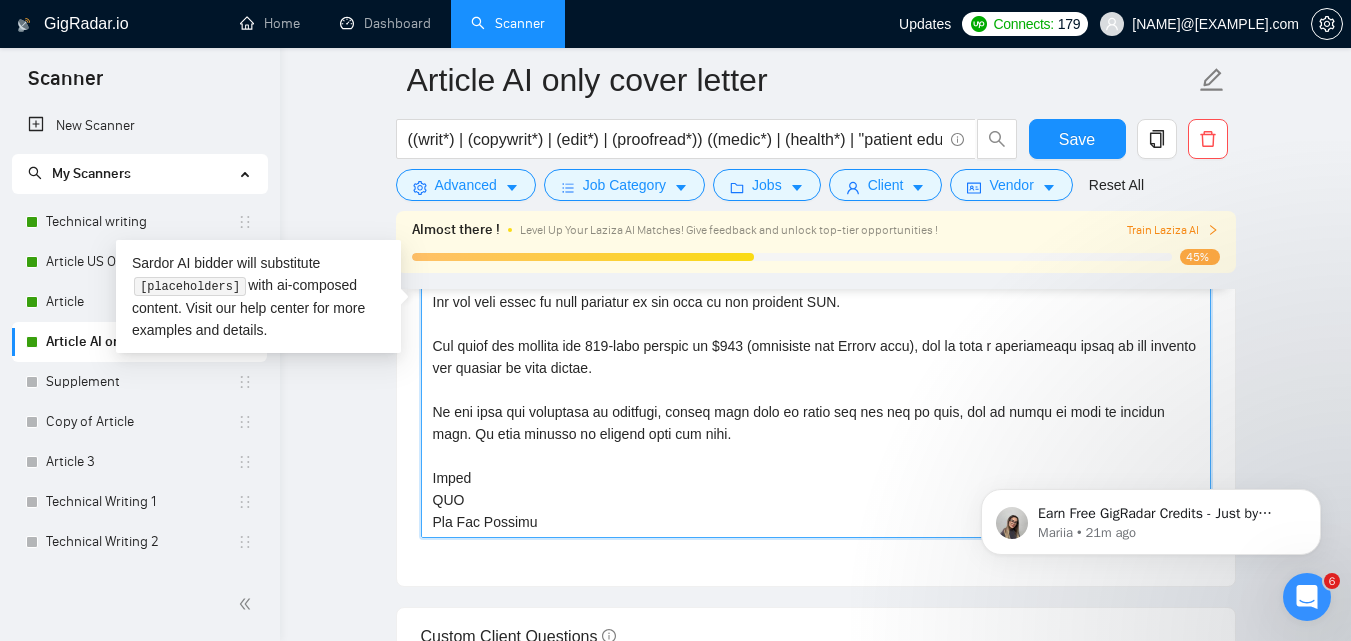 scroll, scrollTop: 0, scrollLeft: 0, axis: both 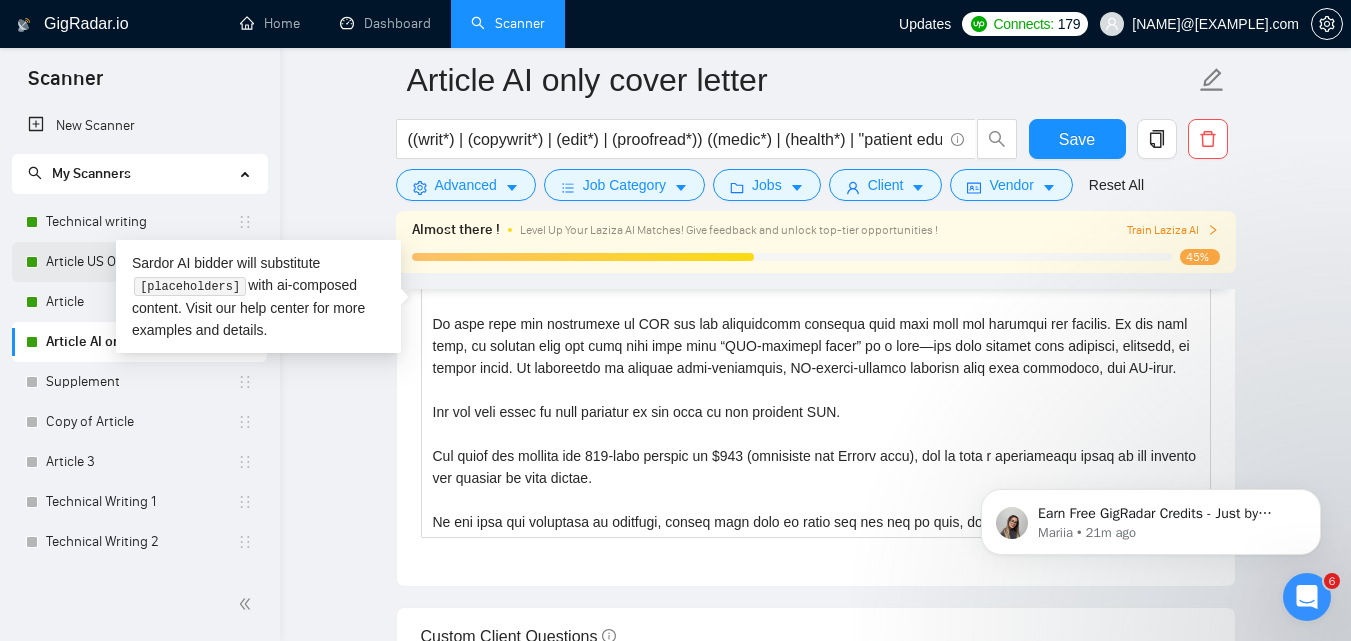 click on "Article US Only" at bounding box center (141, 262) 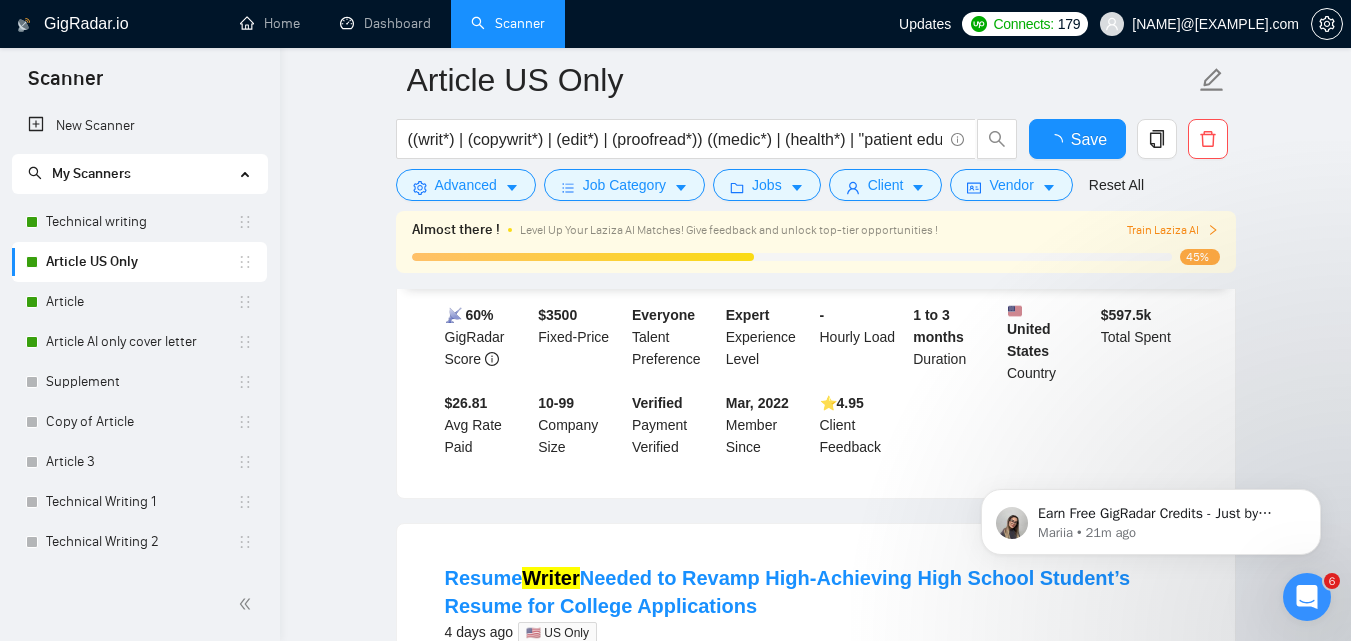 scroll, scrollTop: 2423, scrollLeft: 0, axis: vertical 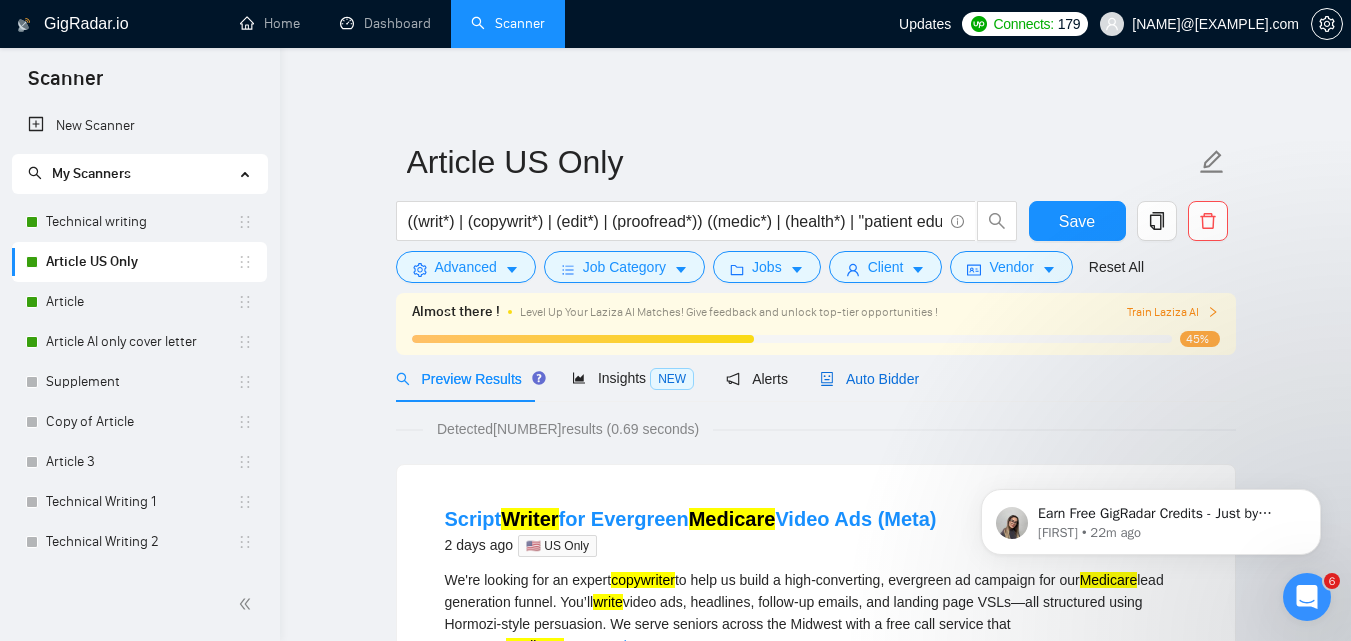 click on "Auto Bidder" at bounding box center (869, 379) 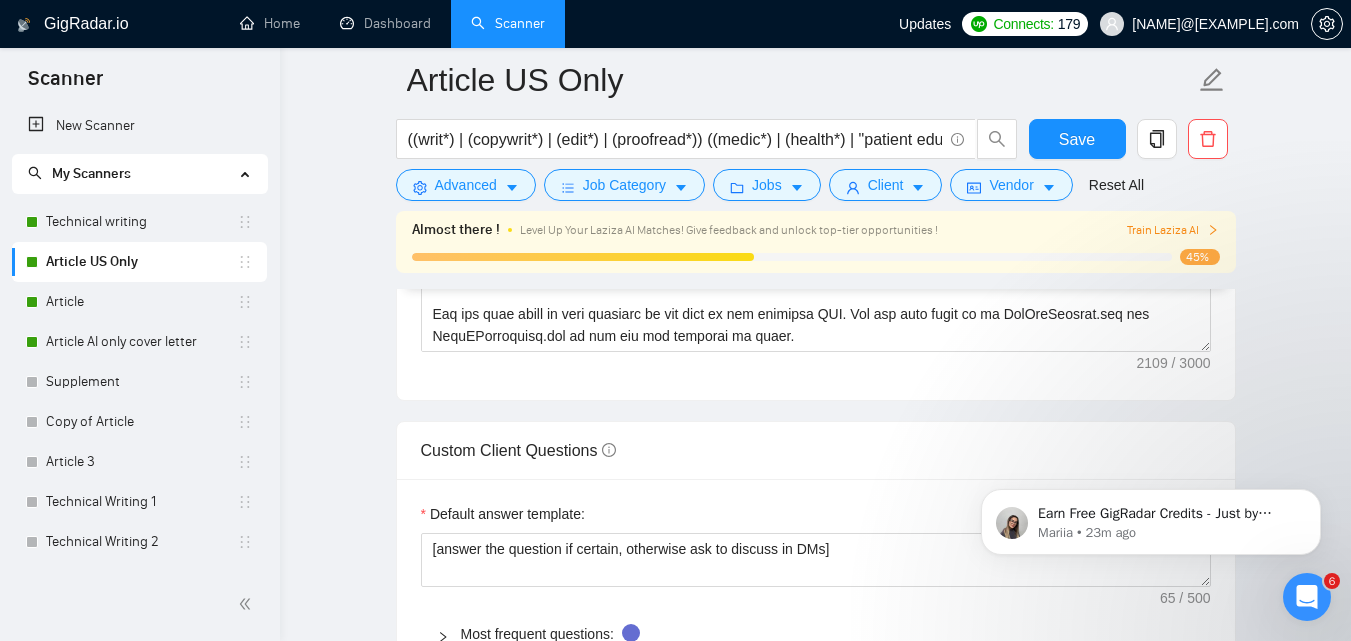 scroll, scrollTop: 2612, scrollLeft: 0, axis: vertical 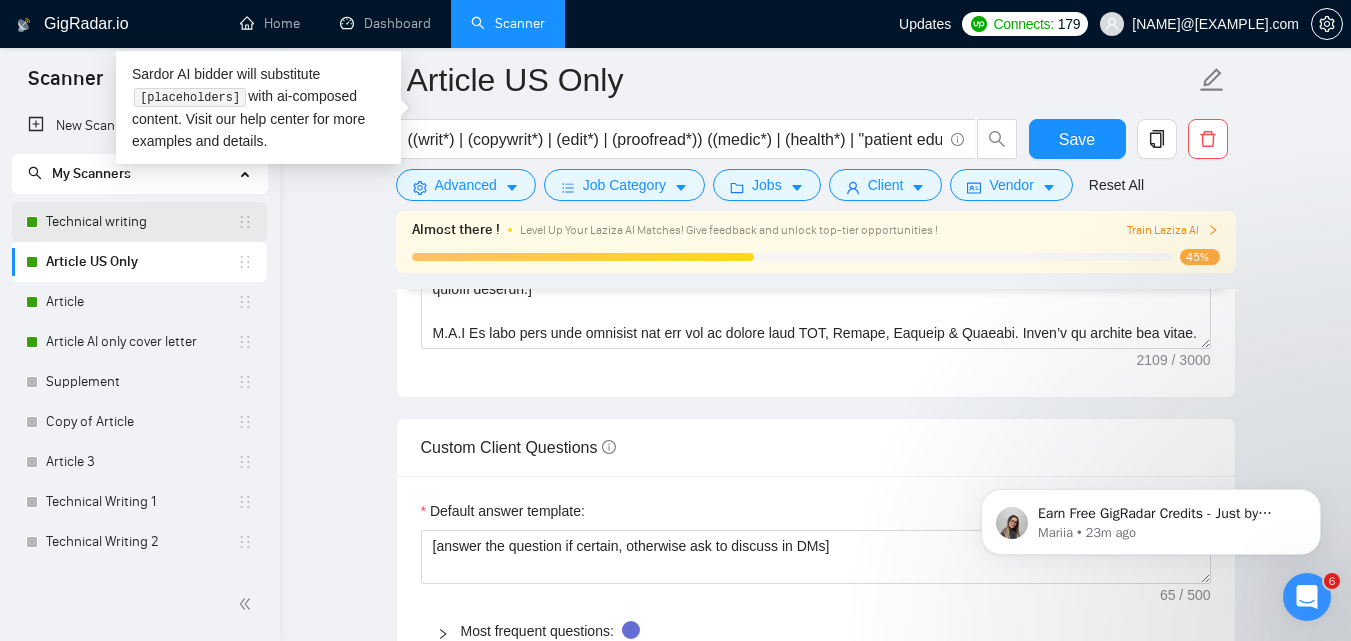 click on "Technical writing" at bounding box center [141, 222] 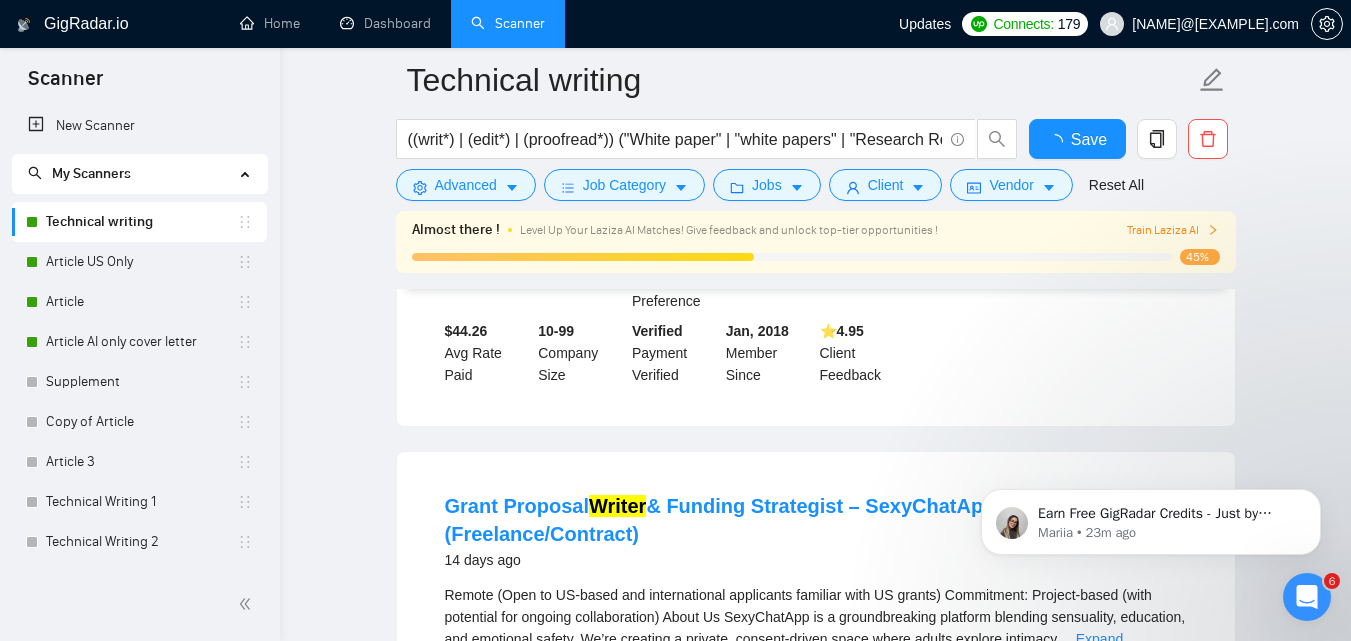 scroll, scrollTop: 2612, scrollLeft: 0, axis: vertical 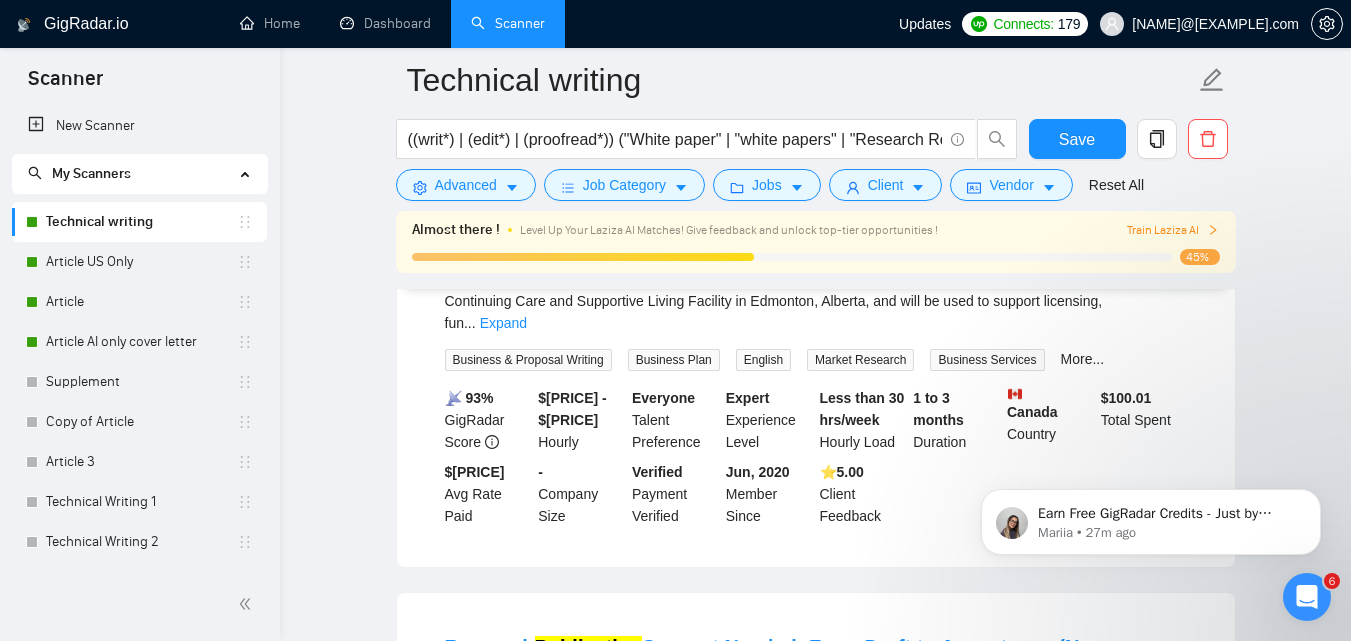 click on "Technical writing" at bounding box center [141, 222] 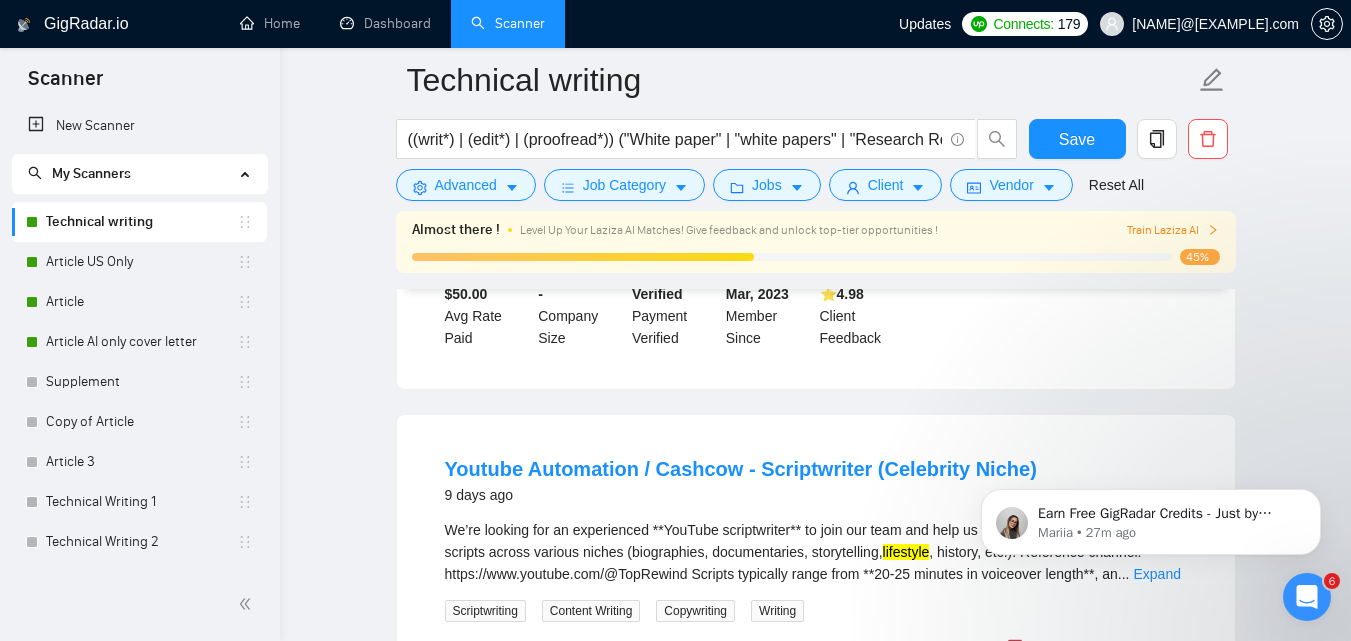 scroll, scrollTop: 277, scrollLeft: 0, axis: vertical 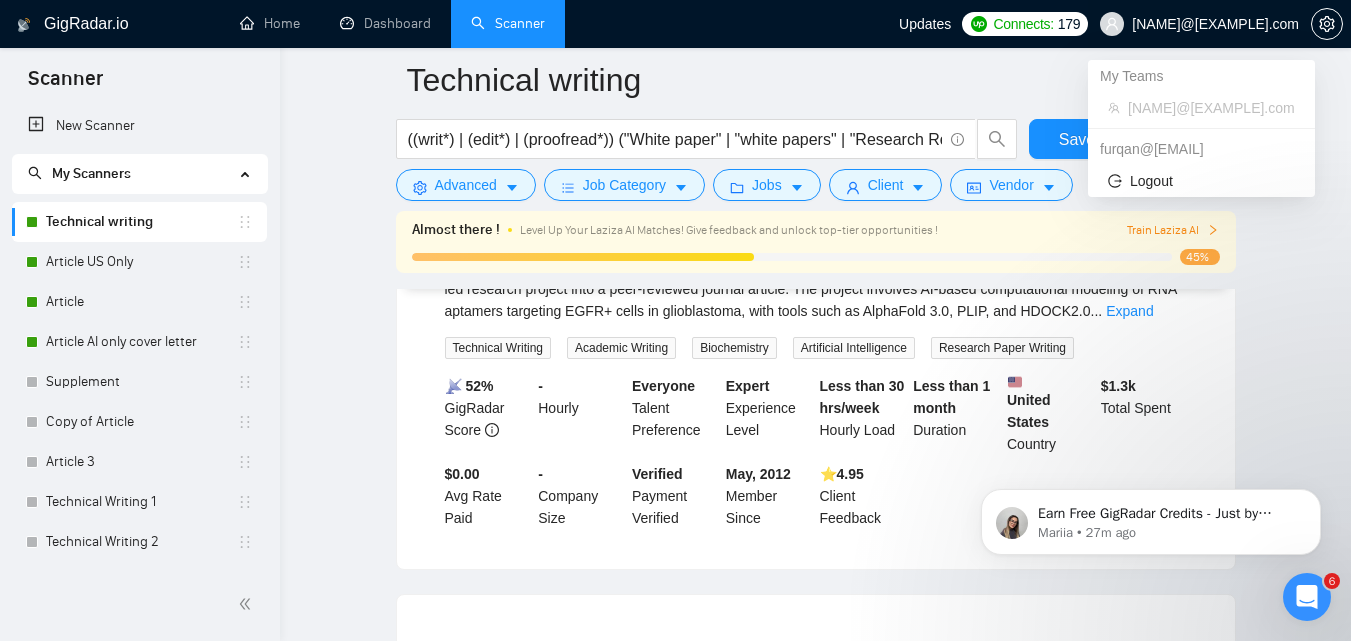 click on "[NAME]@[EXAMPLE].com" at bounding box center (1215, 24) 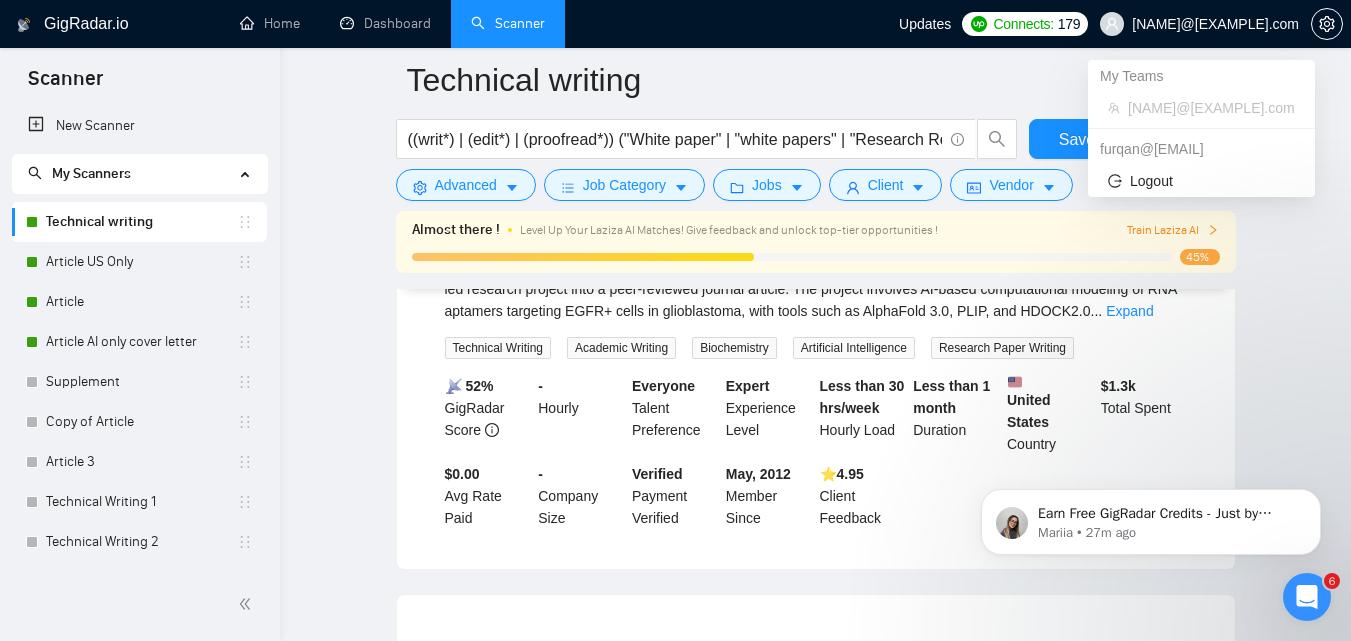 click on "Scanner New Scanner My Scanners Technical writing Article US Only Article  Article AI only cover letter Supplement  Copy of Article  Article 3 Technical Writing 1 Technical Writing 2 Technical Writing 3 GigRadar.io Home Dashboard Scanner Updates  Connects: 179 [EMAIL] Technical writing Save Advanced   Job Category   Jobs   Client   Vendor   Reset All Almost there ! Level Up Your Laziza AI Matches! Give feedback and unlock top-tier opportunities ! Train Laziza AI 45% Preview Results Insights NEW Alerts Auto Bidder Detected   155  results   (5.67 seconds) Youtube Scriptwriter (Celebrity Niche) 8 days ago We’re looking for an experienced **YouTube scriptwriter** to join our team and help us create engaging, long-form scripts across various niches (biographies, documentaries, storytelling,  lifestyle , history, etc.).
Reference channel: https://www.youtube.com/@TopRewind
Scripts typically range from **20-25 minutes in voiceover length**, an ... Expand Scriptwriting Copywriting" at bounding box center (675, -2761) 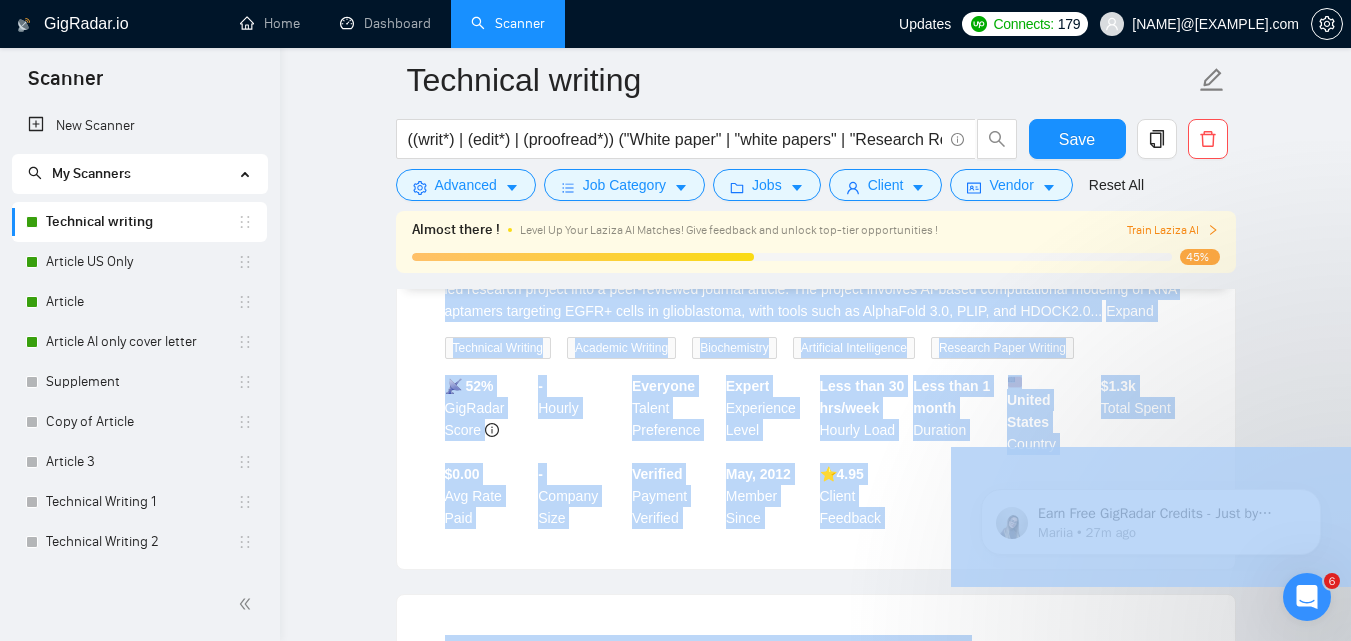 click on "Technical writing ((writ*) | (edit*) | (proofread*)) ("White paper" | "white papers" | "Research Report" | "research reports" | "technical brief" | "policy paper" | "position paper" | "discussion paper" | "analysis report" | "strategic document" | manuscript | "research paper" | "review paper" | "systematic review" | "Meta analysis" | "meta-analysis" | "literature search" | "literature review" | (publi*) | (CME*) | "continuing medical education") ((medic*) | (health*) | (biotech*) | "provider education" | "mental health" | PhD | MD | PharmD | EndNote | PubMed | Clinical | Pharmaceutical | Therapeutics | (Patholog*) | (Epidemiolog*) | (Genetic*) | (Microbiolog*) | (Immunolog*) | (Pharmacolog*)  | (Dermatolog*) | (Pulmonolog*) | (Urolog*) | (Pharmacist*) | Naturopath | (Metaboli*) | Chronic | Acute | Diagnosis | Prognosis | (Surge*) | Rehabilitation | Wellness | Lifestyle | "Chronic disease" | "Preventive care" | "Patient care") Save Advanced   Job Category   Jobs   Client   Vendor   Reset All Almost there !" at bounding box center (815, -520) 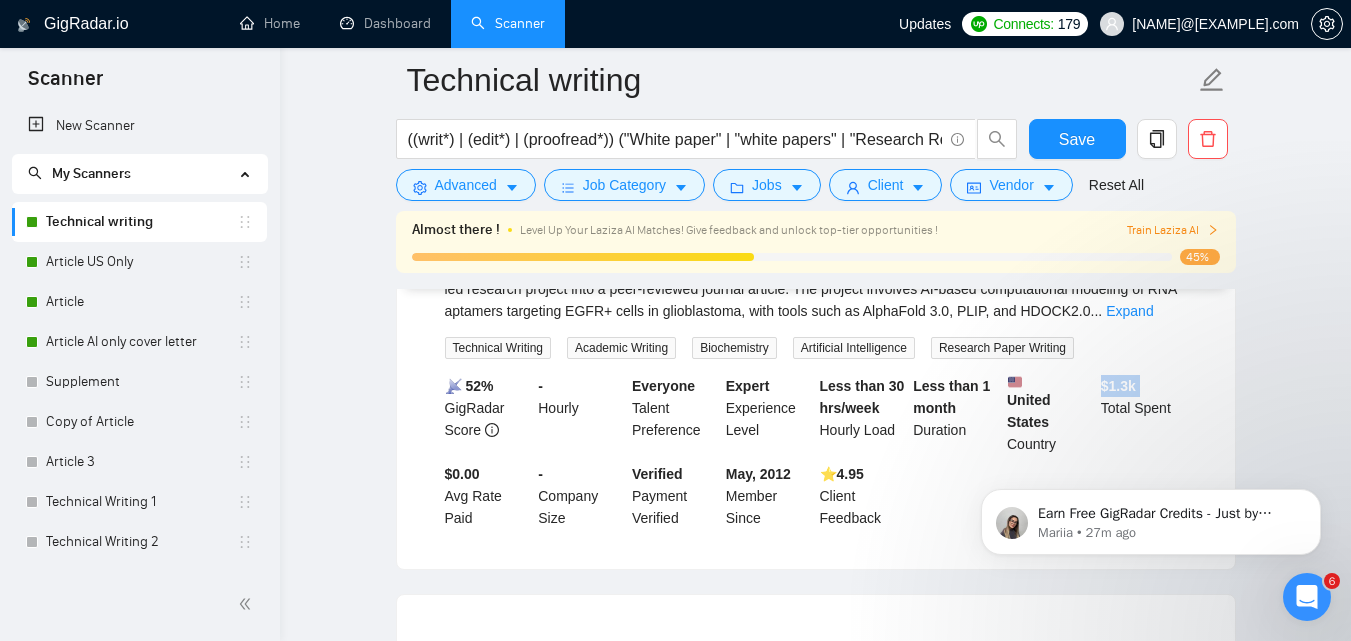 click on "Technical writing ((writ*) | (edit*) | (proofread*)) ("White paper" | "white papers" | "Research Report" | "research reports" | "technical brief" | "policy paper" | "position paper" | "discussion paper" | "analysis report" | "strategic document" | manuscript | "research paper" | "review paper" | "systematic review" | "Meta analysis" | "meta-analysis" | "literature search" | "literature review" | (publi*) | (CME*) | "continuing medical education") ((medic*) | (health*) | (biotech*) | "provider education" | "mental health" | PhD | MD | PharmD | EndNote | PubMed | Clinical | Pharmaceutical | Therapeutics | (Patholog*) | (Epidemiolog*) | (Genetic*) | (Microbiolog*) | (Immunolog*) | (Pharmacolog*)  | (Dermatolog*) | (Pulmonolog*) | (Urolog*) | (Pharmacist*) | Naturopath | (Metaboli*) | Chronic | Acute | Diagnosis | Prognosis | (Surge*) | Rehabilitation | Wellness | Lifestyle | "Chronic disease" | "Preventive care" | "Patient care") Save Advanced   Job Category   Jobs   Client   Vendor   Reset All Almost there !" at bounding box center (815, -520) 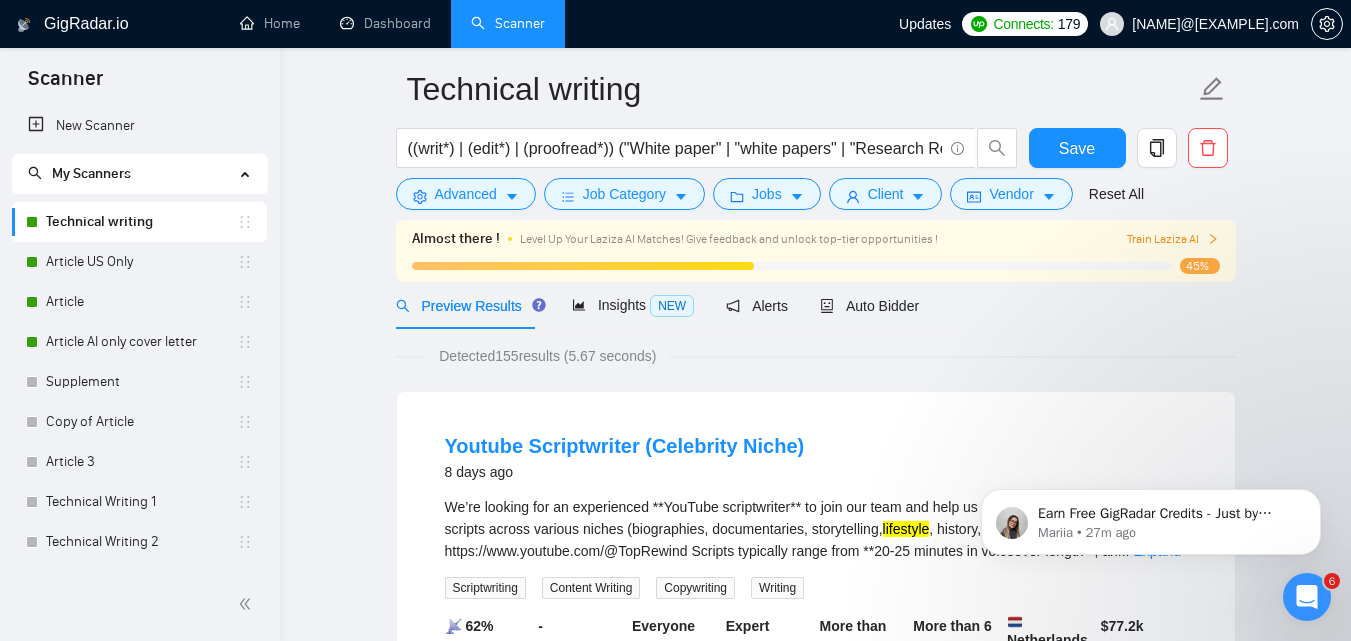 scroll, scrollTop: 0, scrollLeft: 0, axis: both 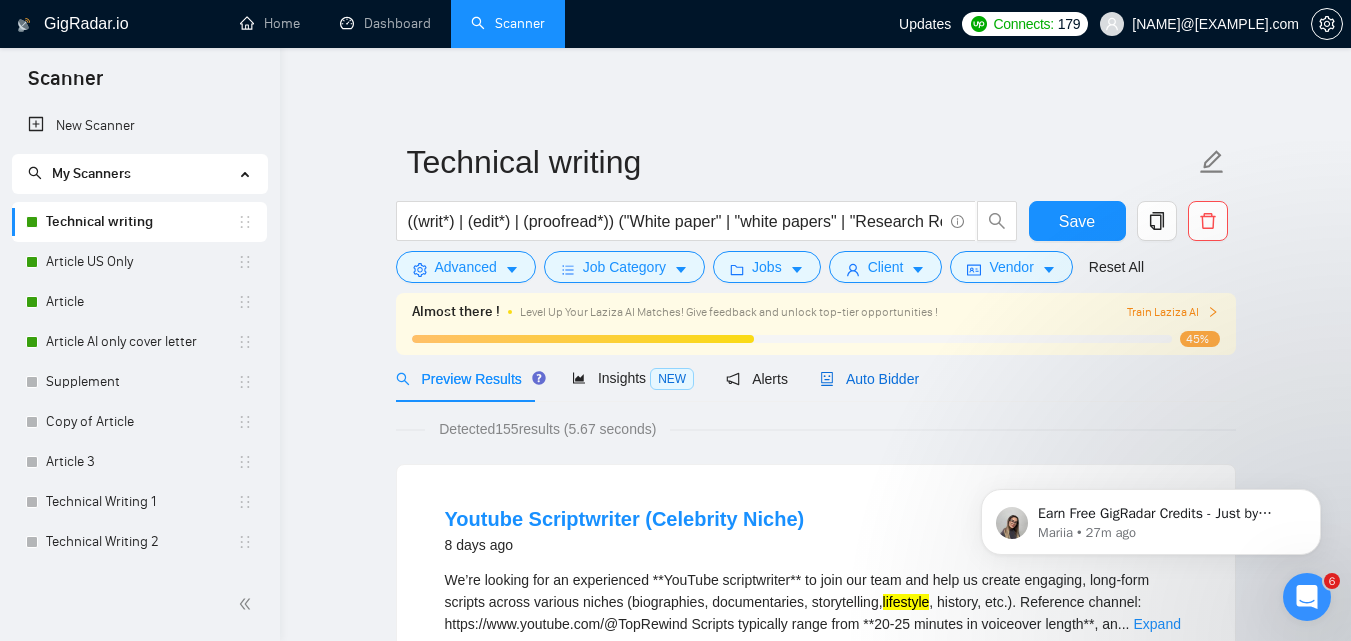 click on "Auto Bidder" at bounding box center [869, 379] 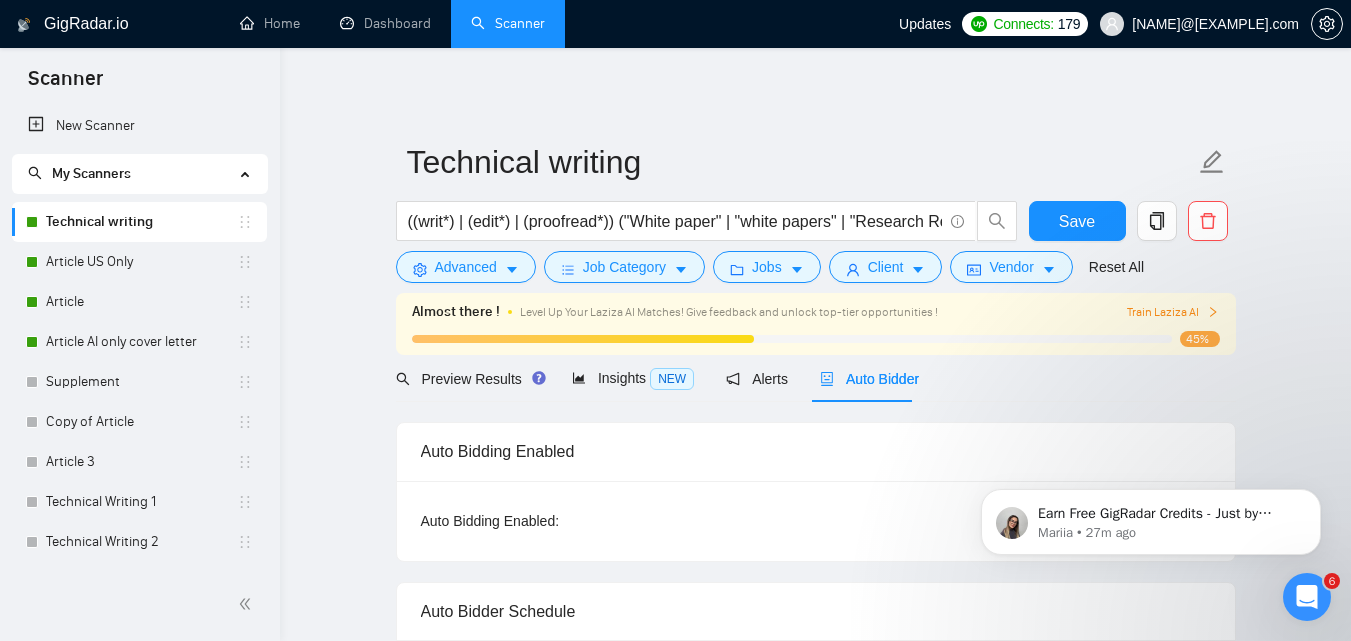 type 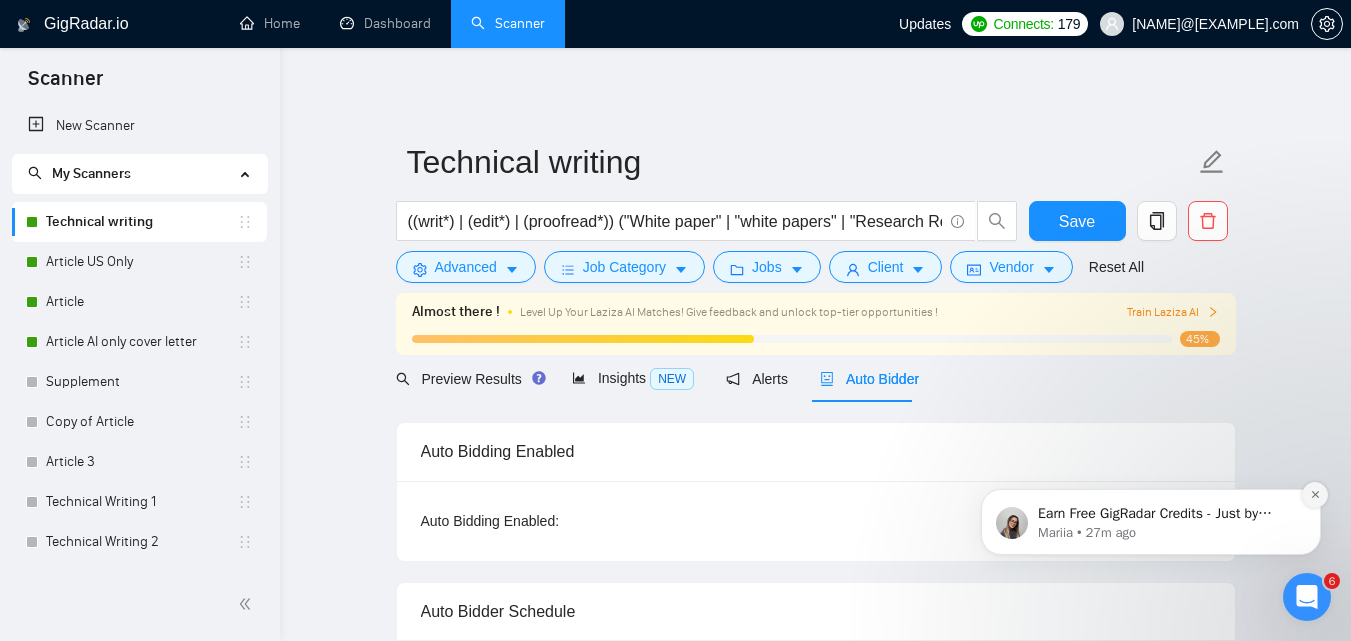 click 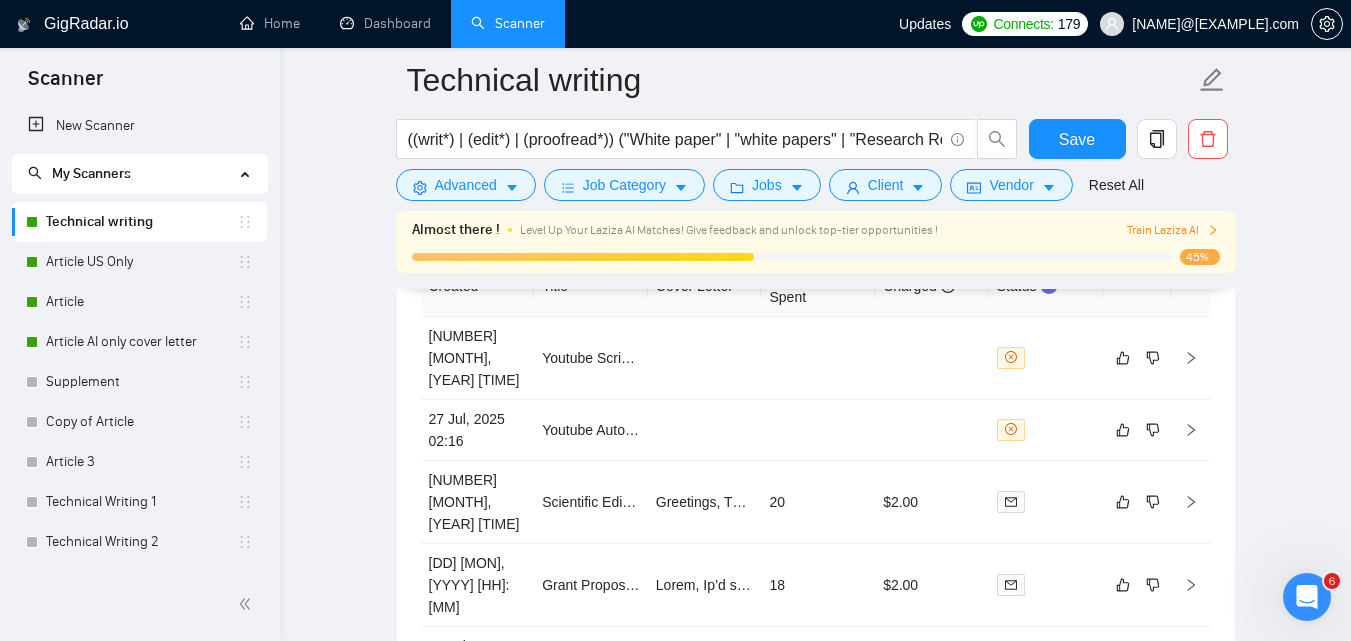 scroll, scrollTop: 5246, scrollLeft: 0, axis: vertical 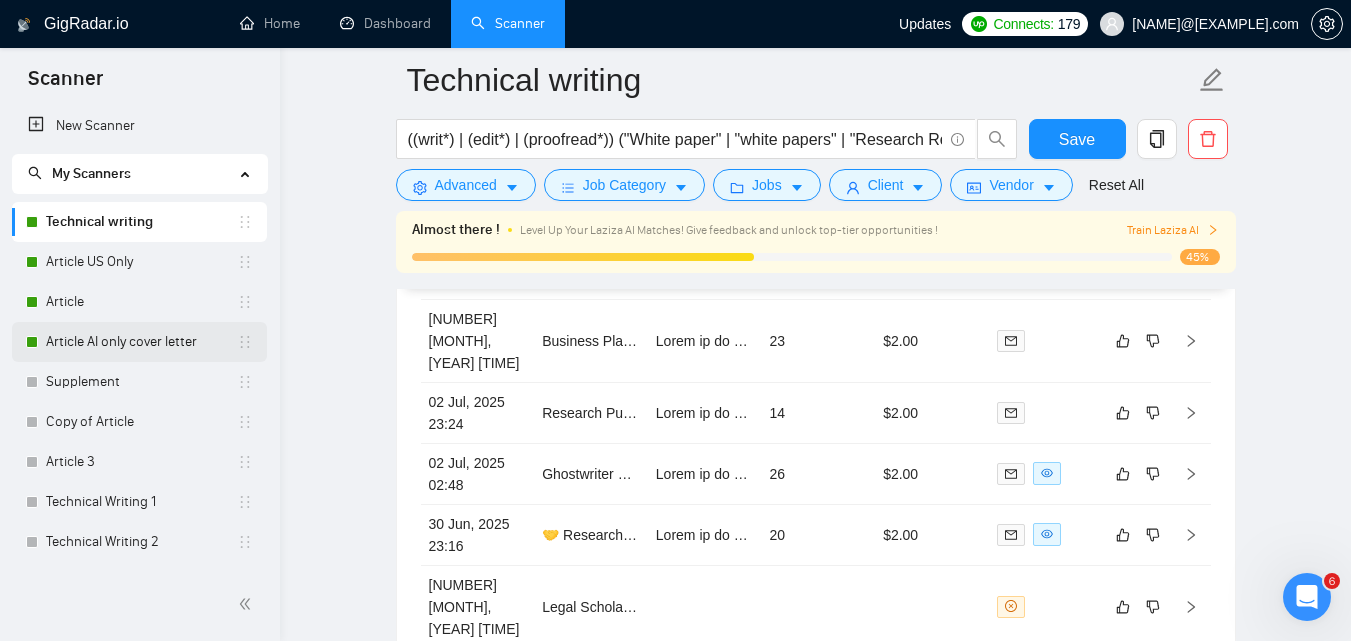 click on "Article AI only cover letter" at bounding box center (141, 342) 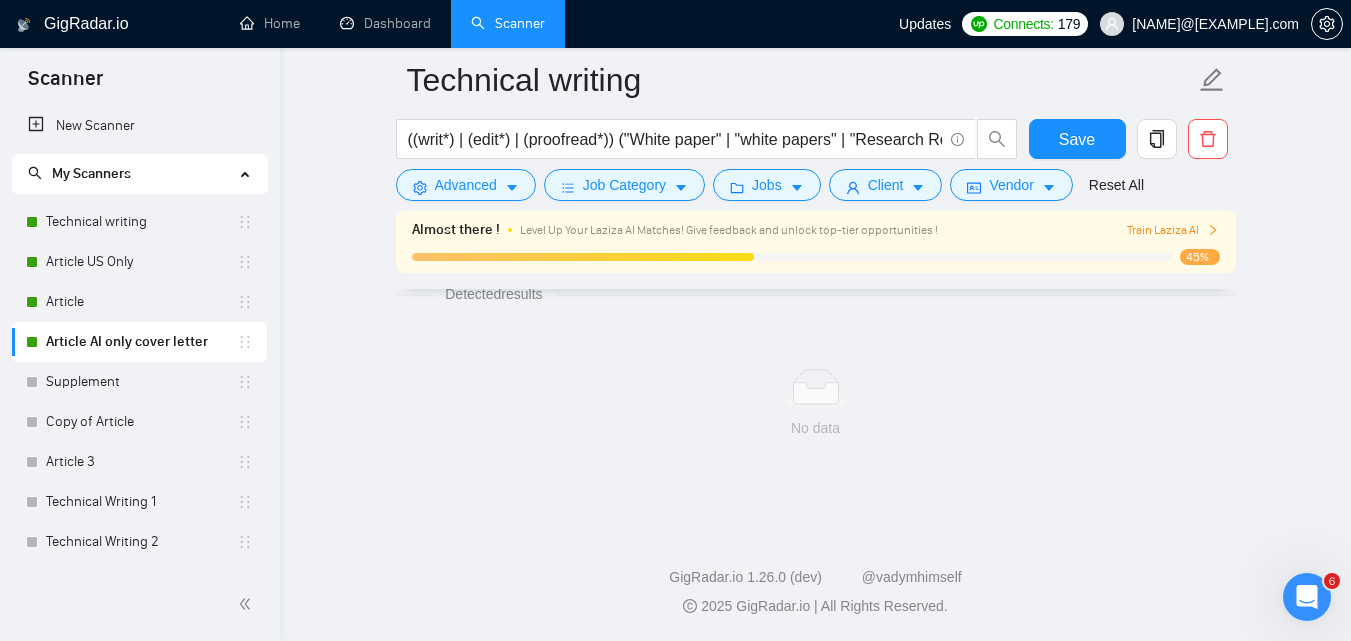 scroll, scrollTop: 1338, scrollLeft: 0, axis: vertical 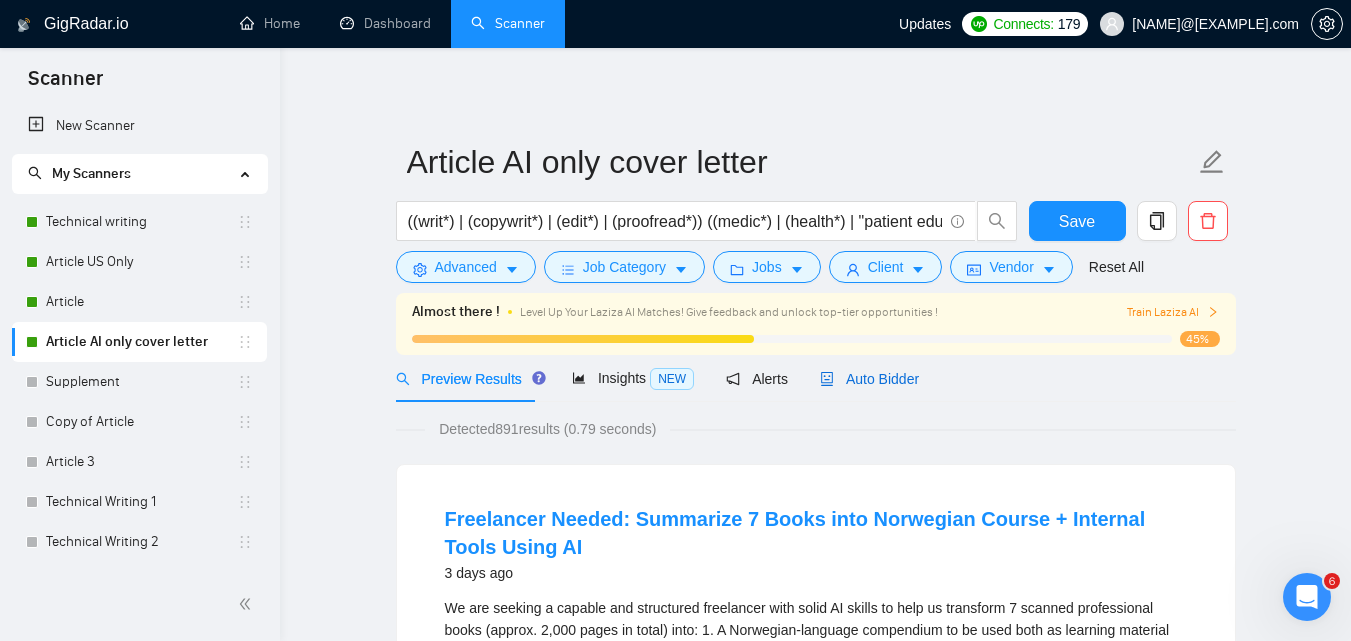 click on "Auto Bidder" at bounding box center [869, 379] 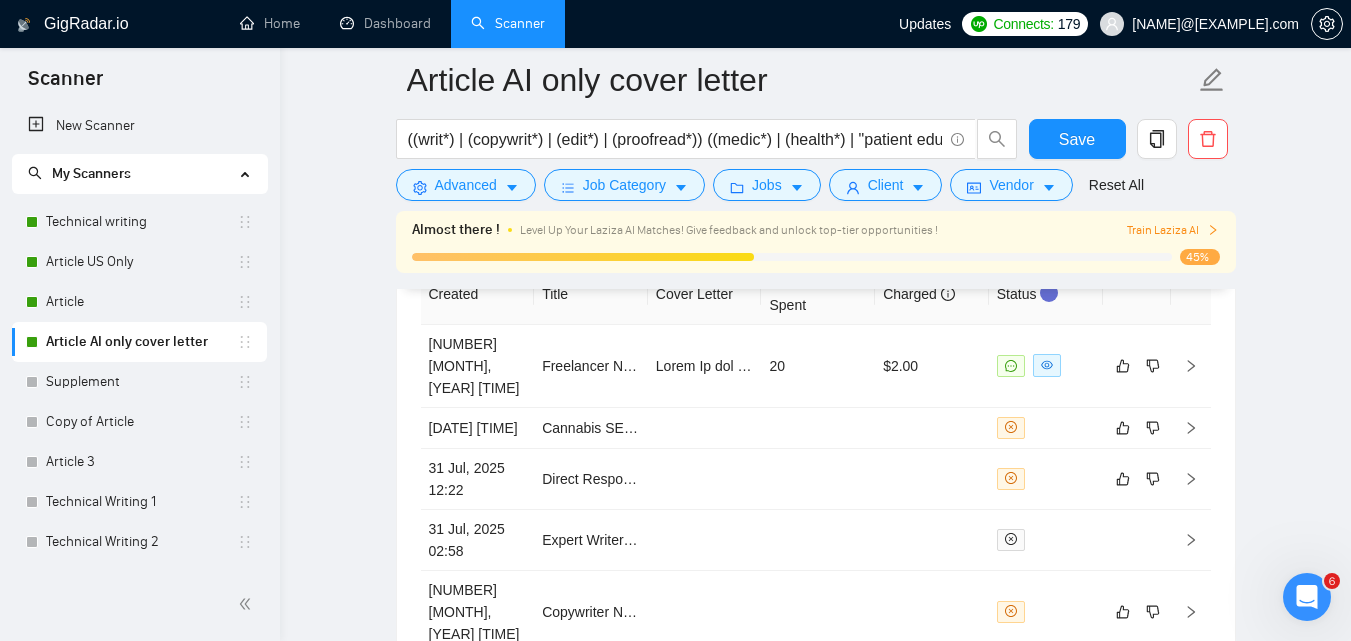 scroll, scrollTop: 4906, scrollLeft: 0, axis: vertical 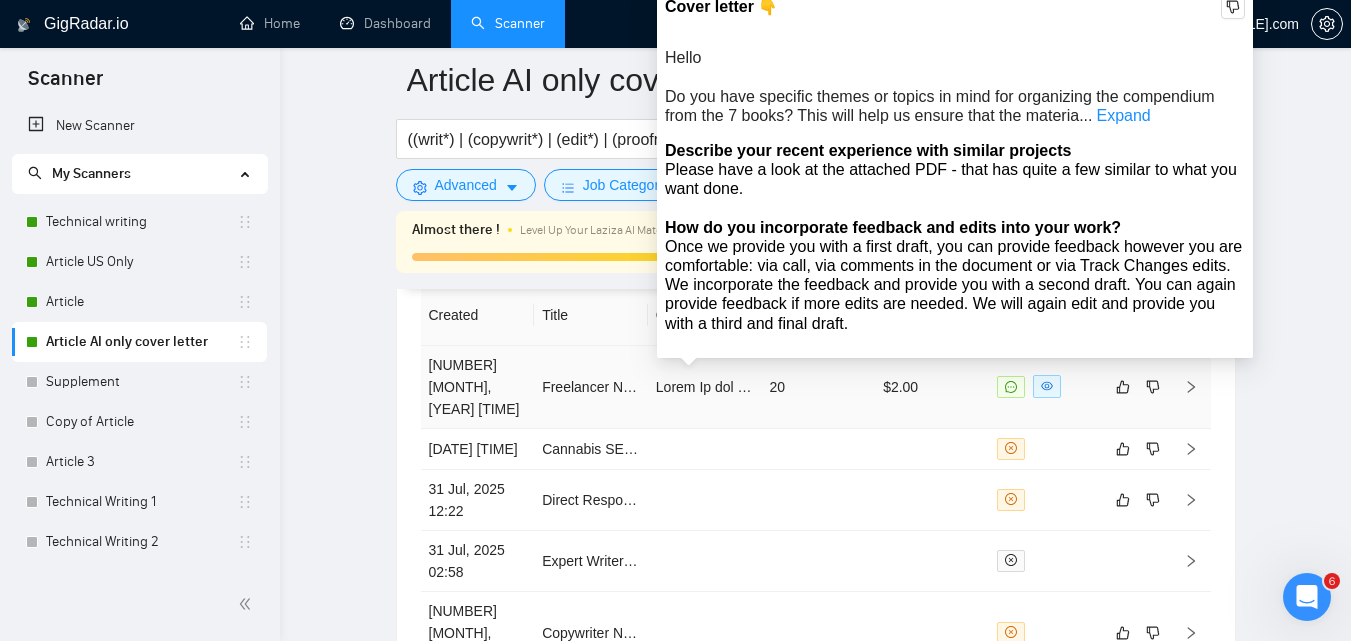 click at bounding box center [5477, 387] 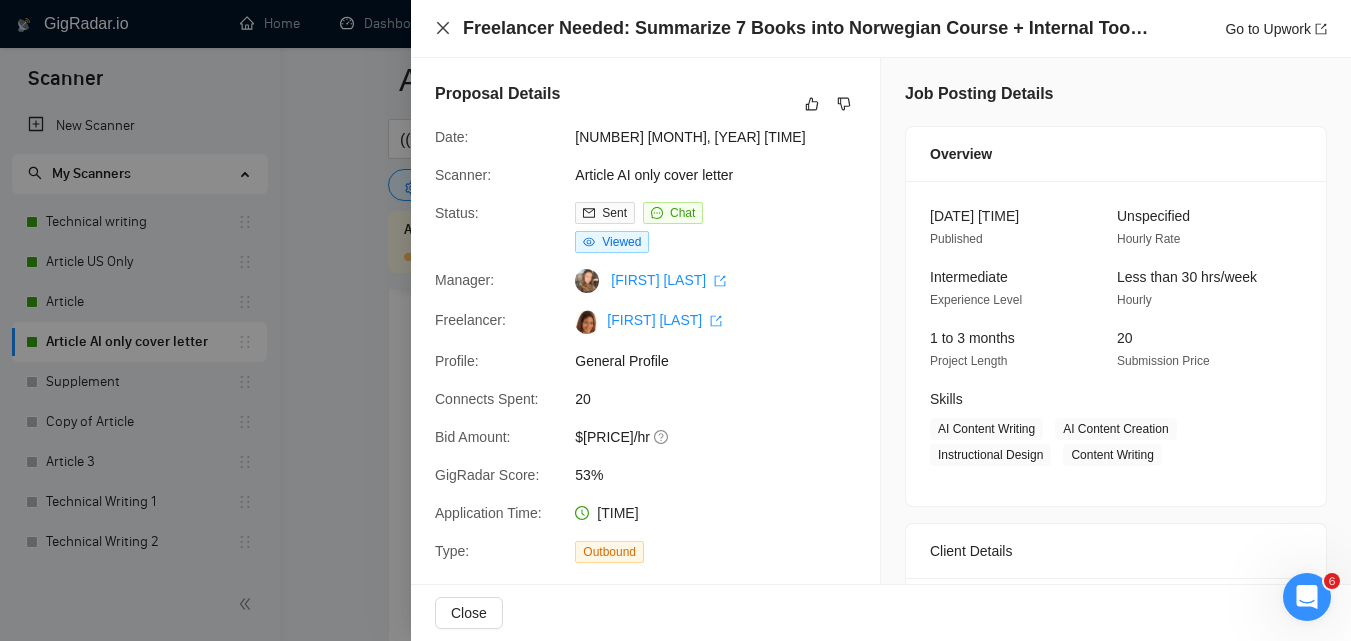 click 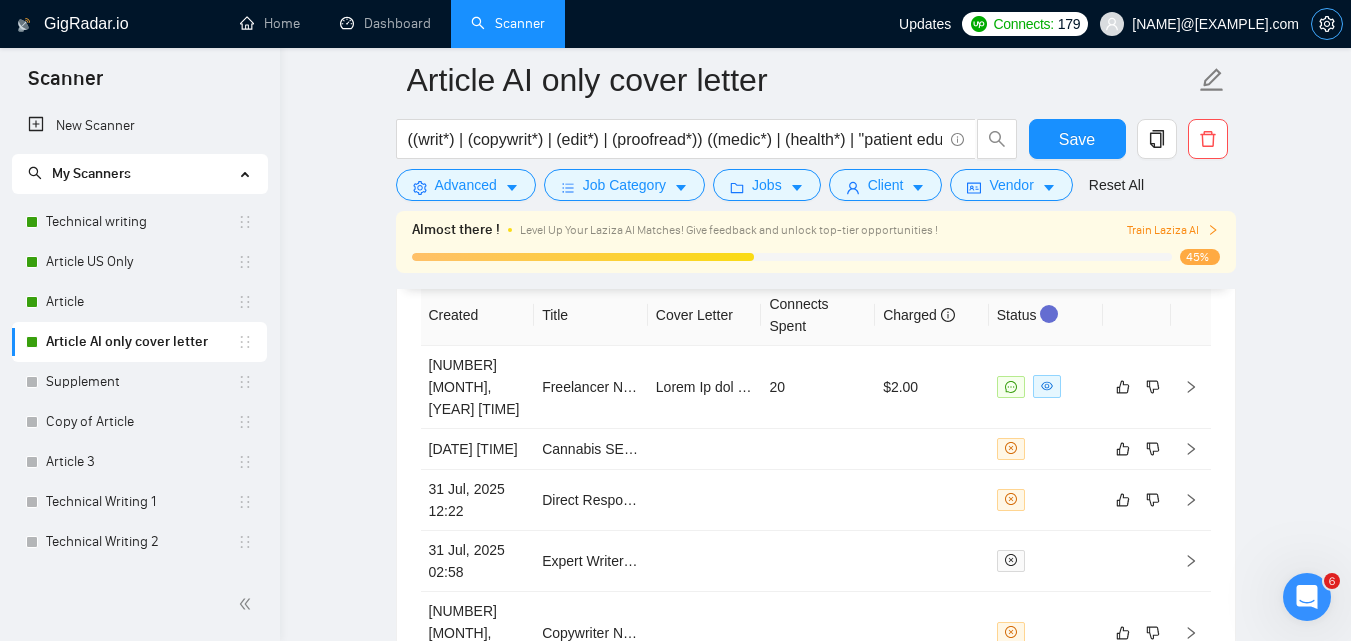 click 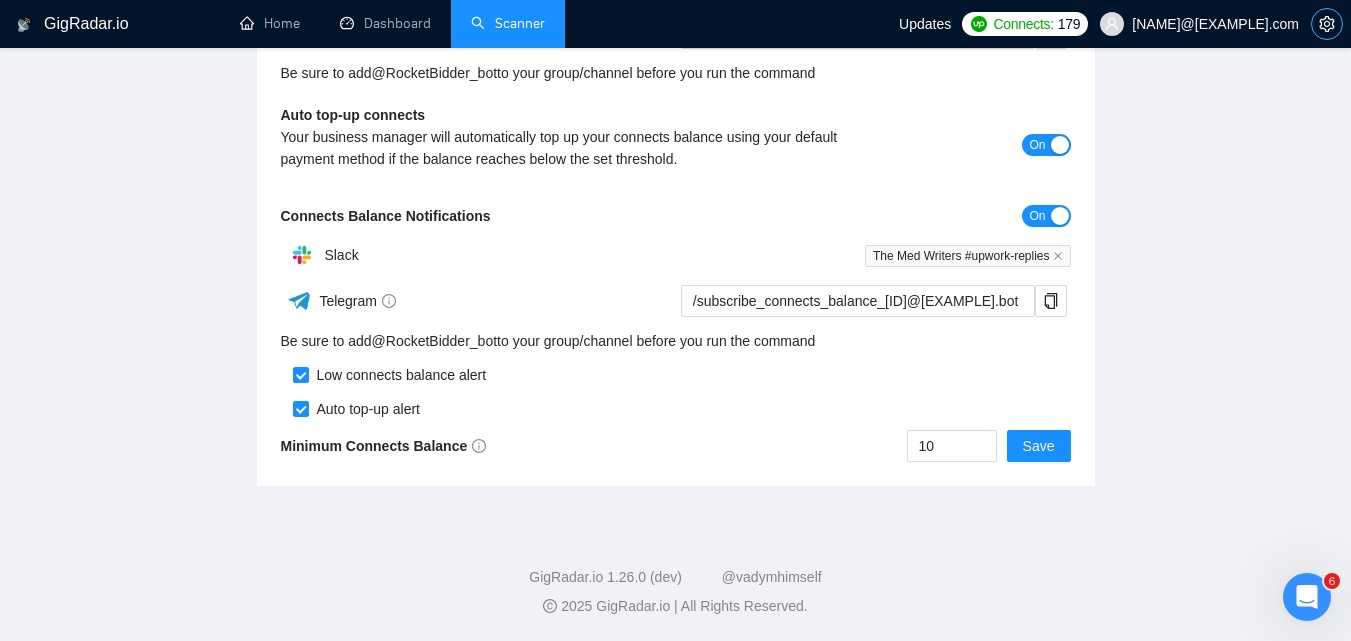 scroll, scrollTop: 0, scrollLeft: 0, axis: both 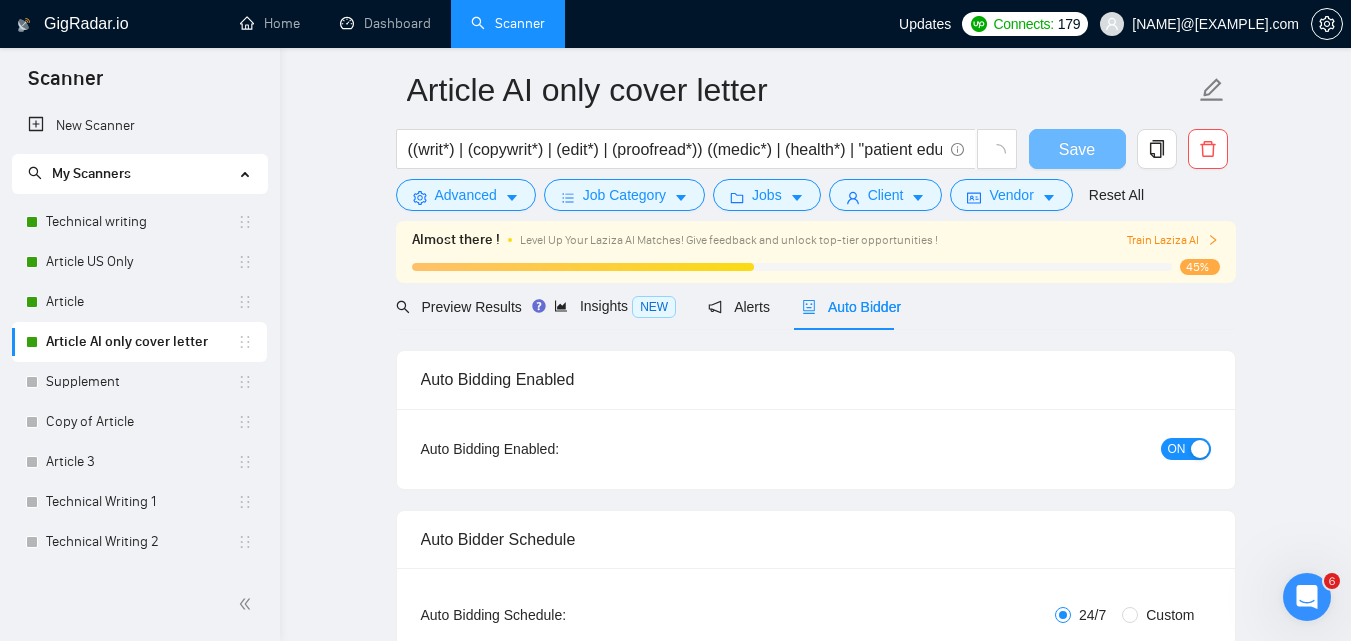 click on "Auto Bidder" at bounding box center [851, 307] 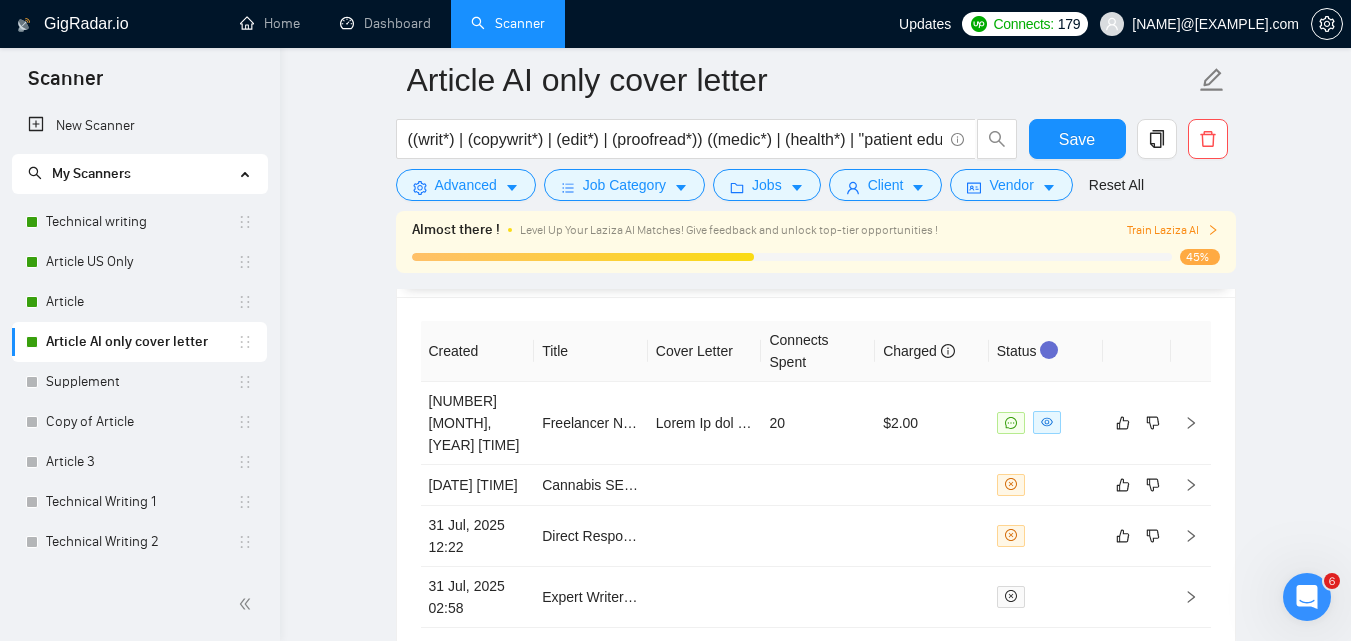 scroll, scrollTop: 4900, scrollLeft: 0, axis: vertical 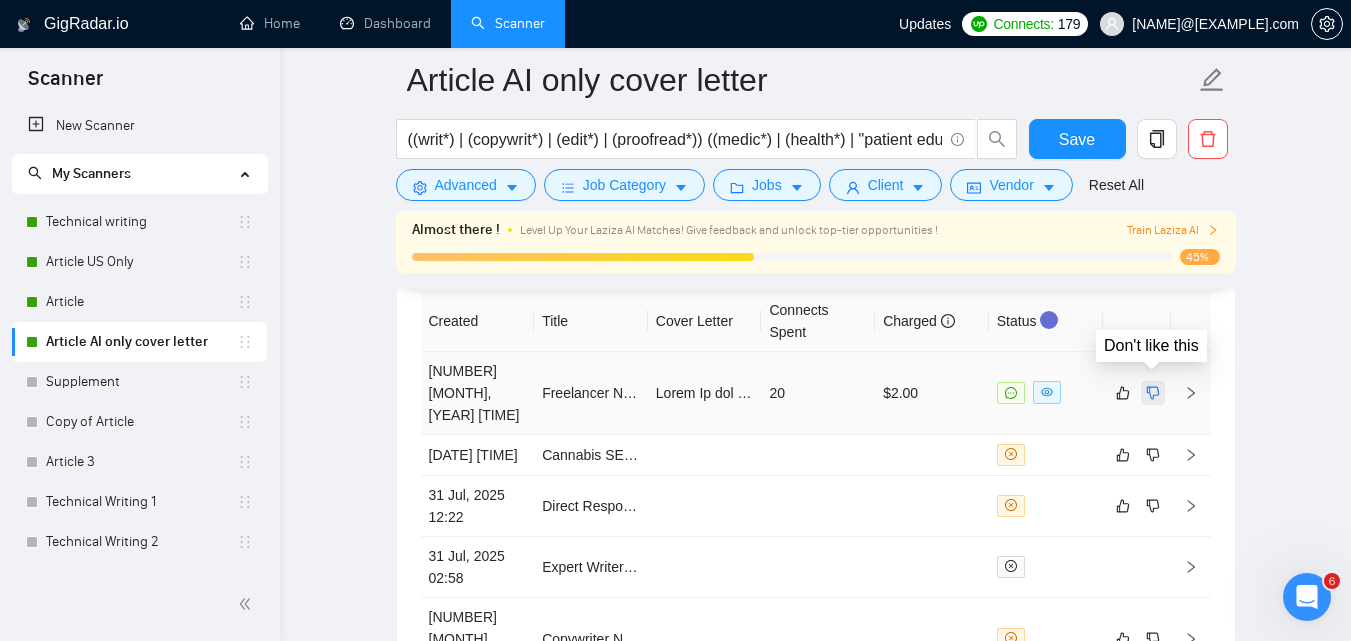 click 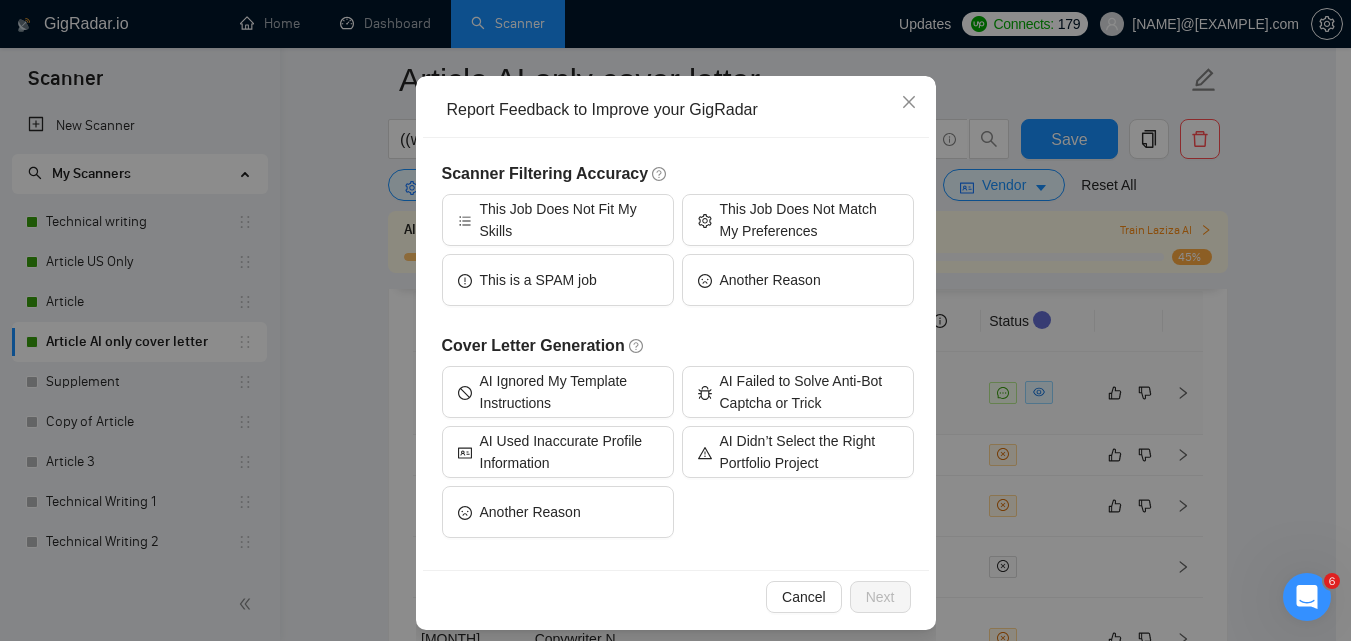 scroll, scrollTop: 157, scrollLeft: 0, axis: vertical 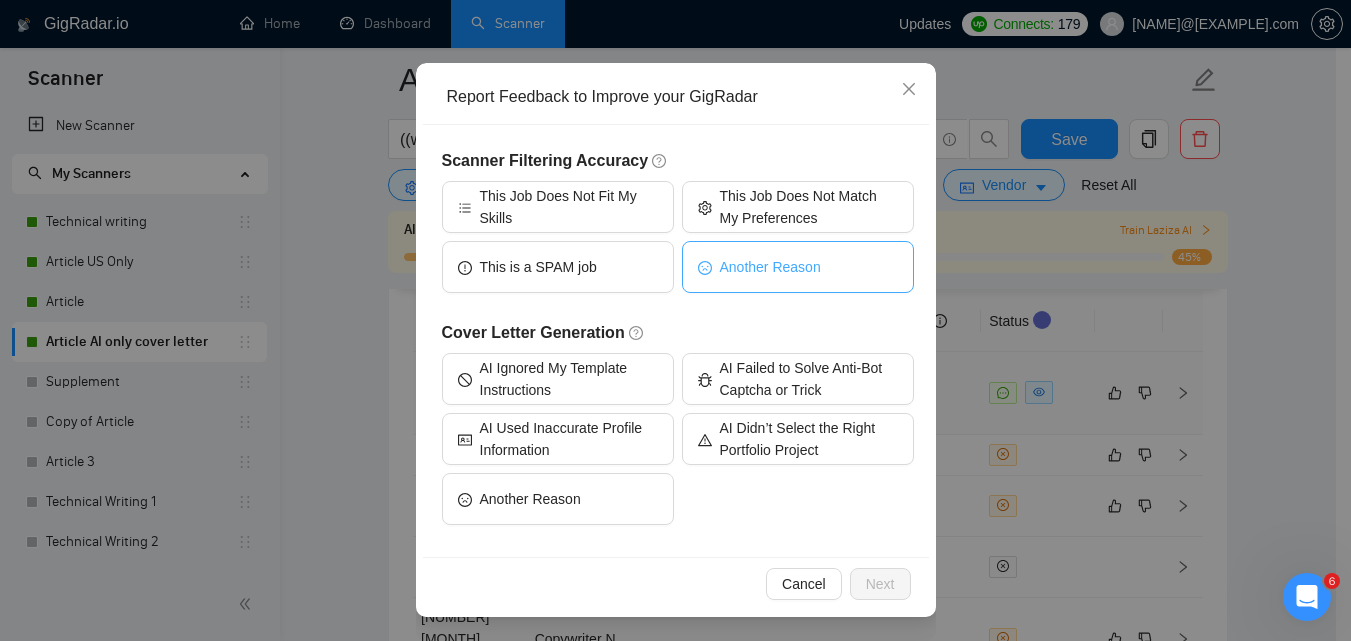 click on "Another Reason" at bounding box center [770, 267] 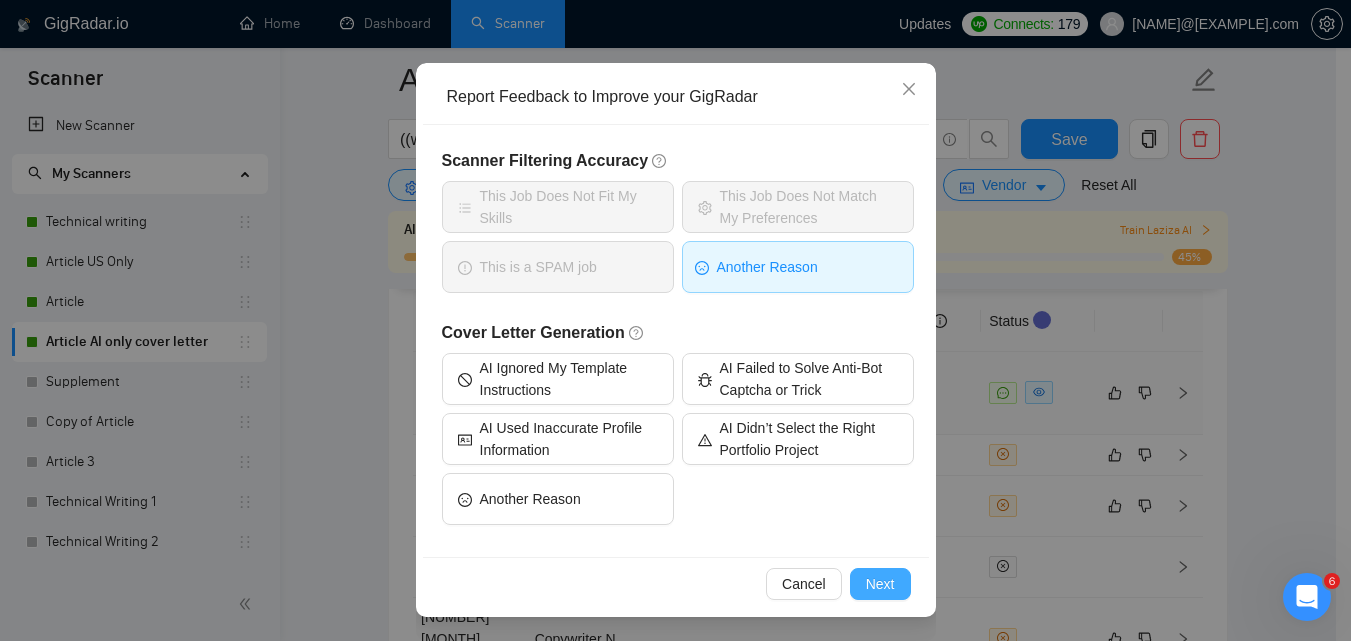 click on "Next" at bounding box center [880, 584] 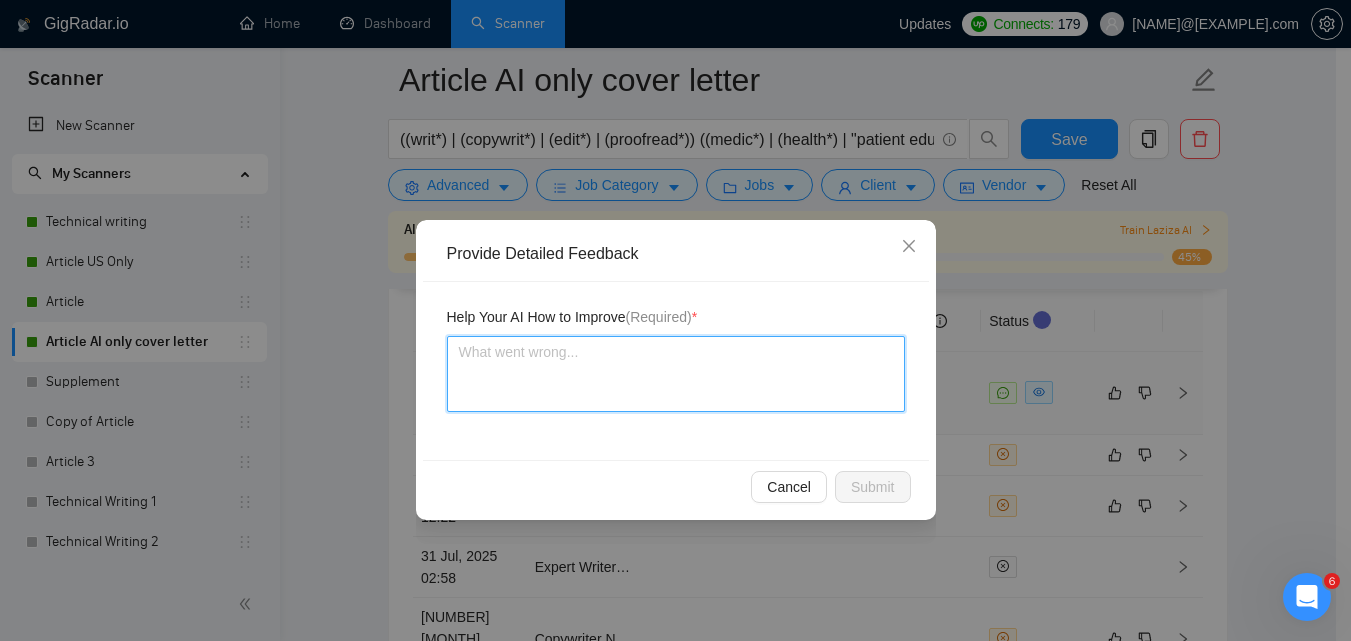click at bounding box center [676, 374] 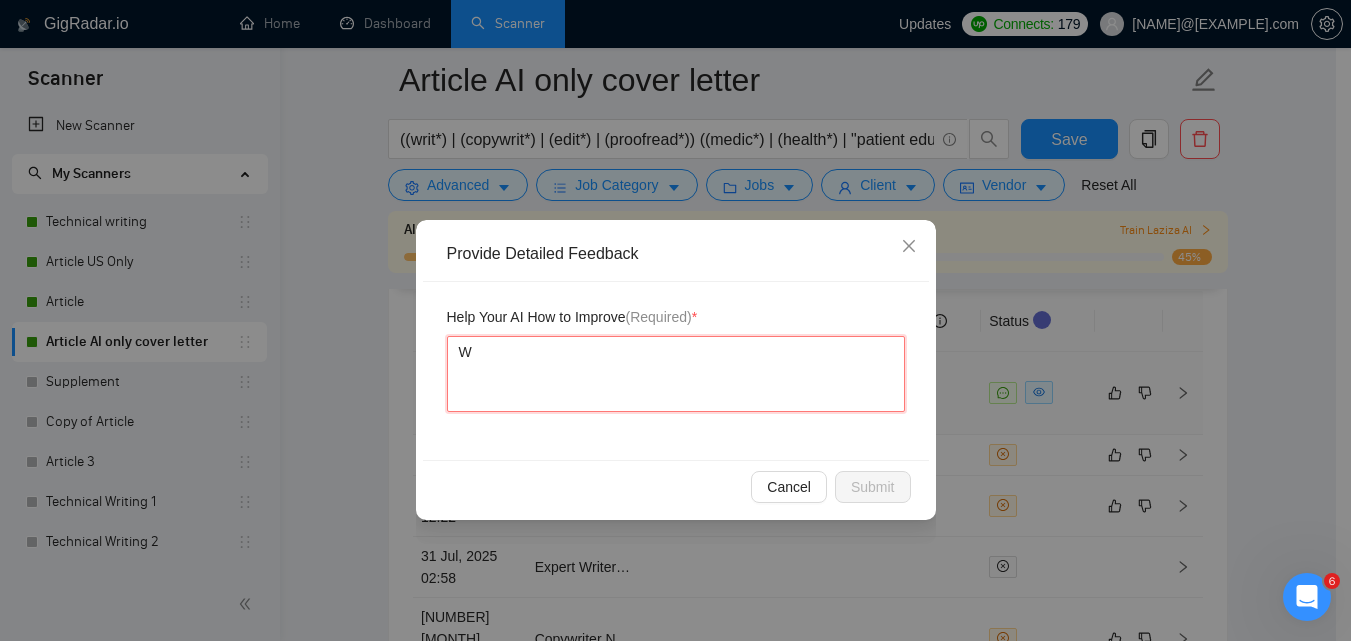 type on "WE" 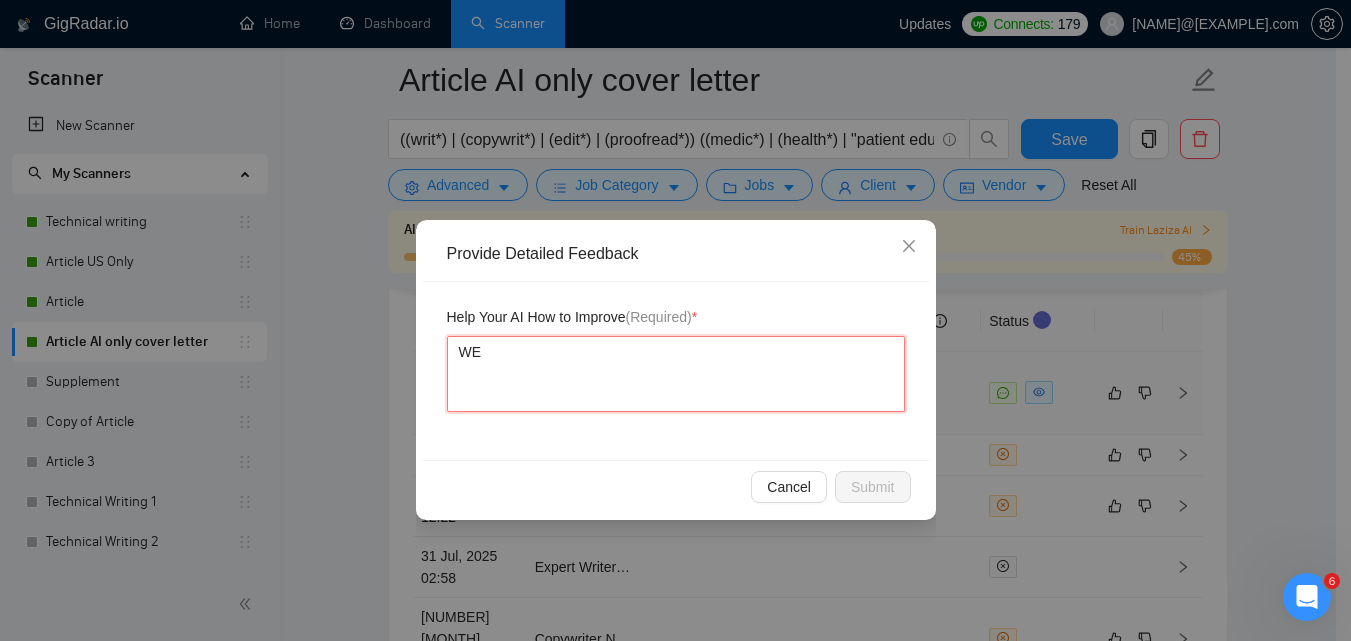 type 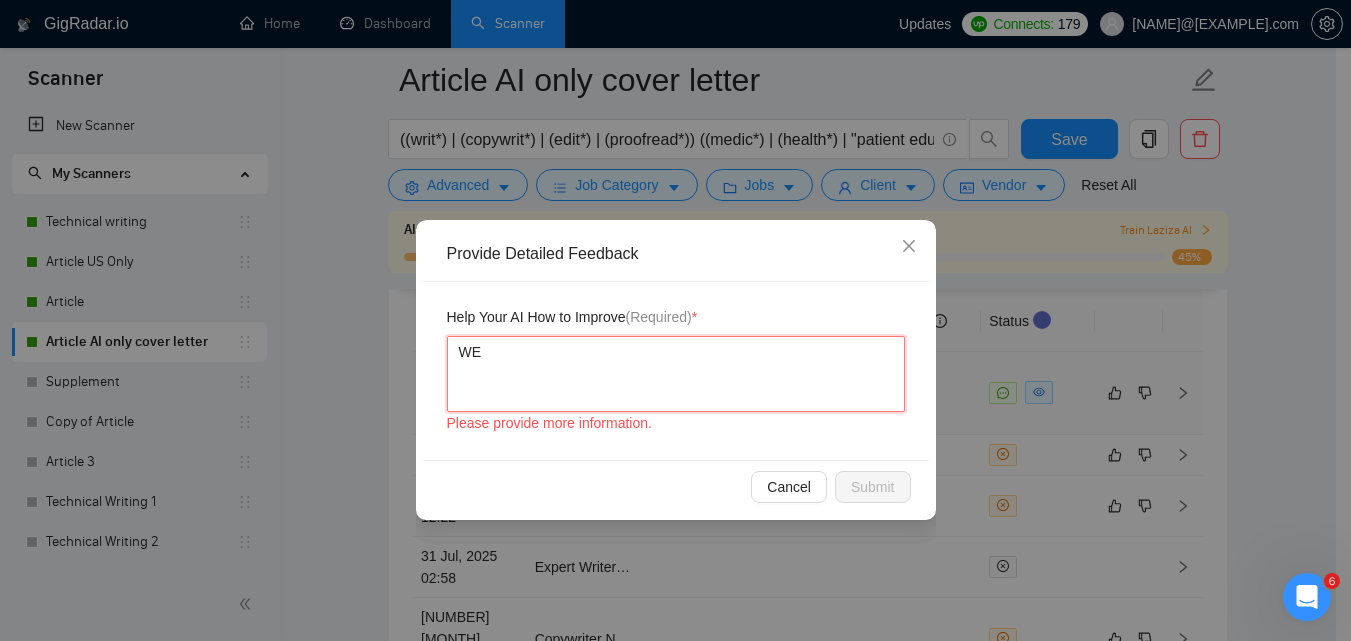 type 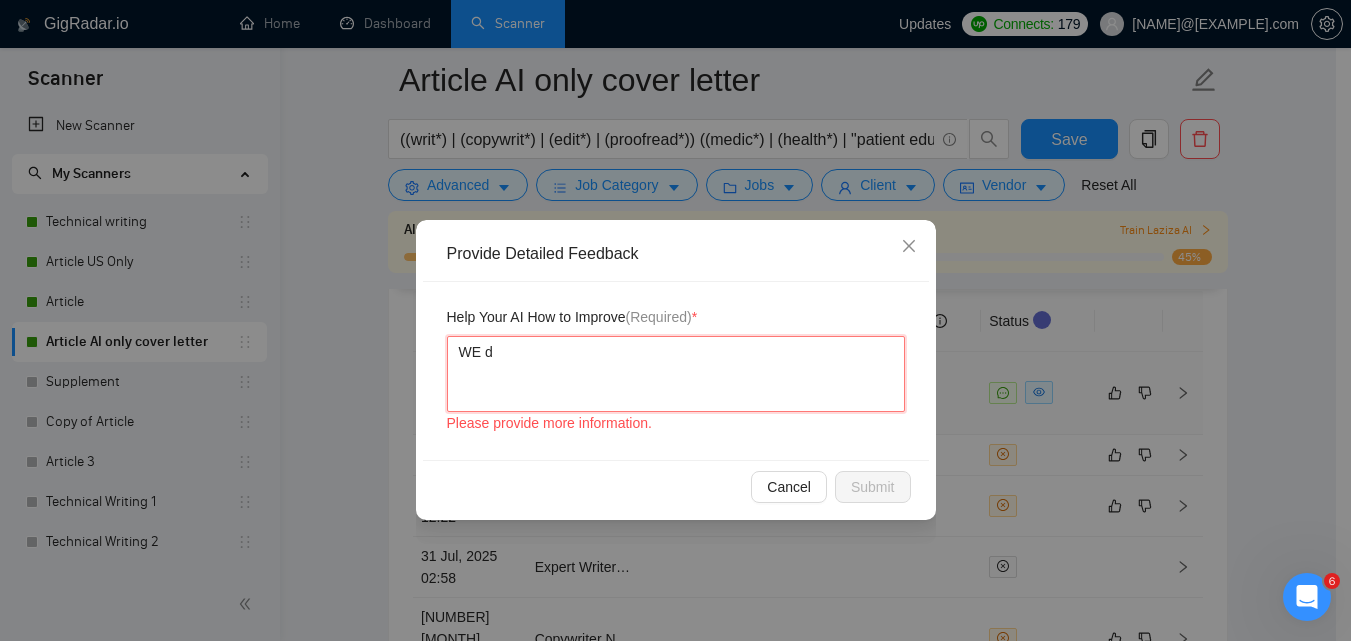 type 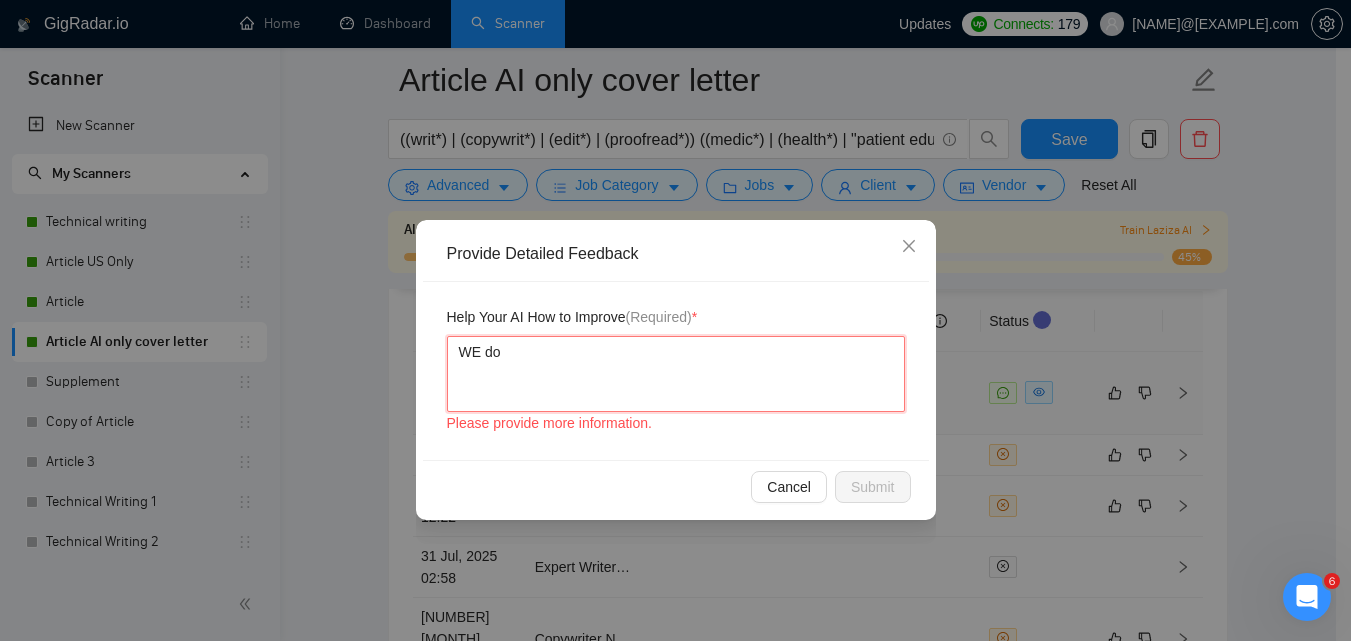 type on "WE d" 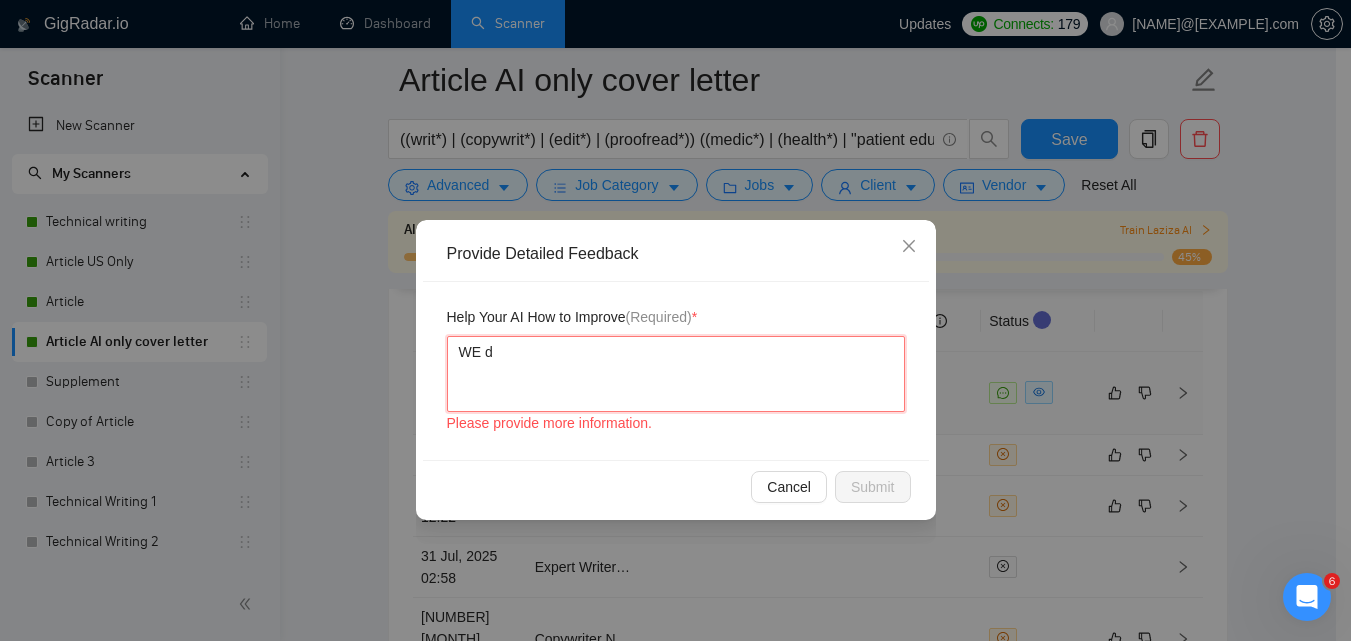 type 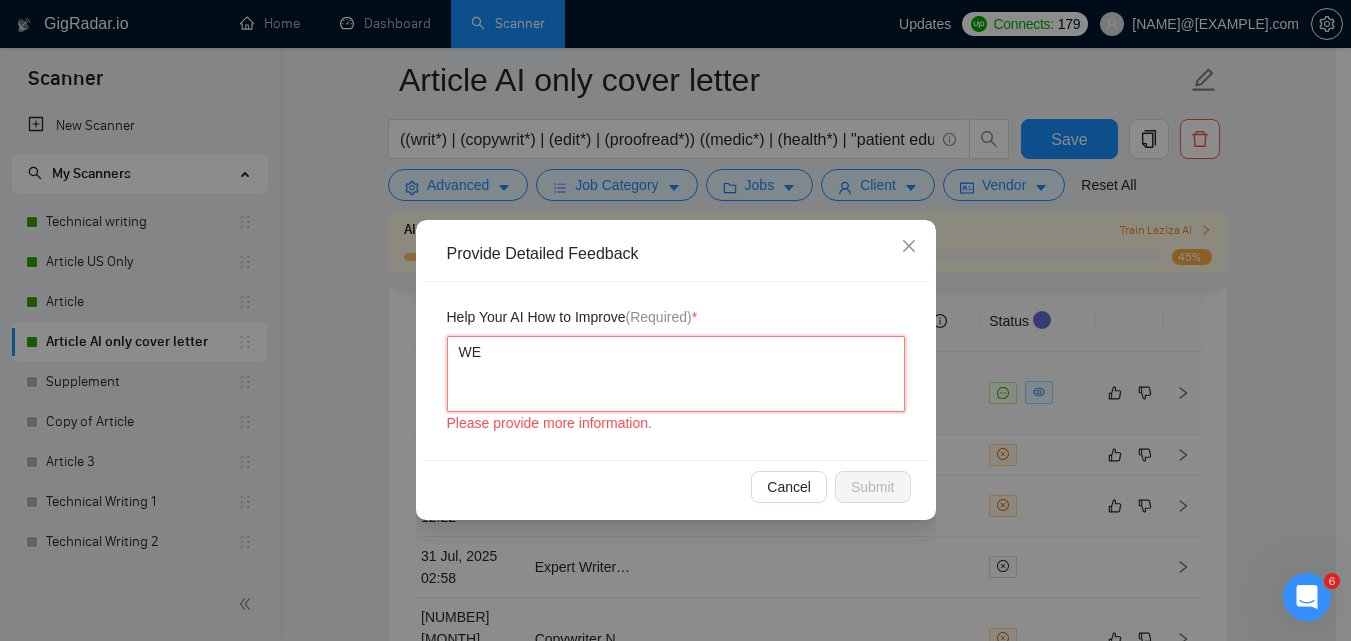 type 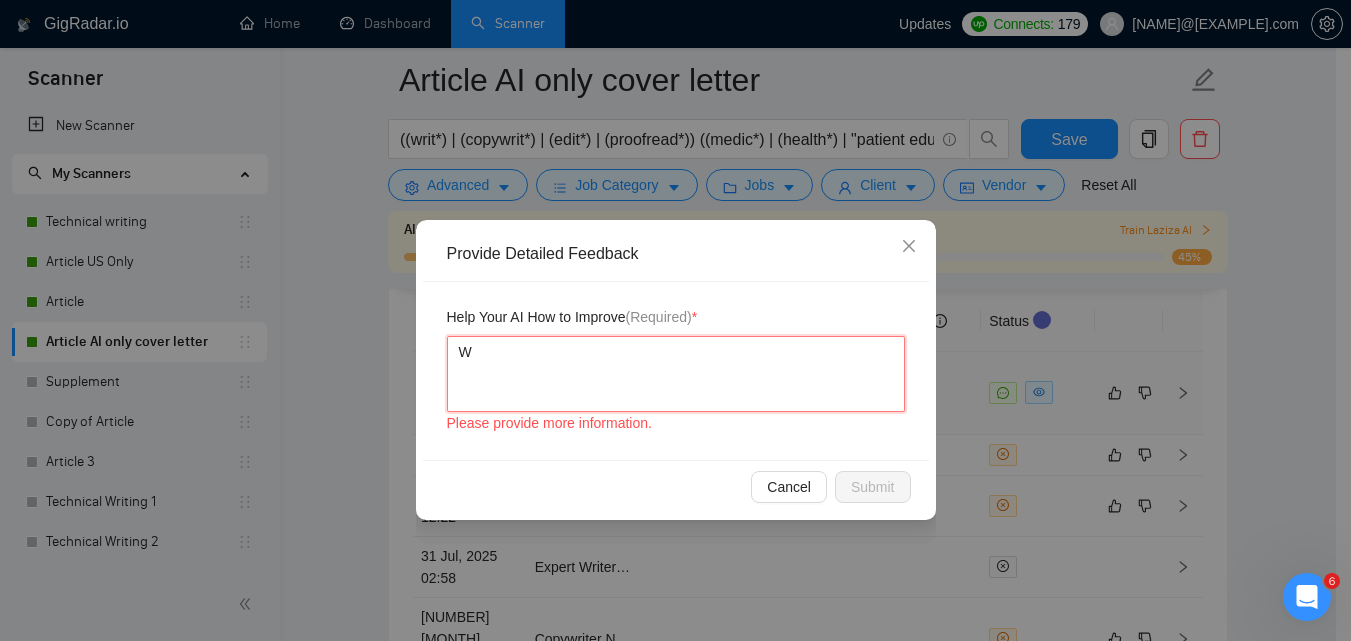 type 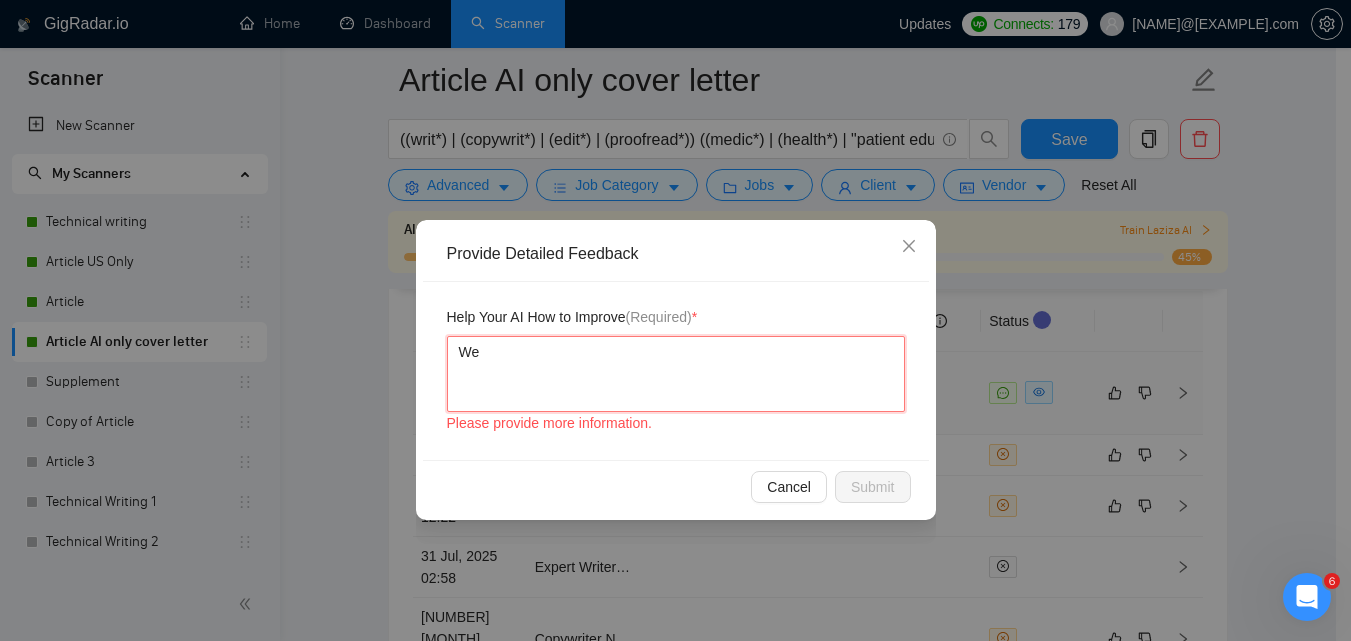 type 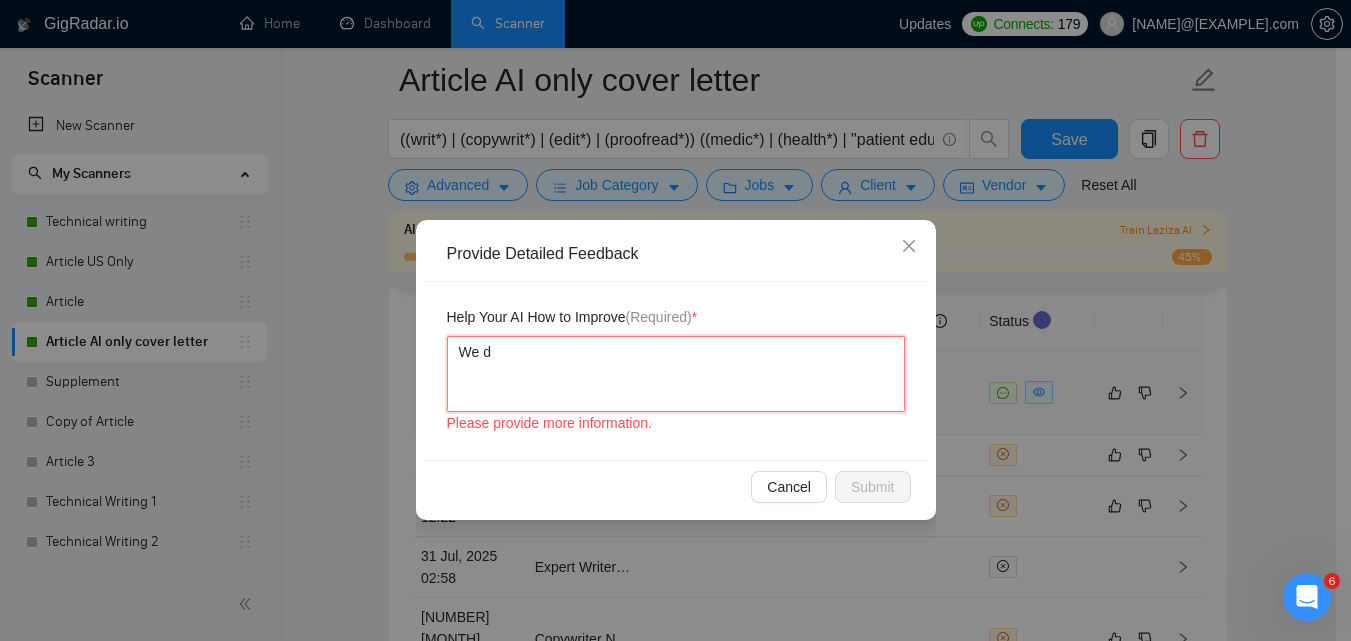 type 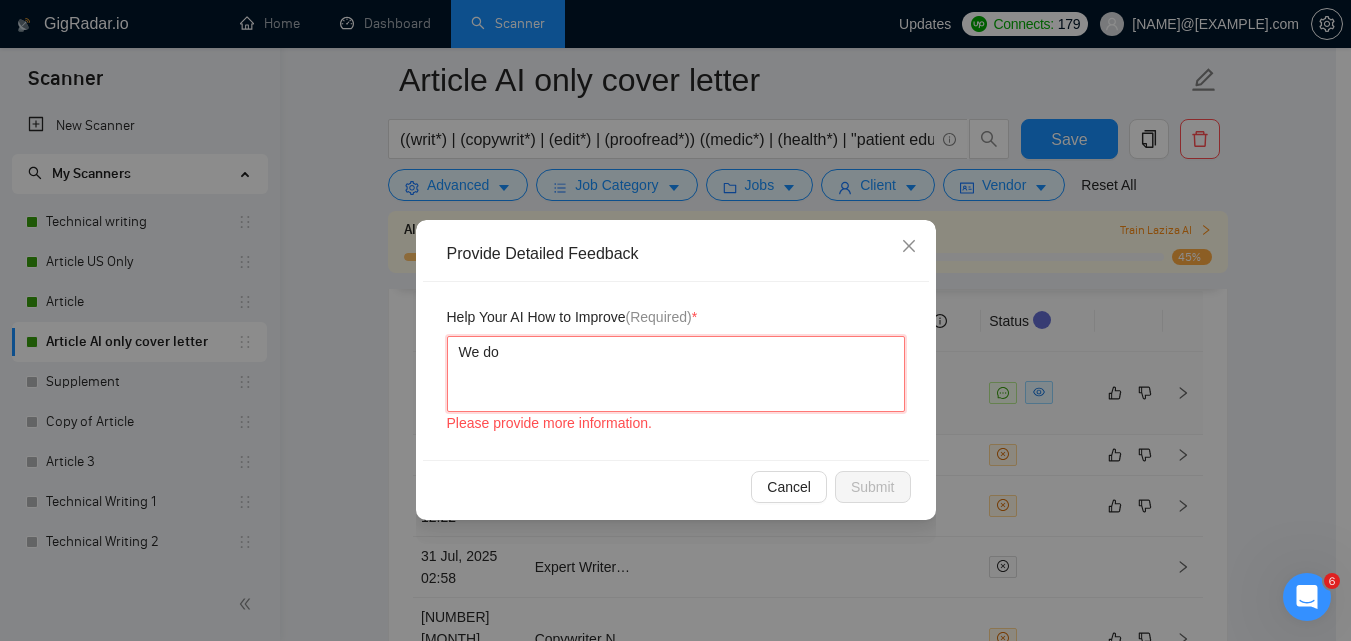 type 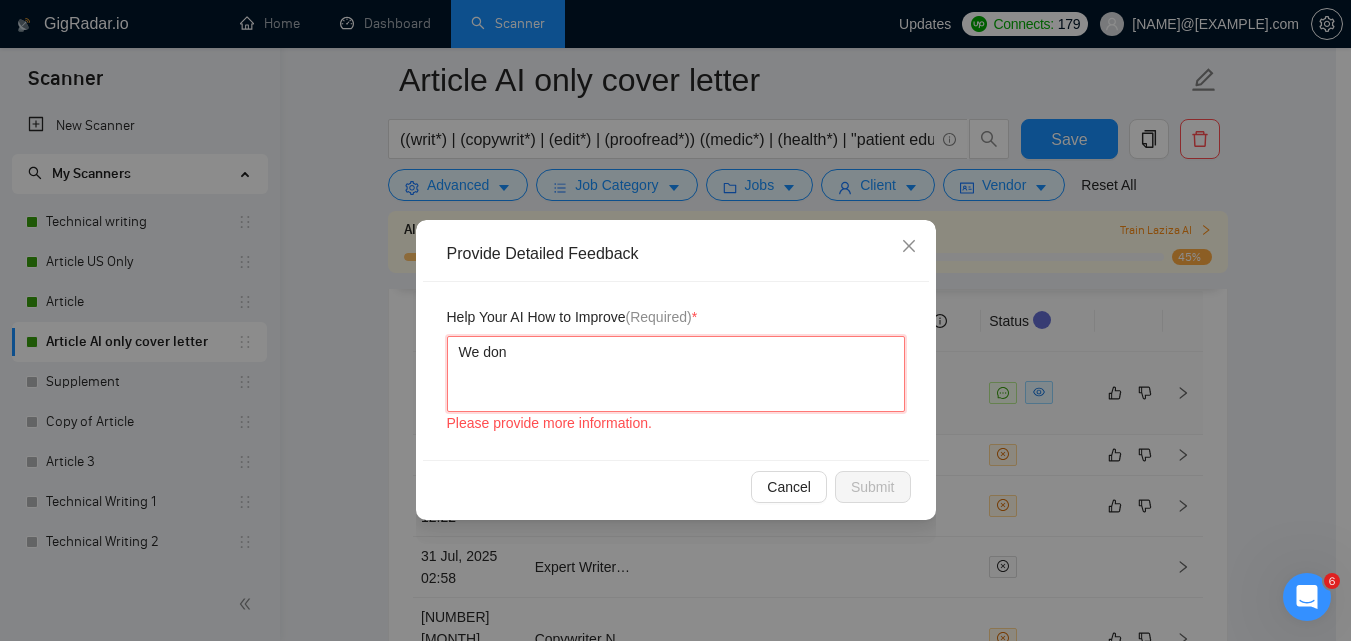 type 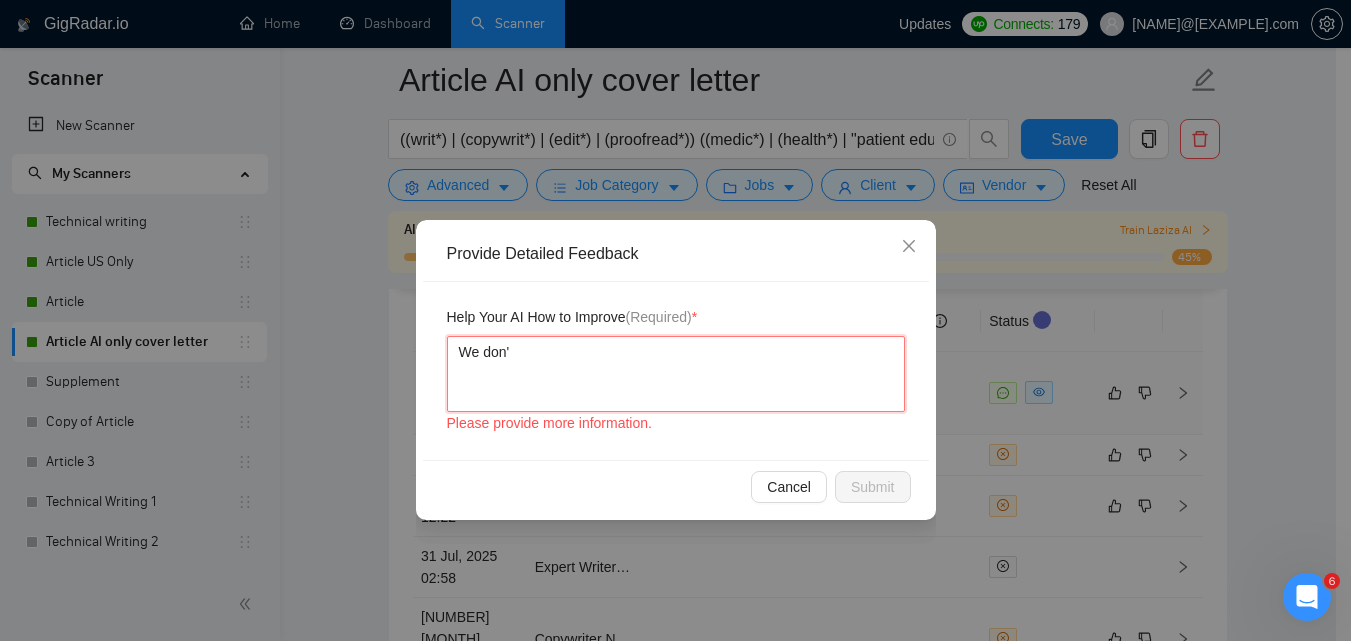 type 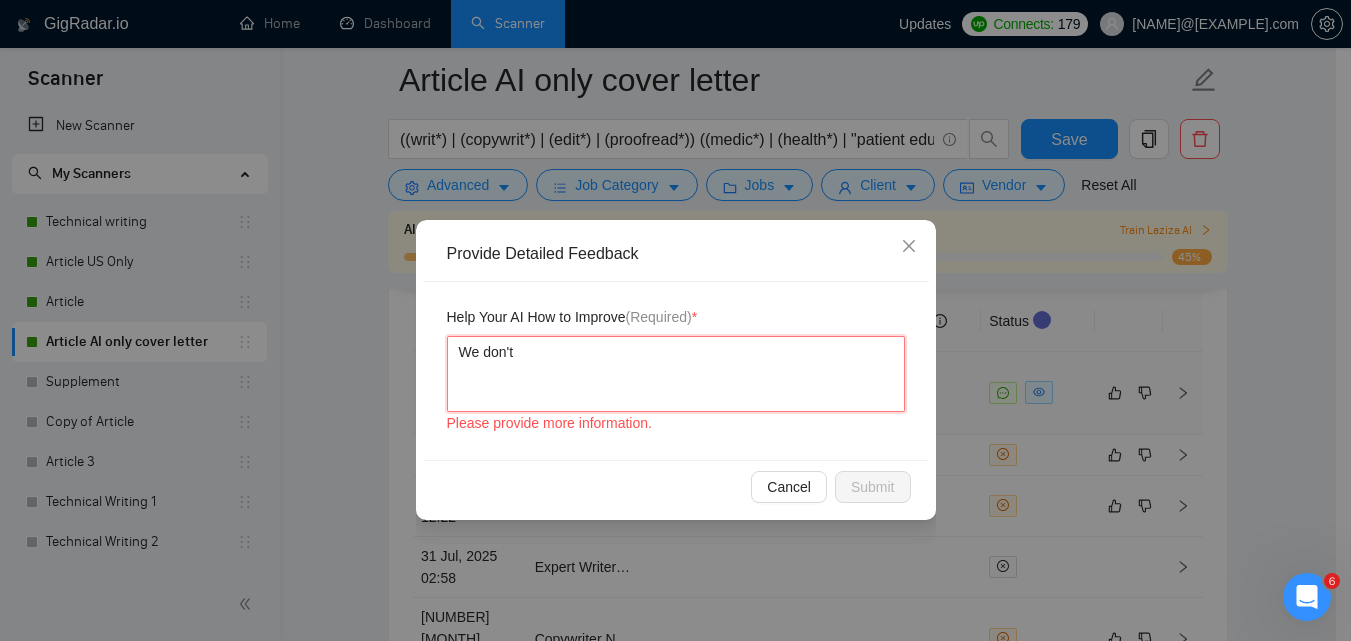 type 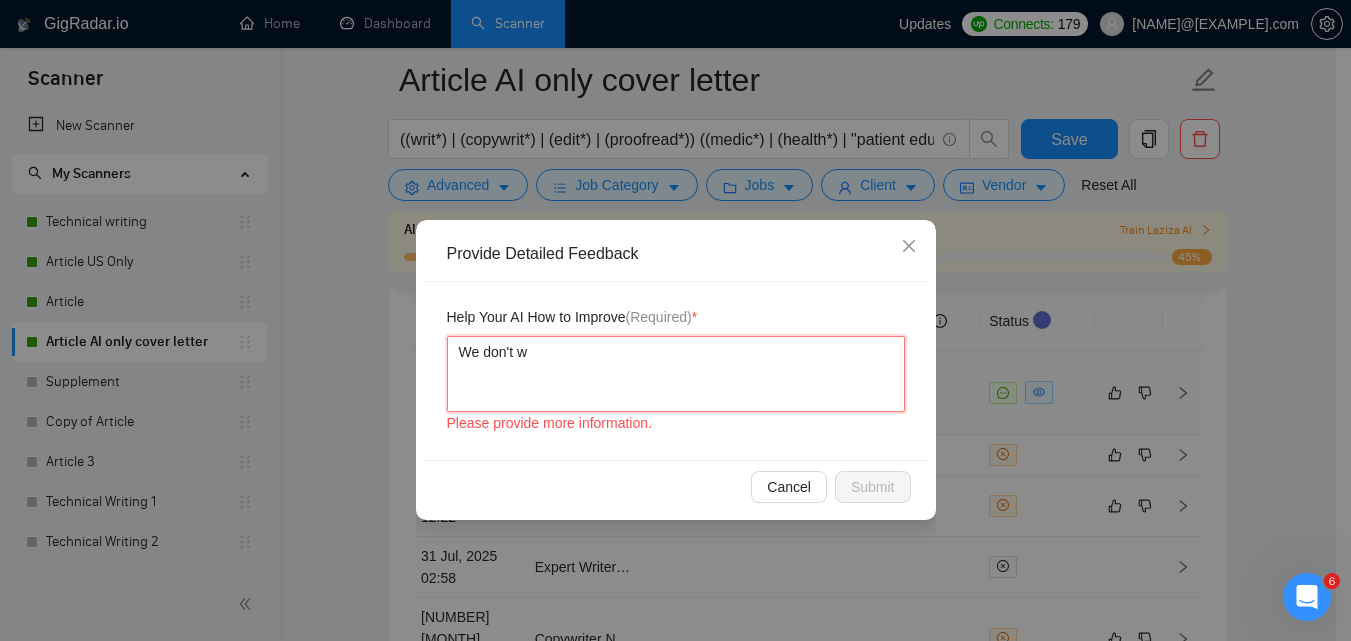 type 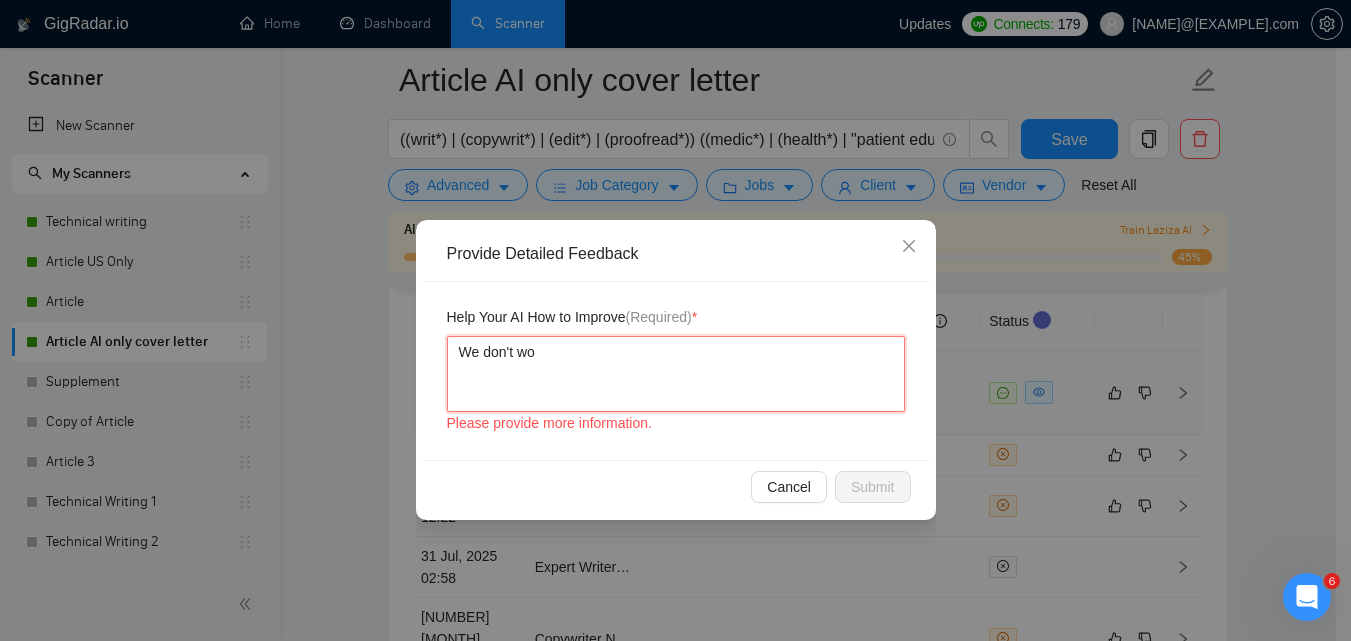 type on "We don't wor" 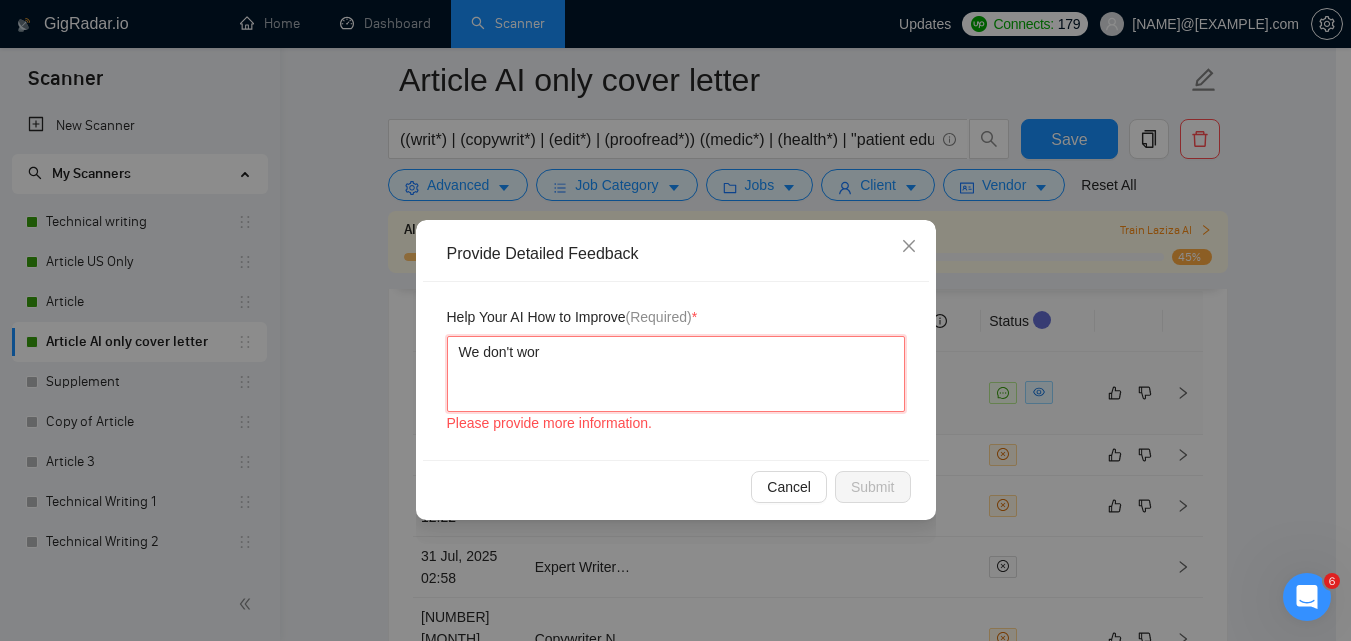 type 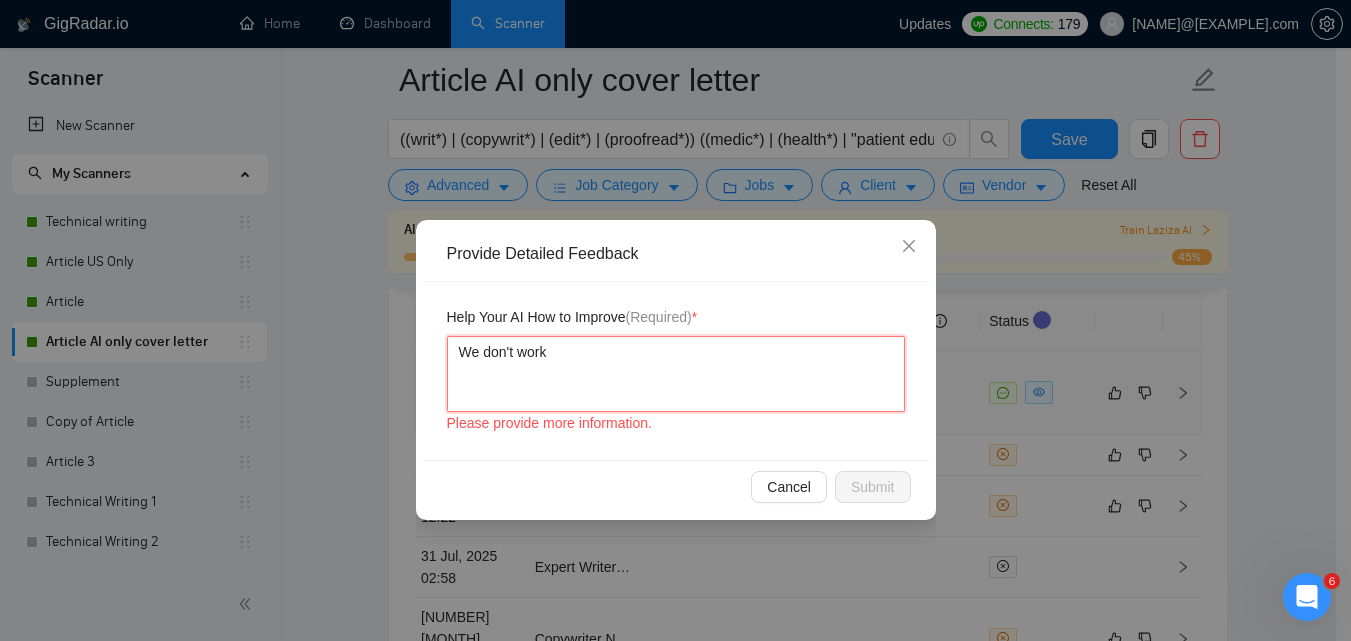 type 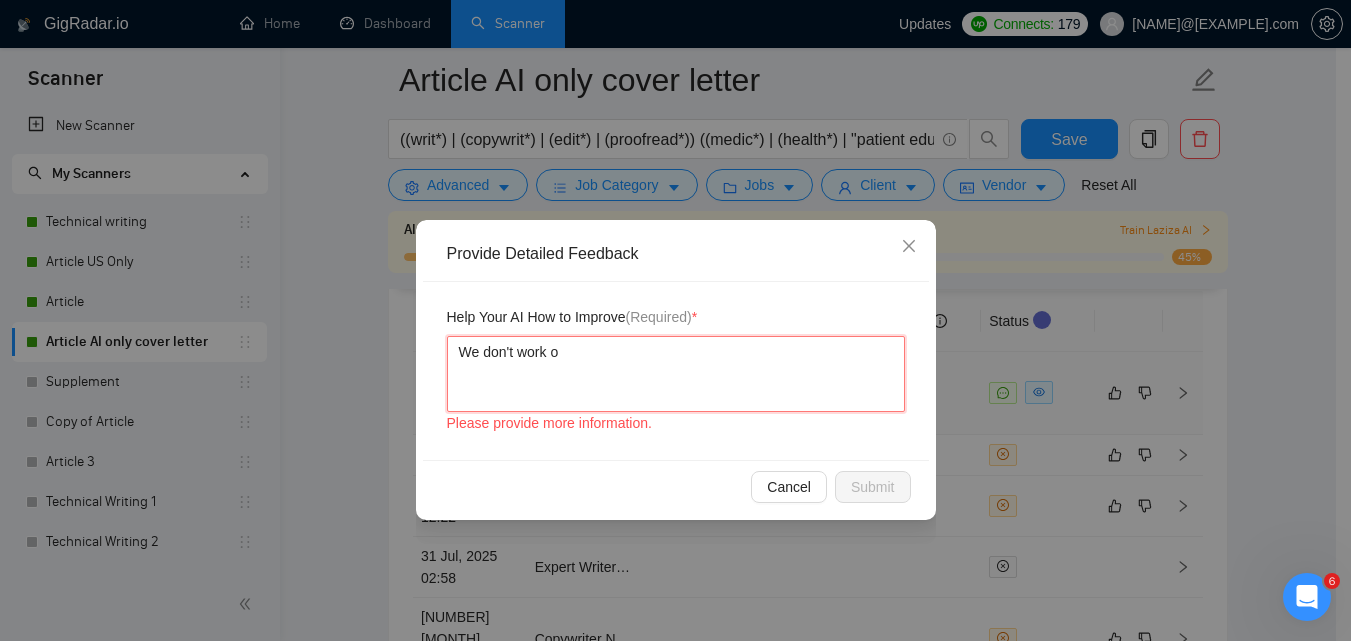 type 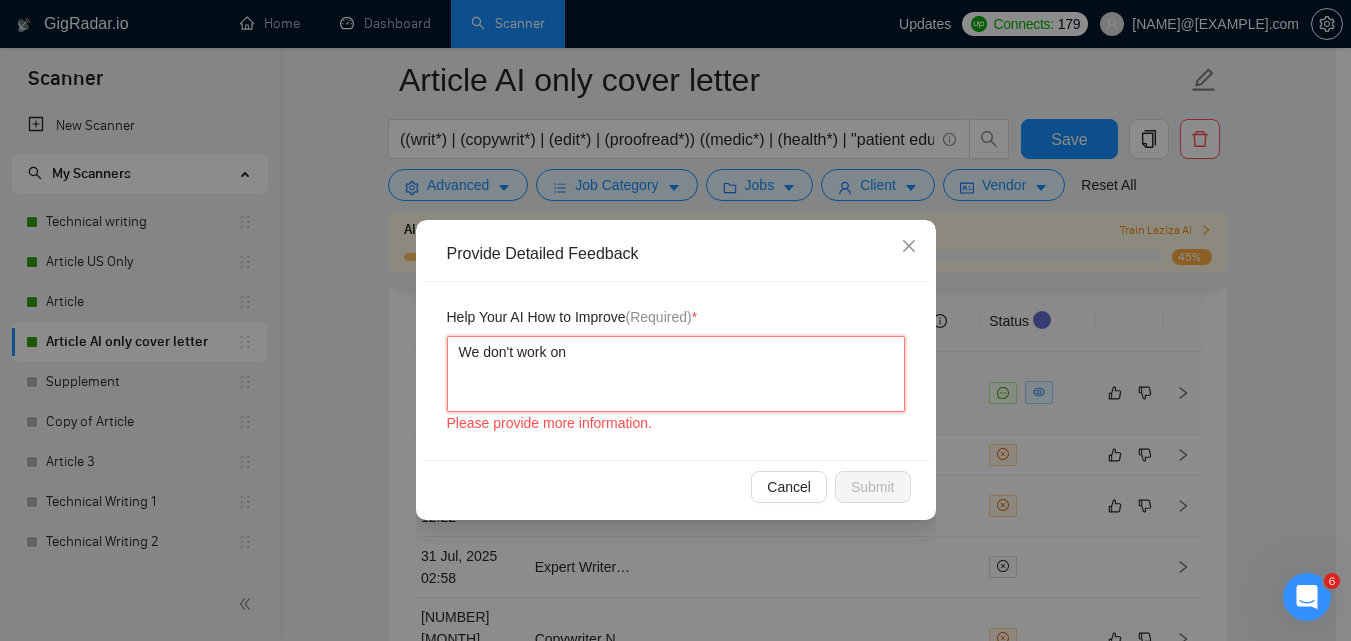 type 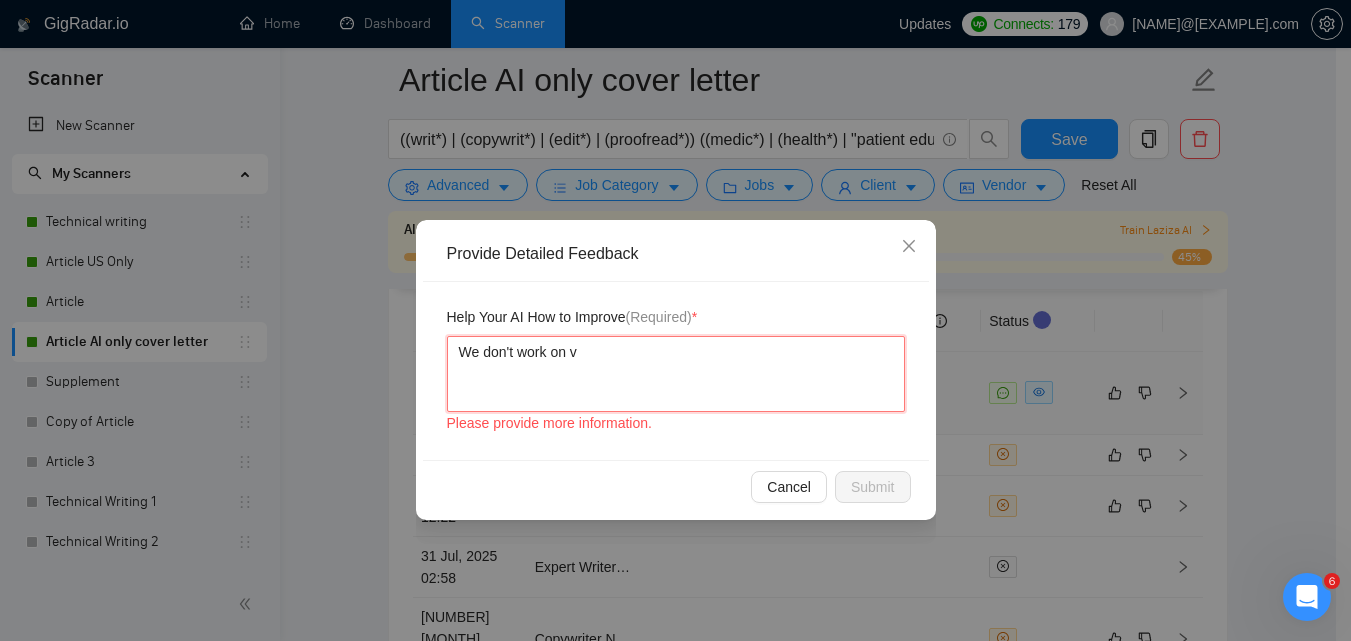 type on "We don't work on ve" 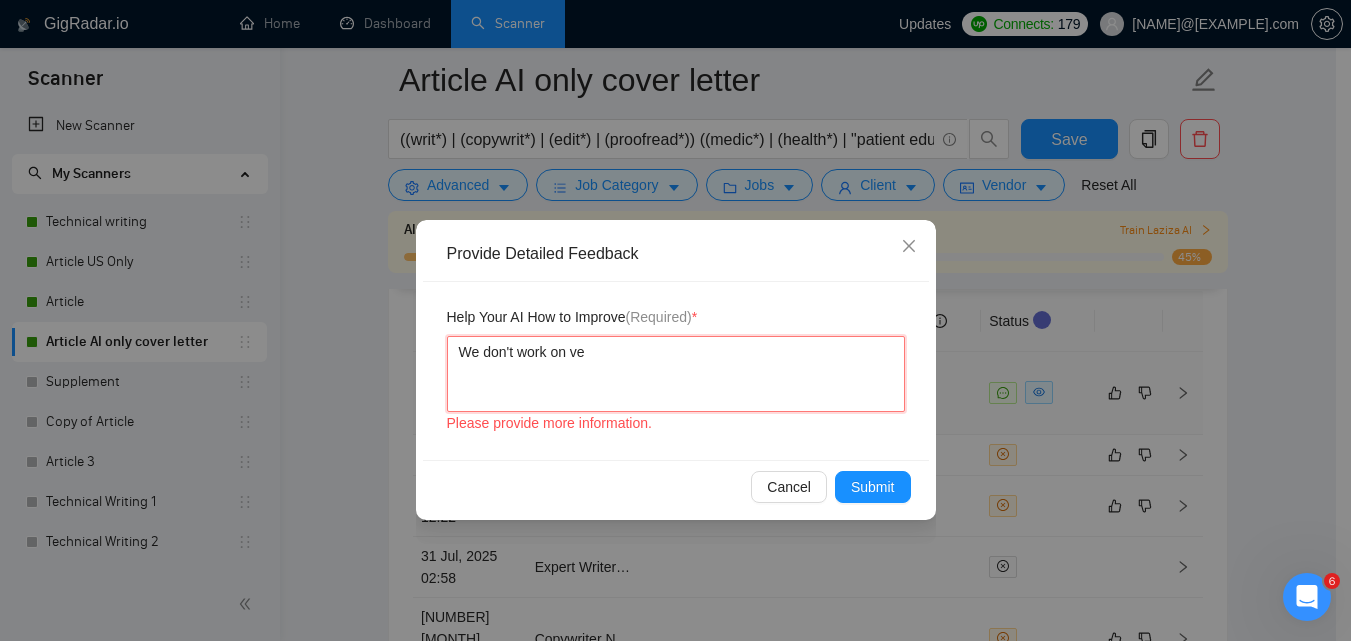 type 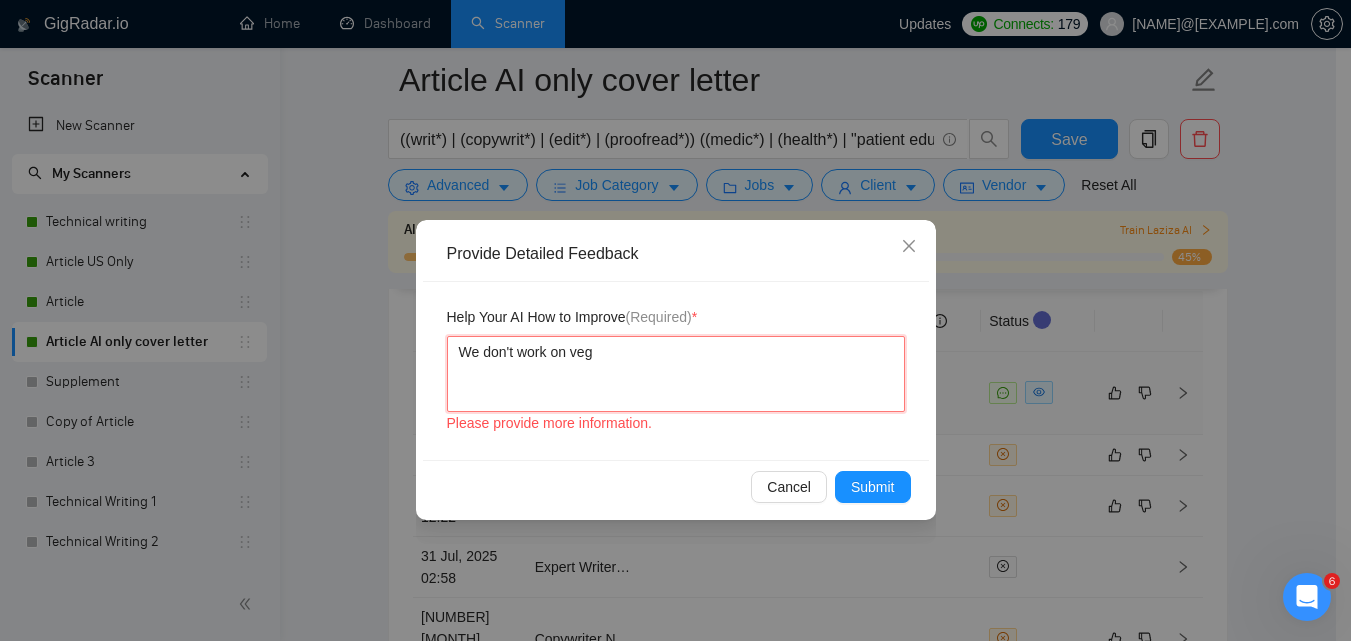 type 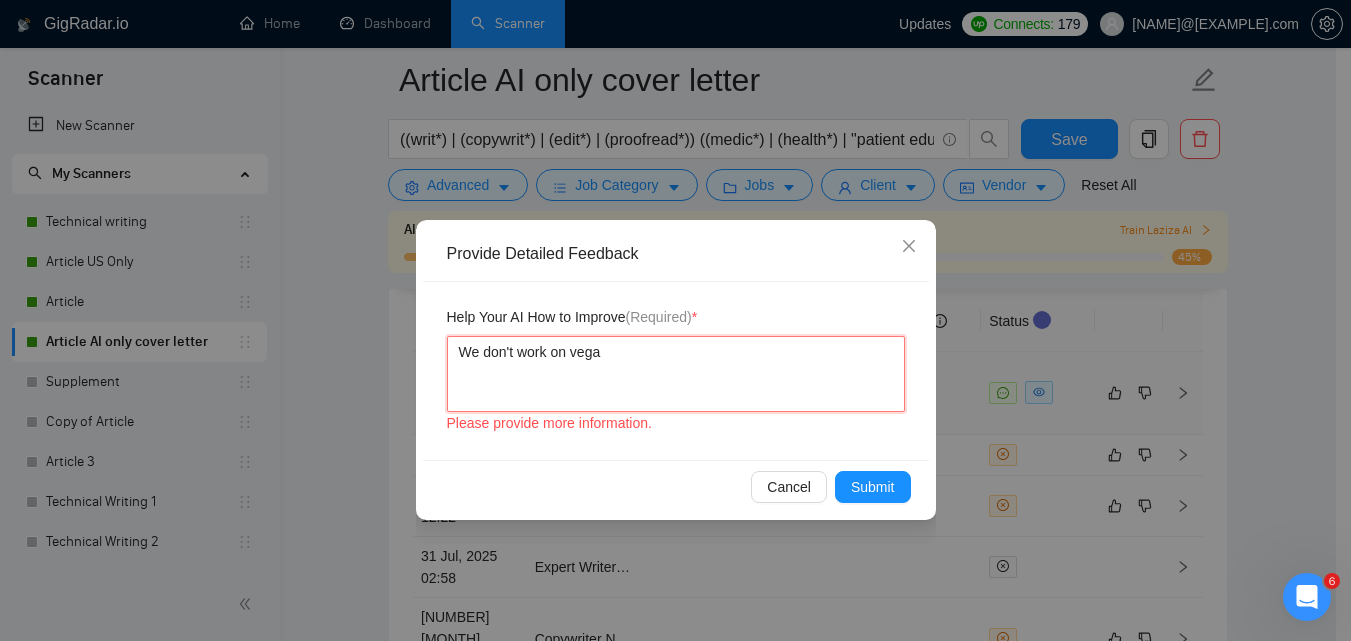 type 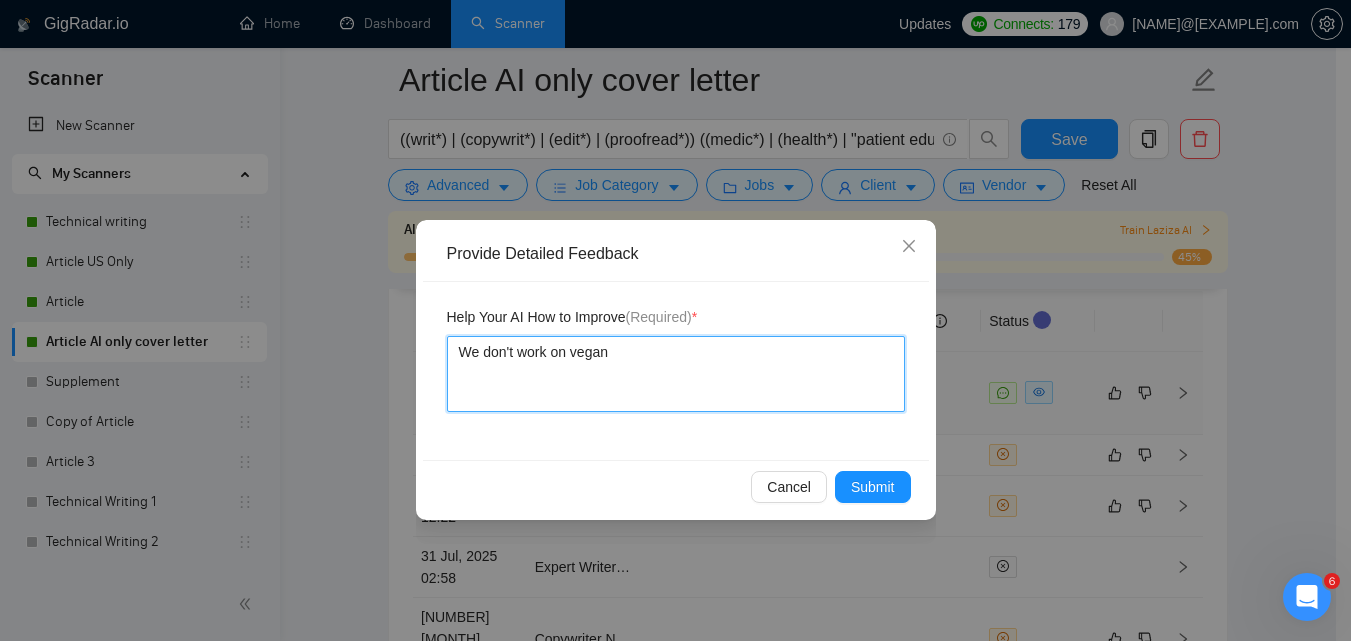 type 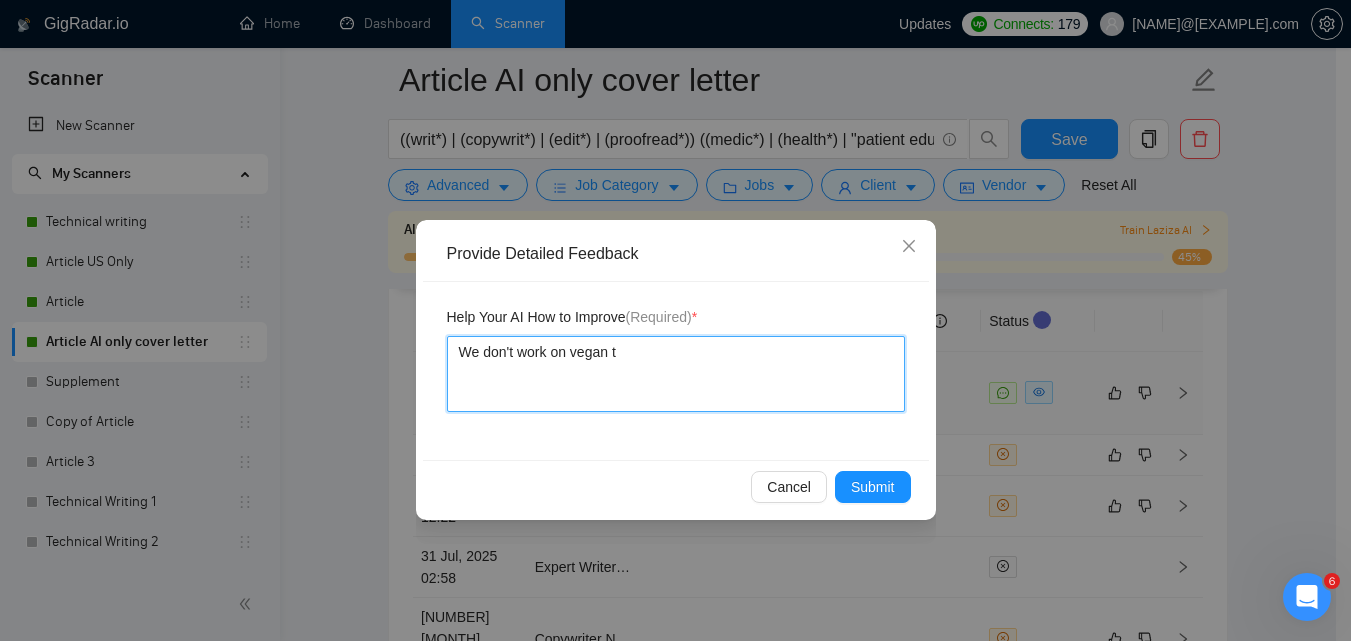 type 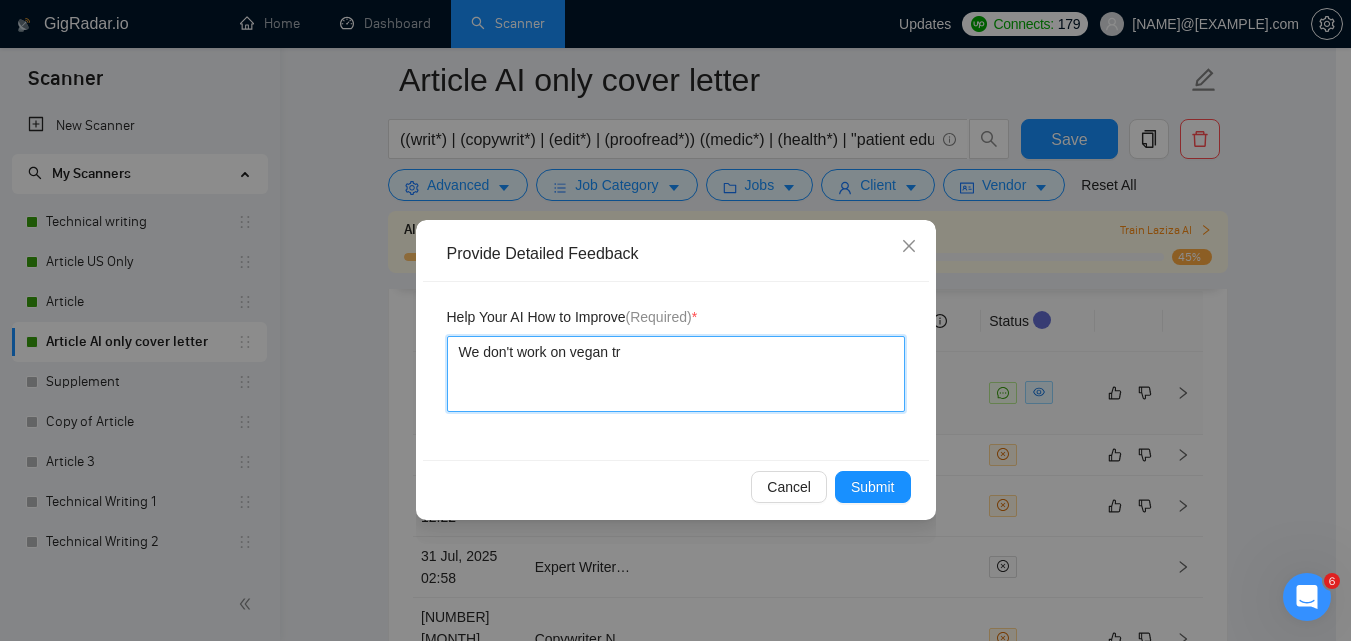 type 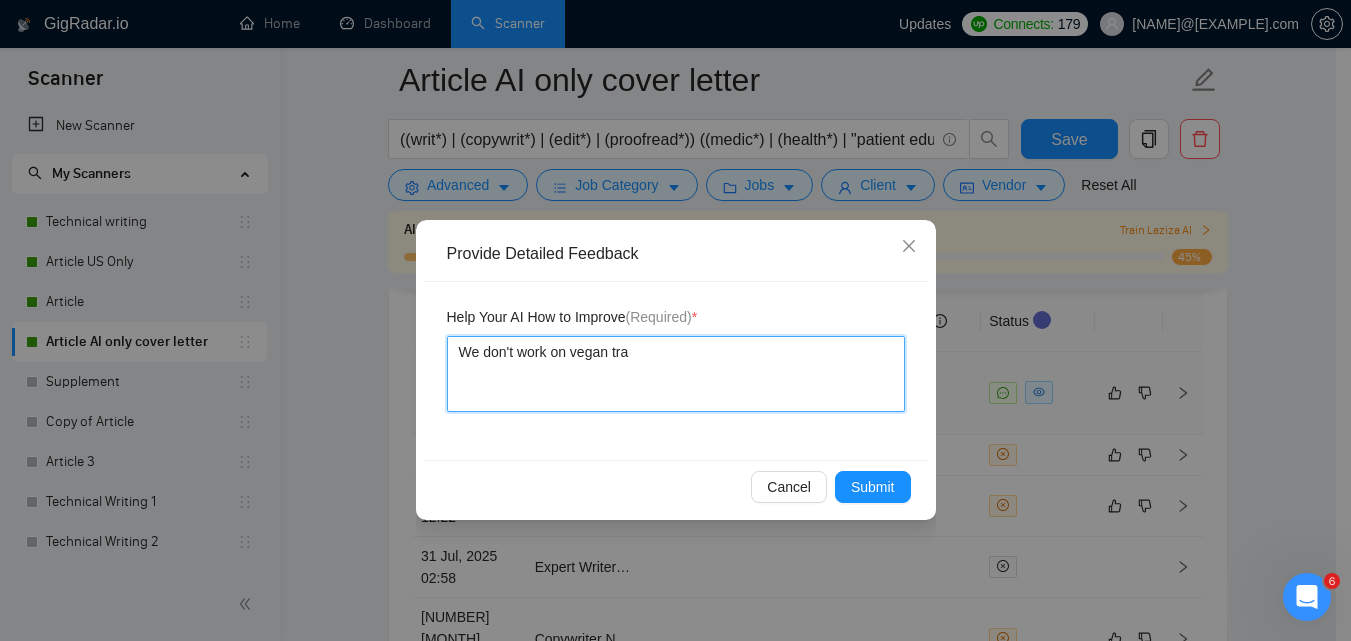 type 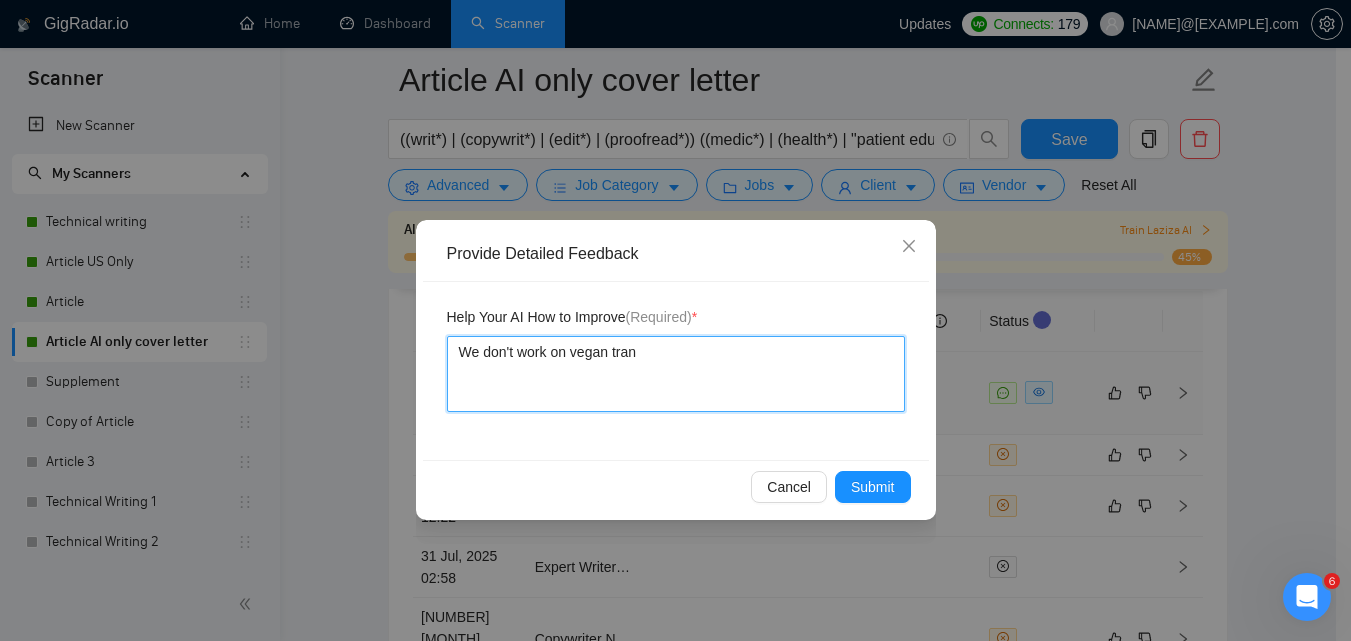 type 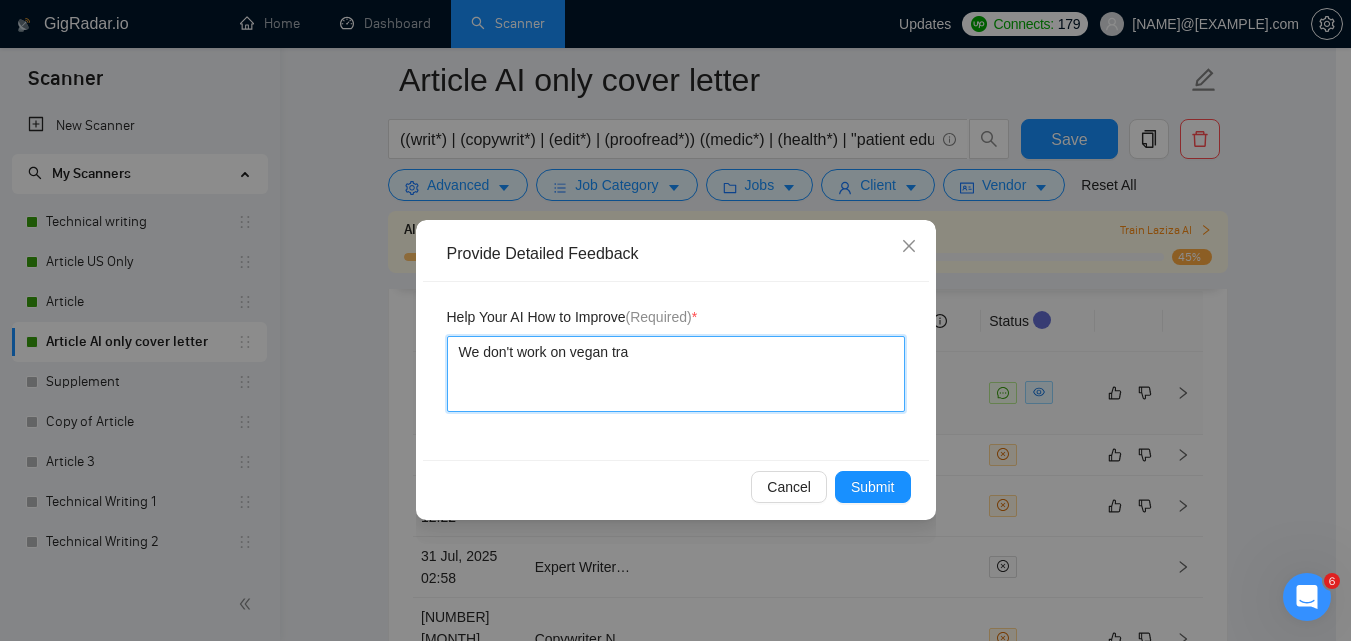 type 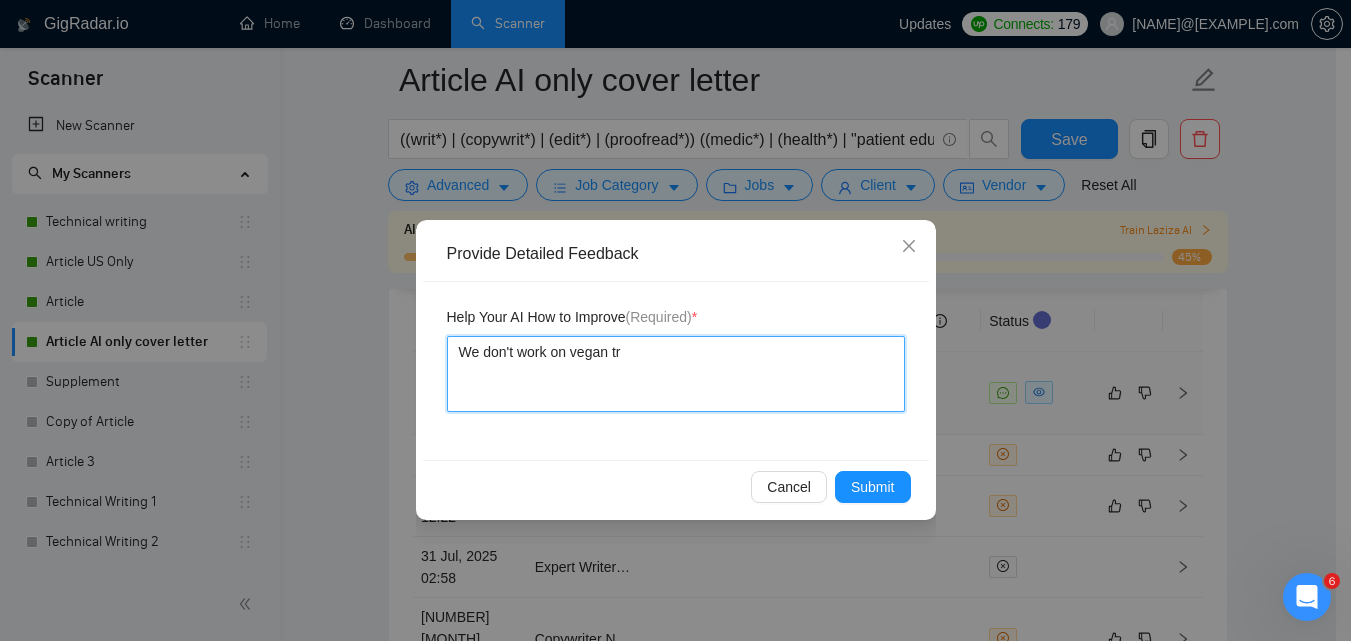 type 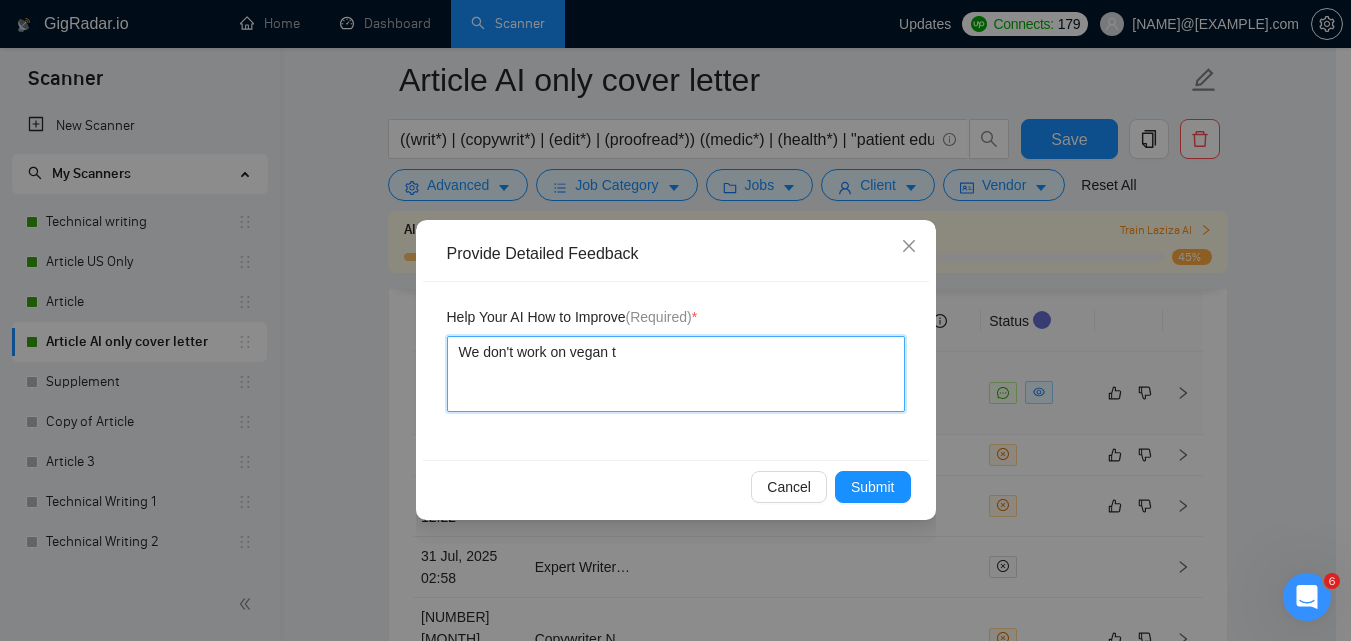 type 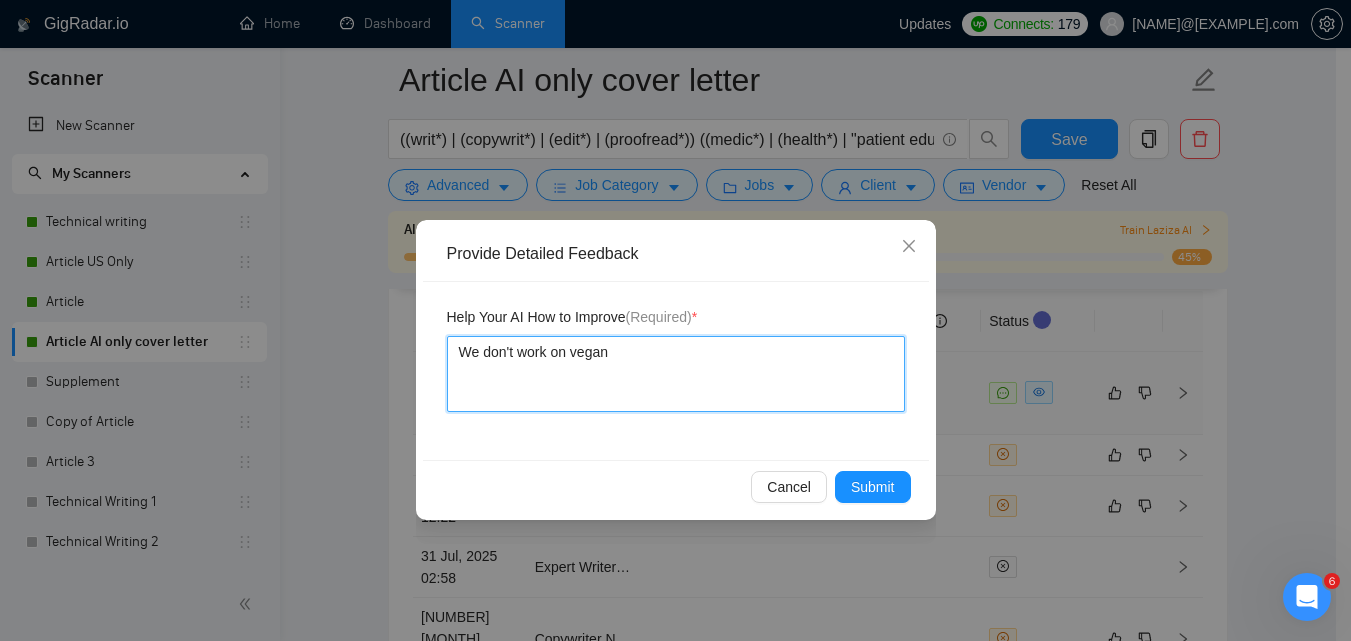 type 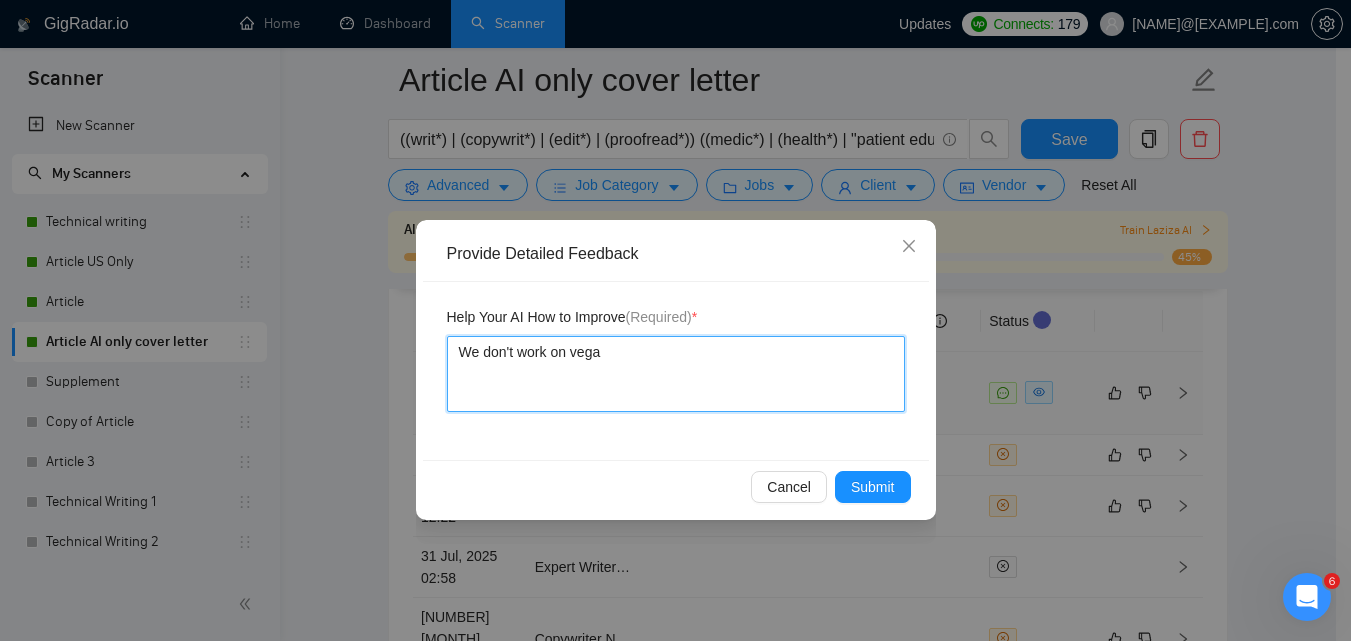 type 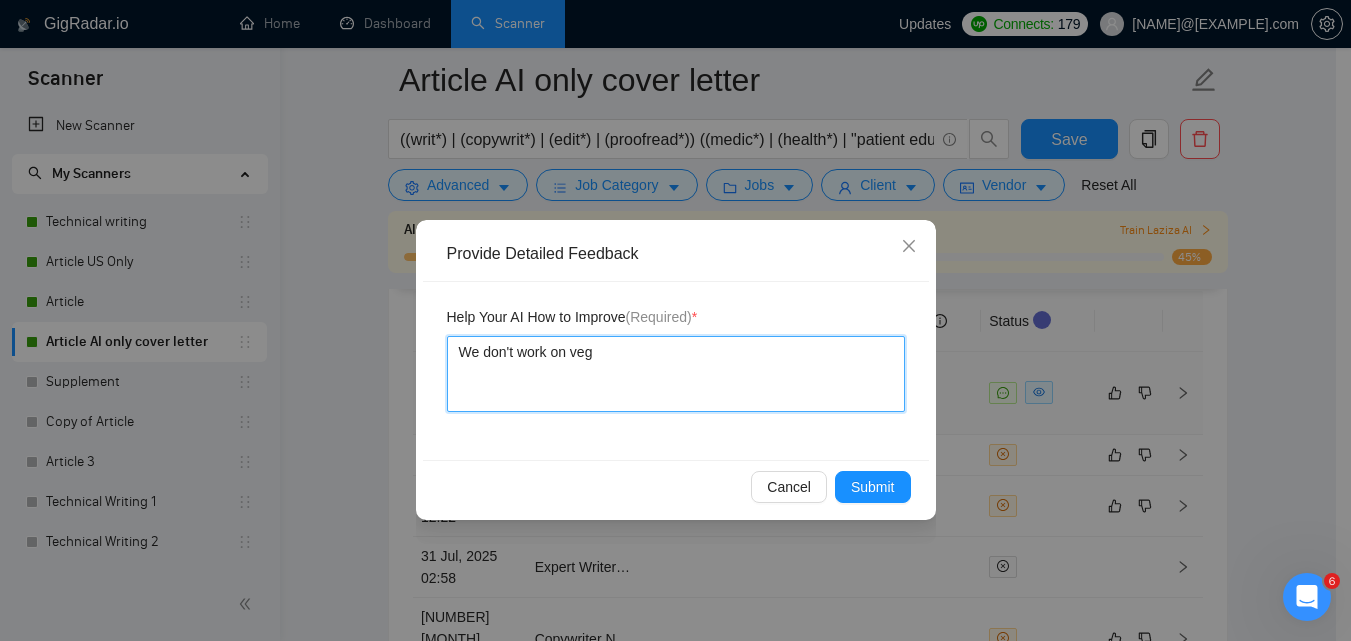type 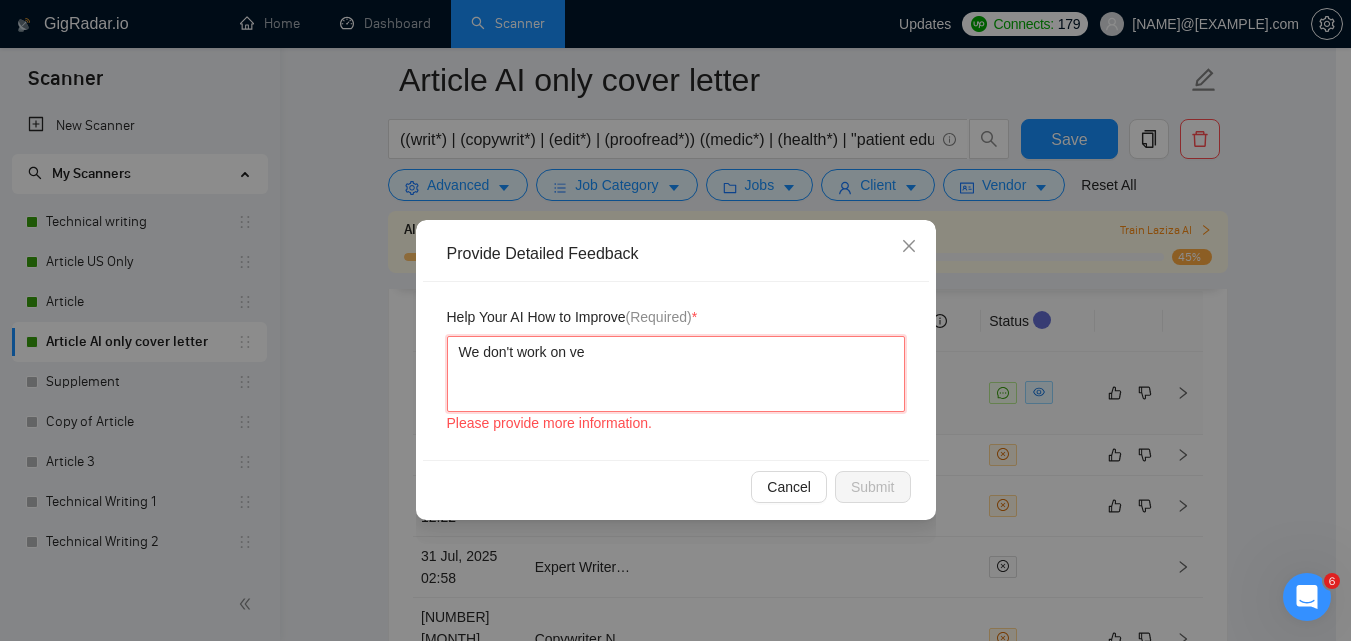 type 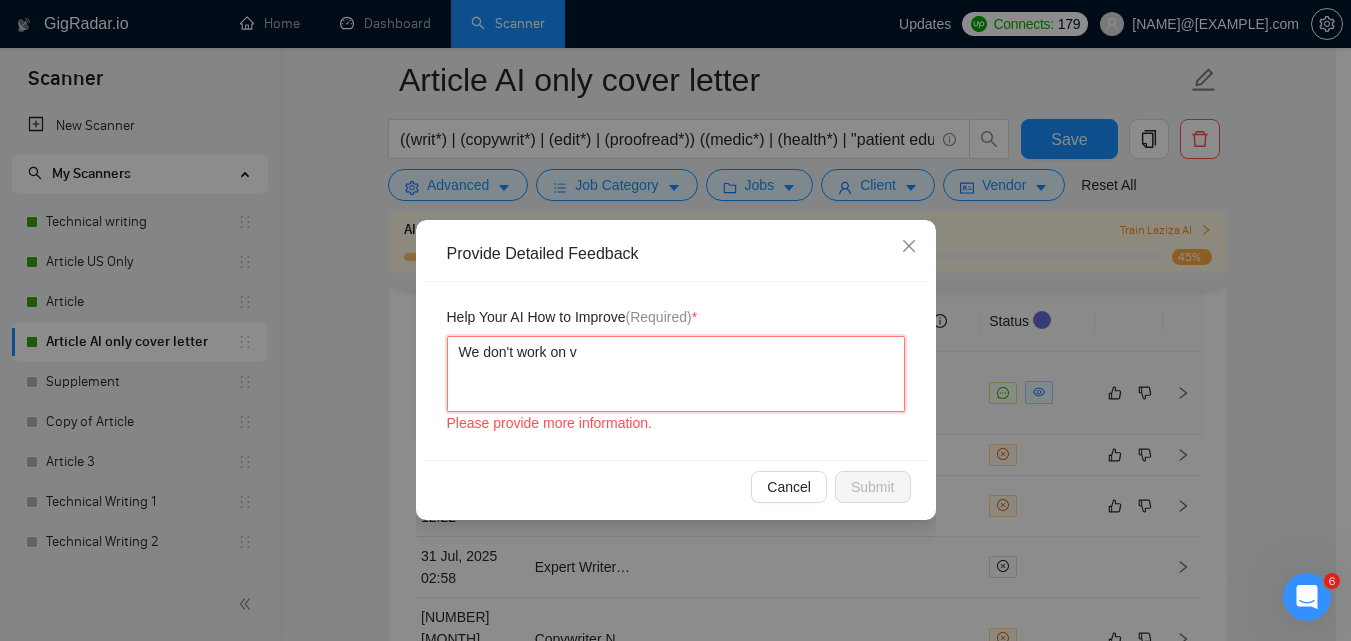 type 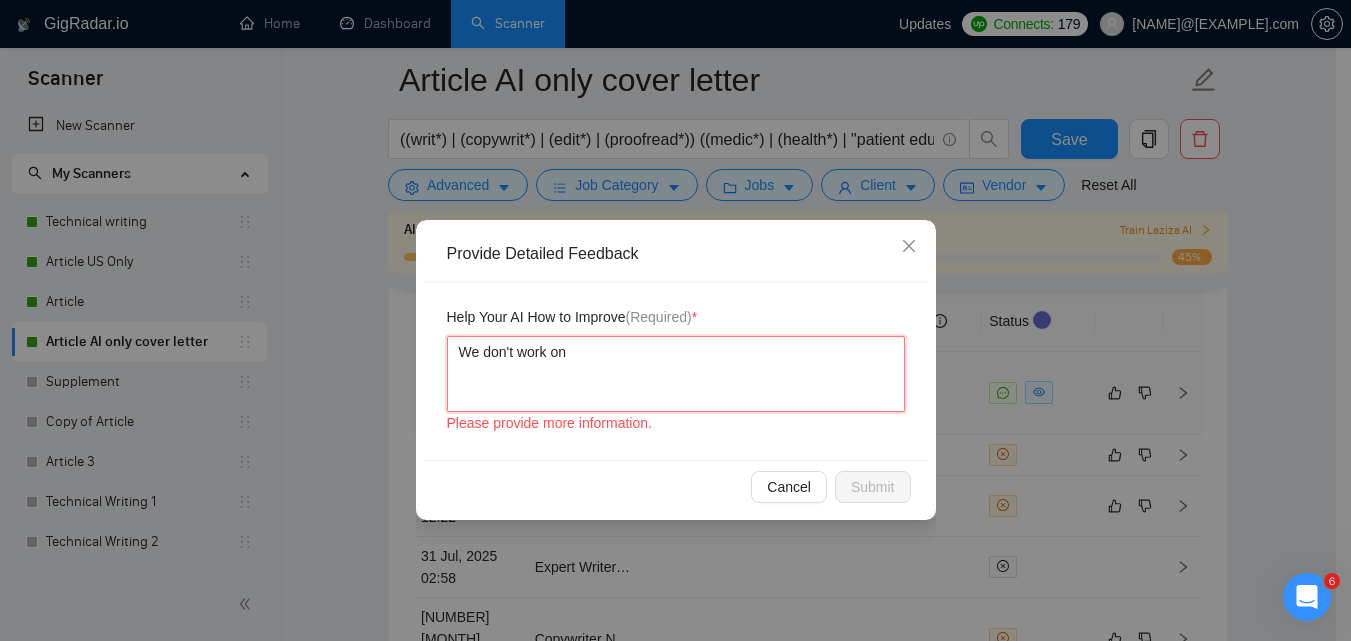 type 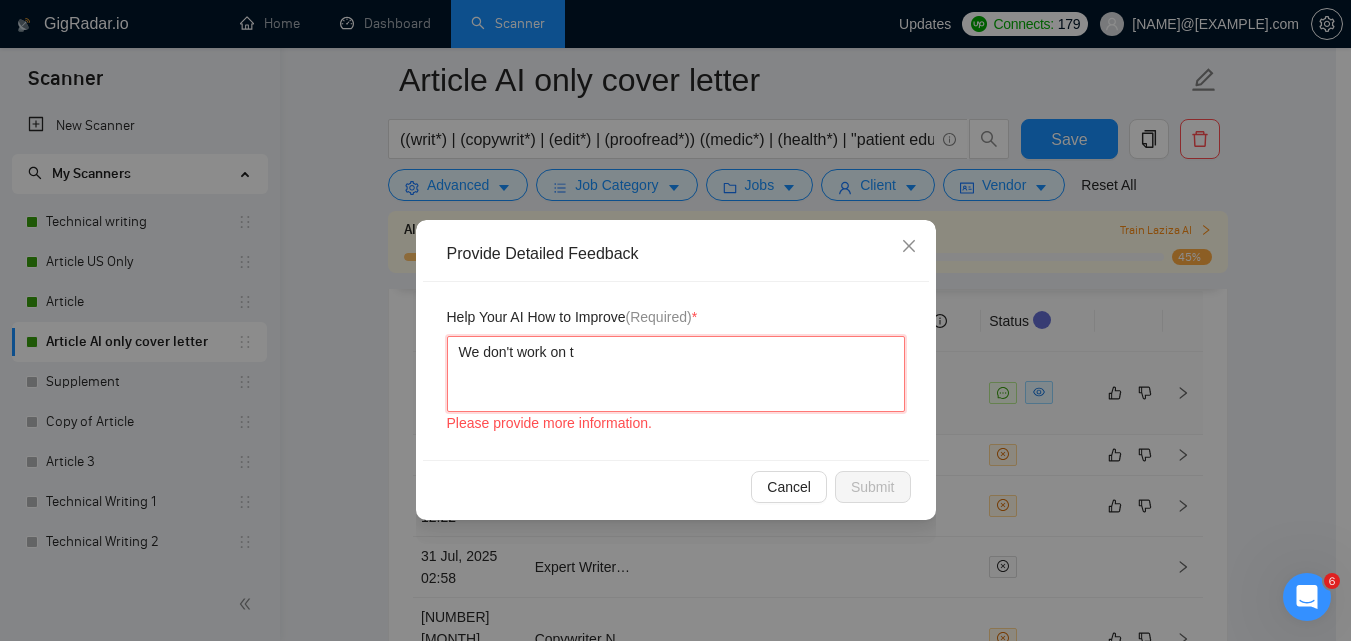 type 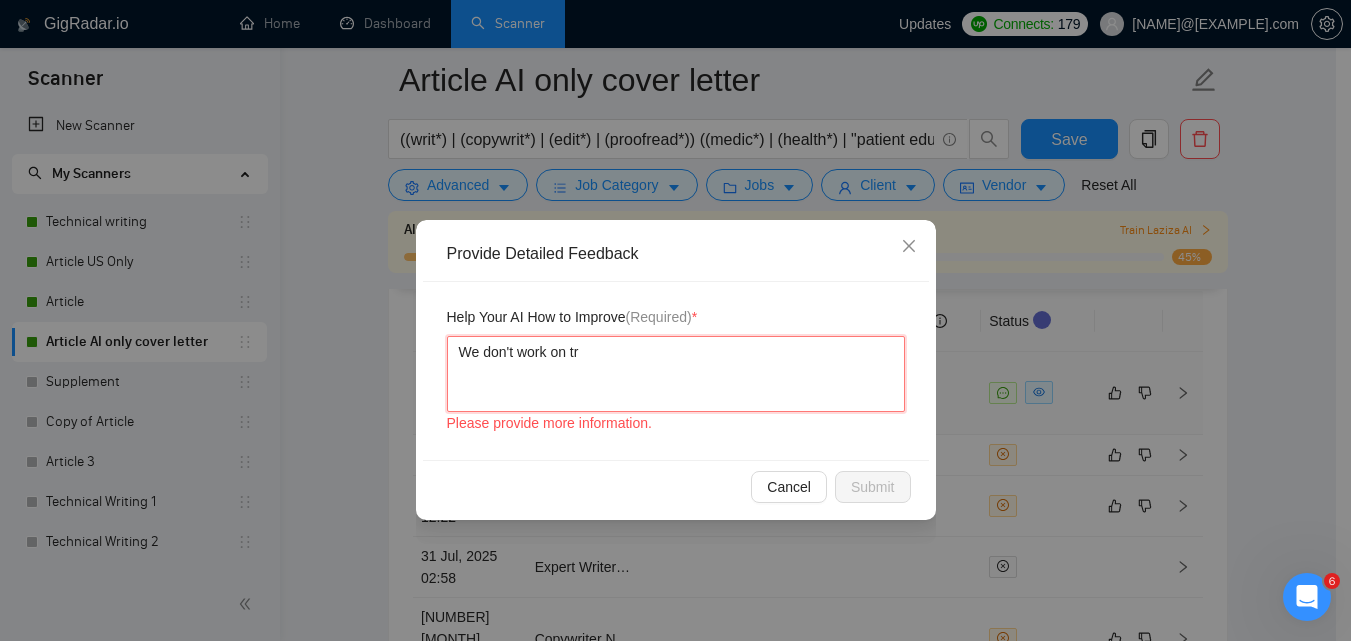 type 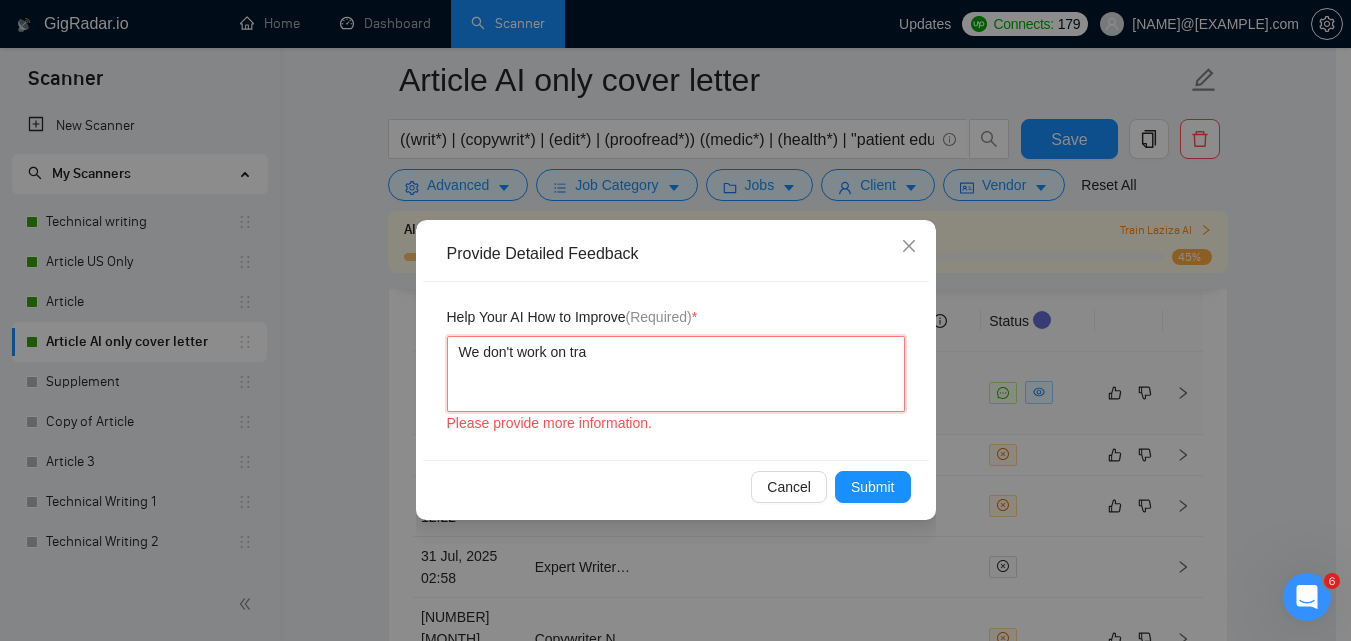 type 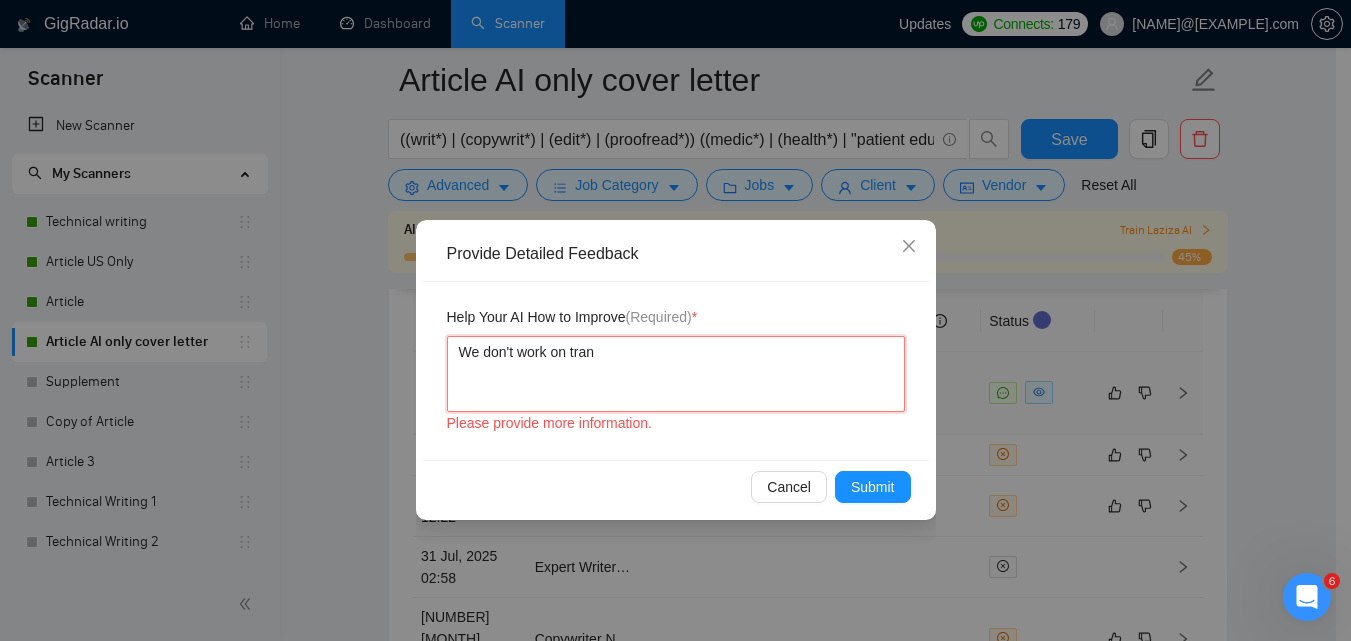type 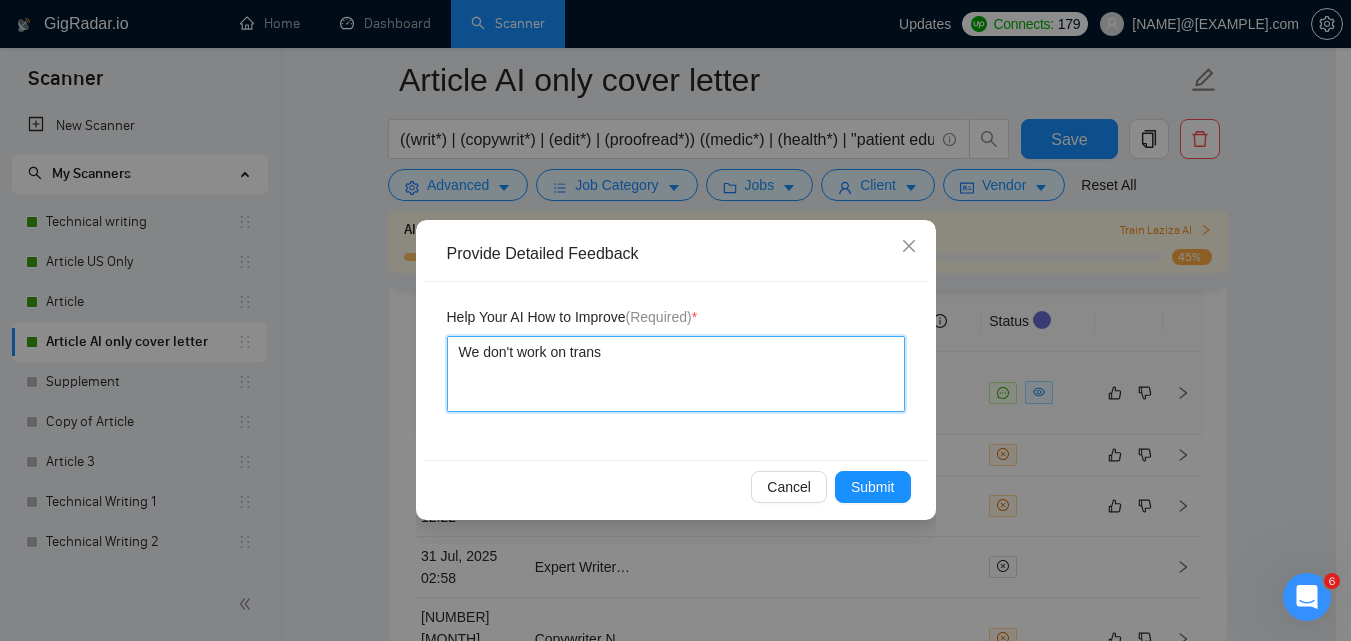 type 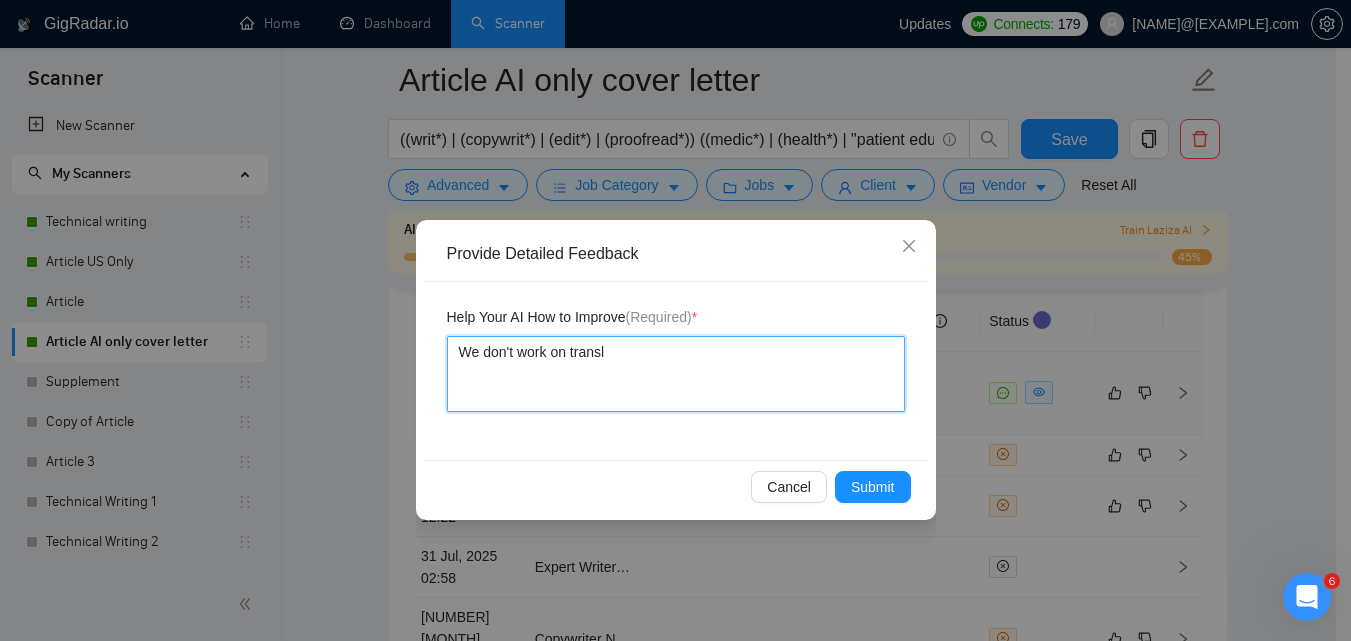 type 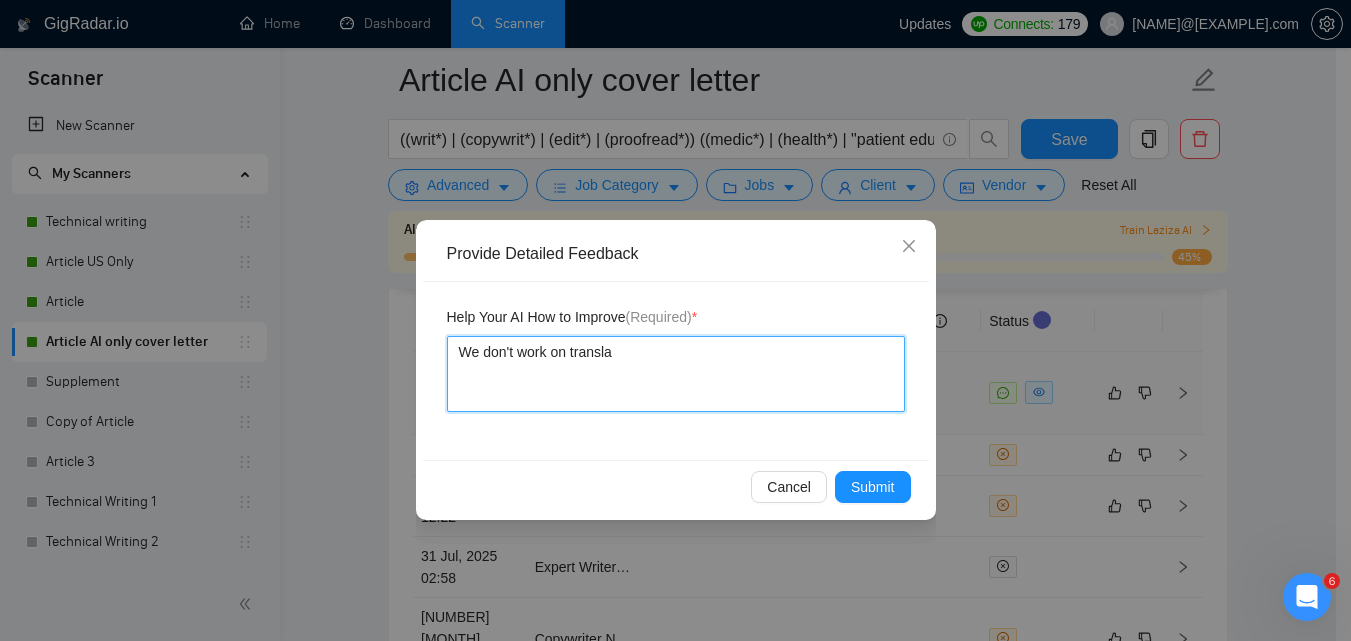 type 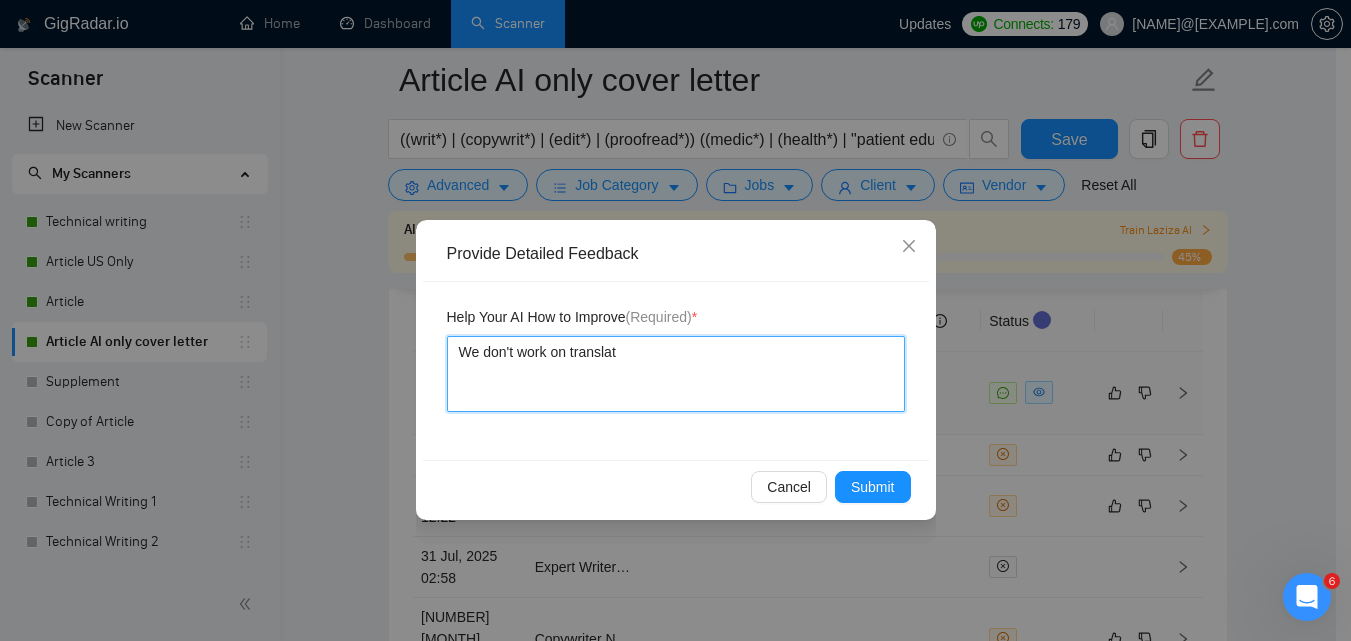 type on "We don't work on translati" 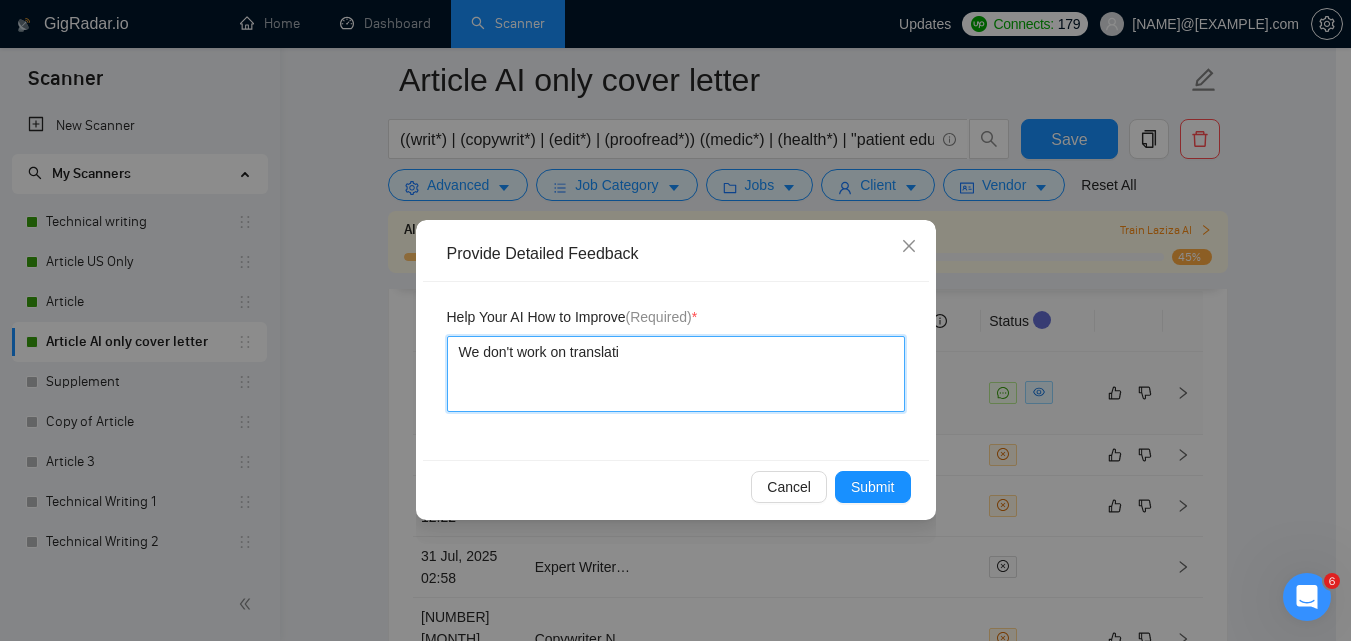 type 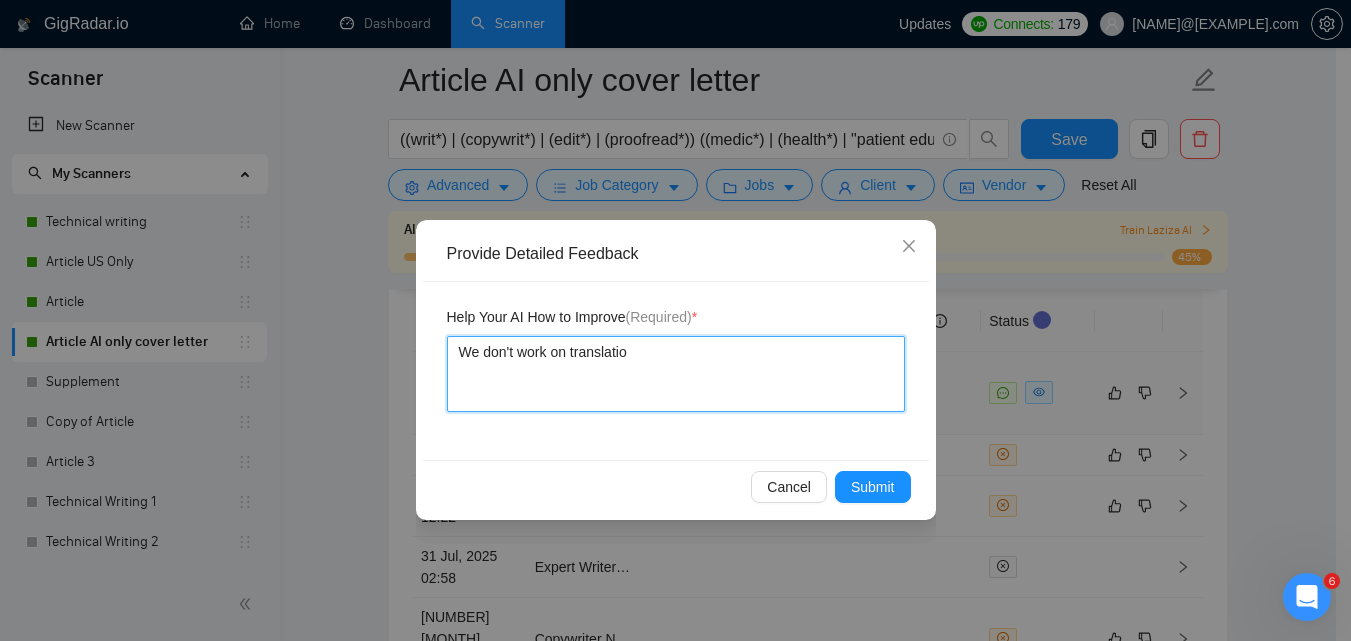 type 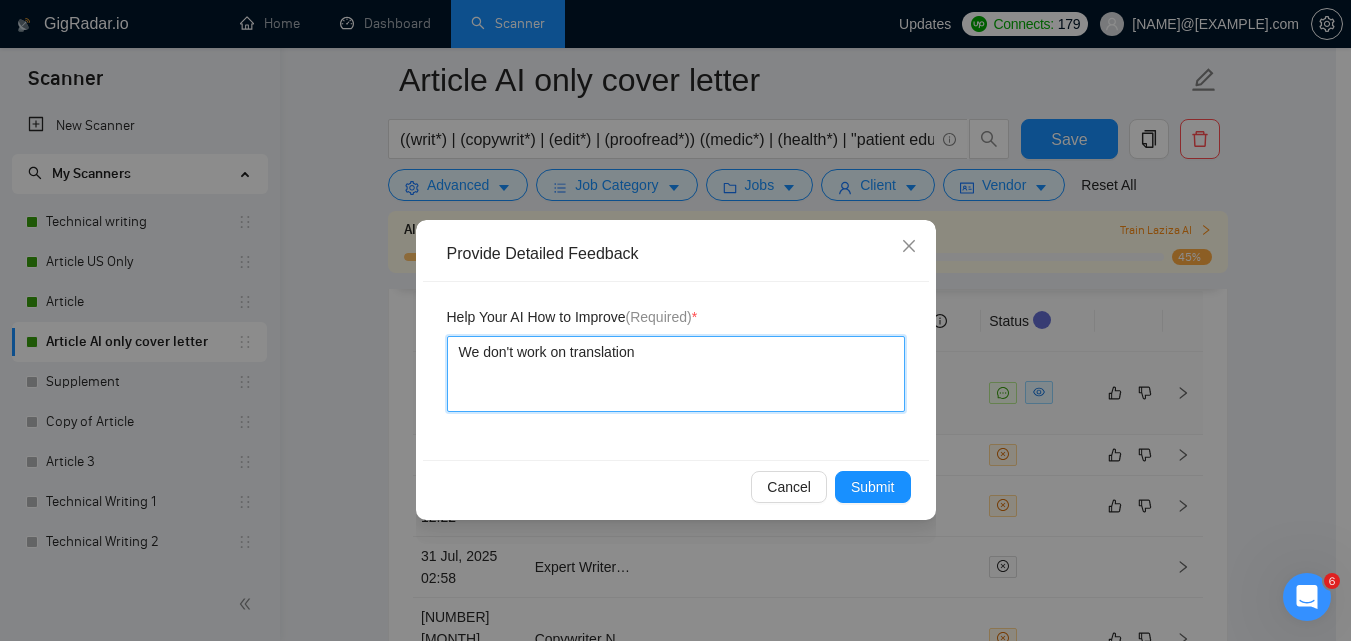 type 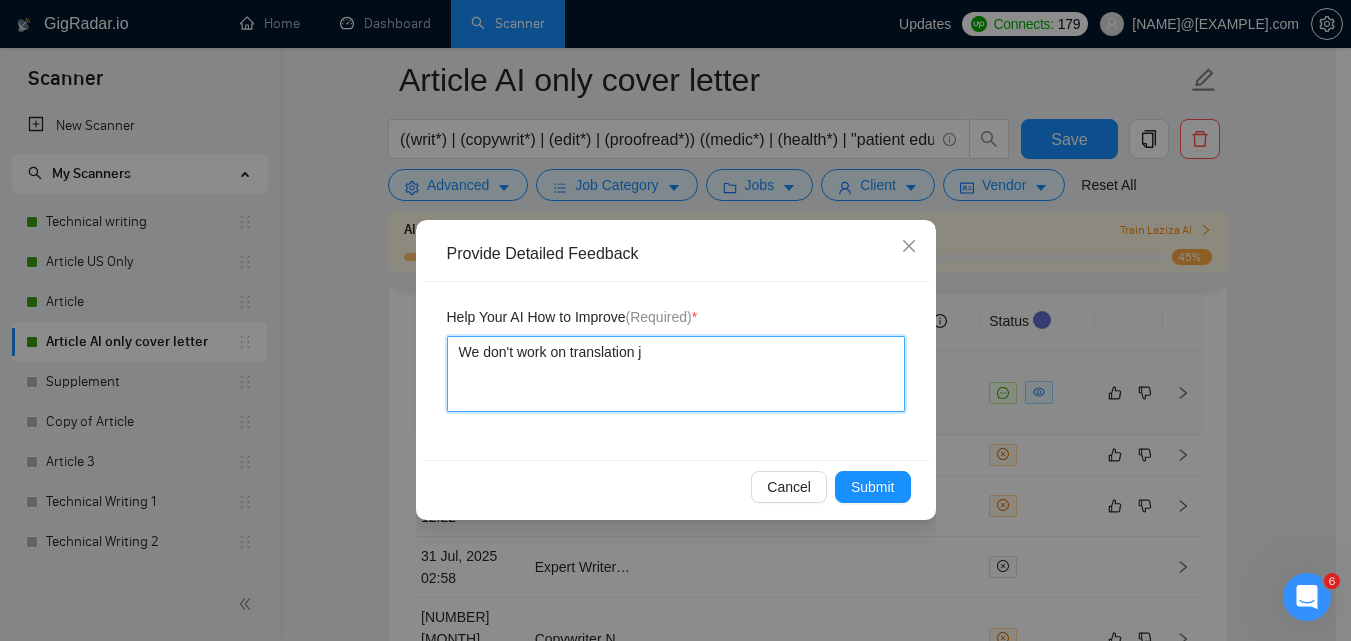 type 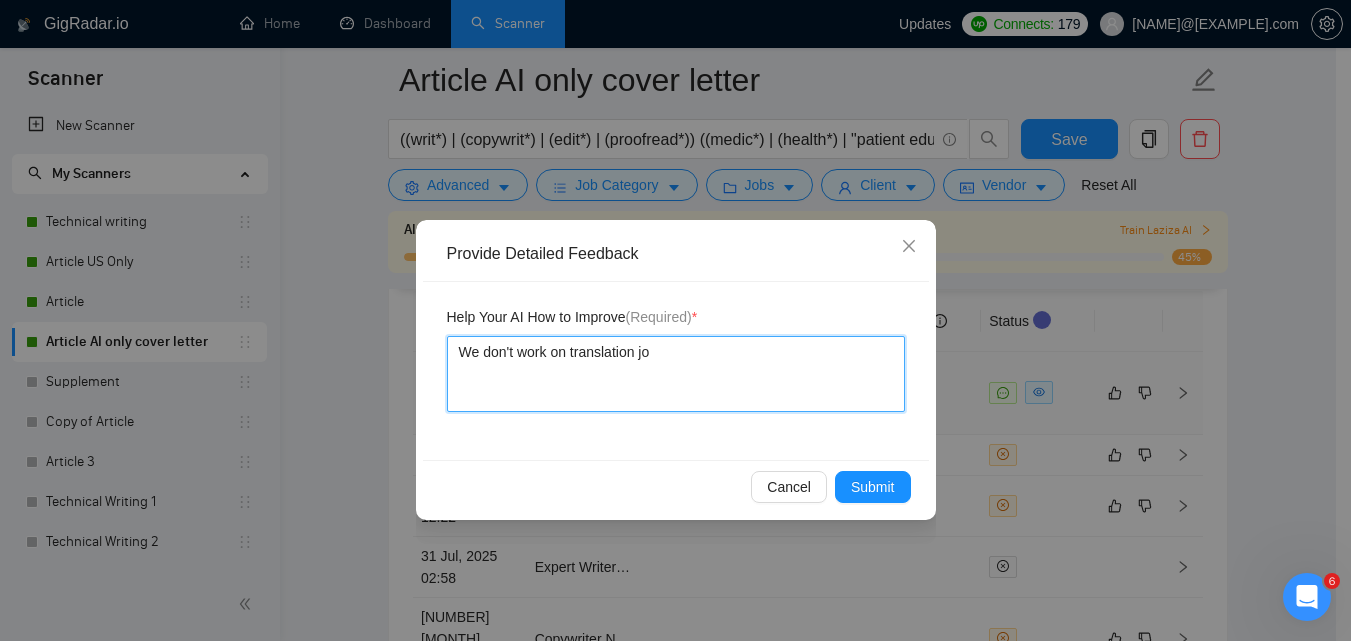 type 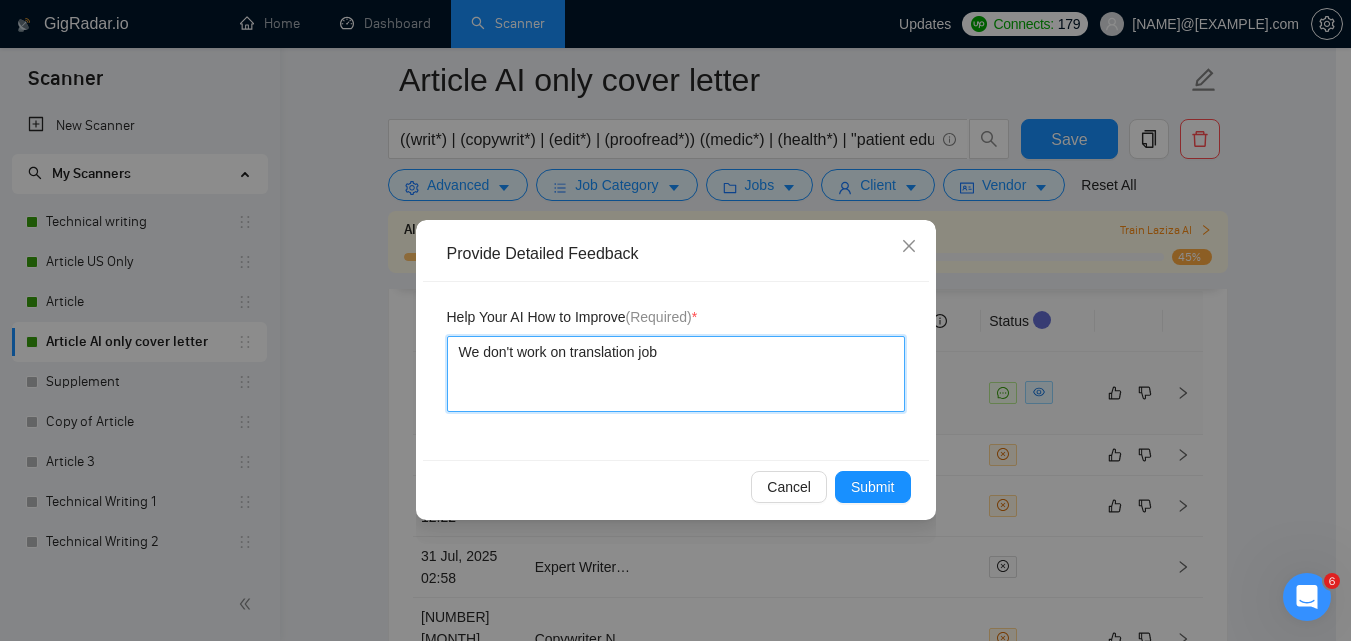 type 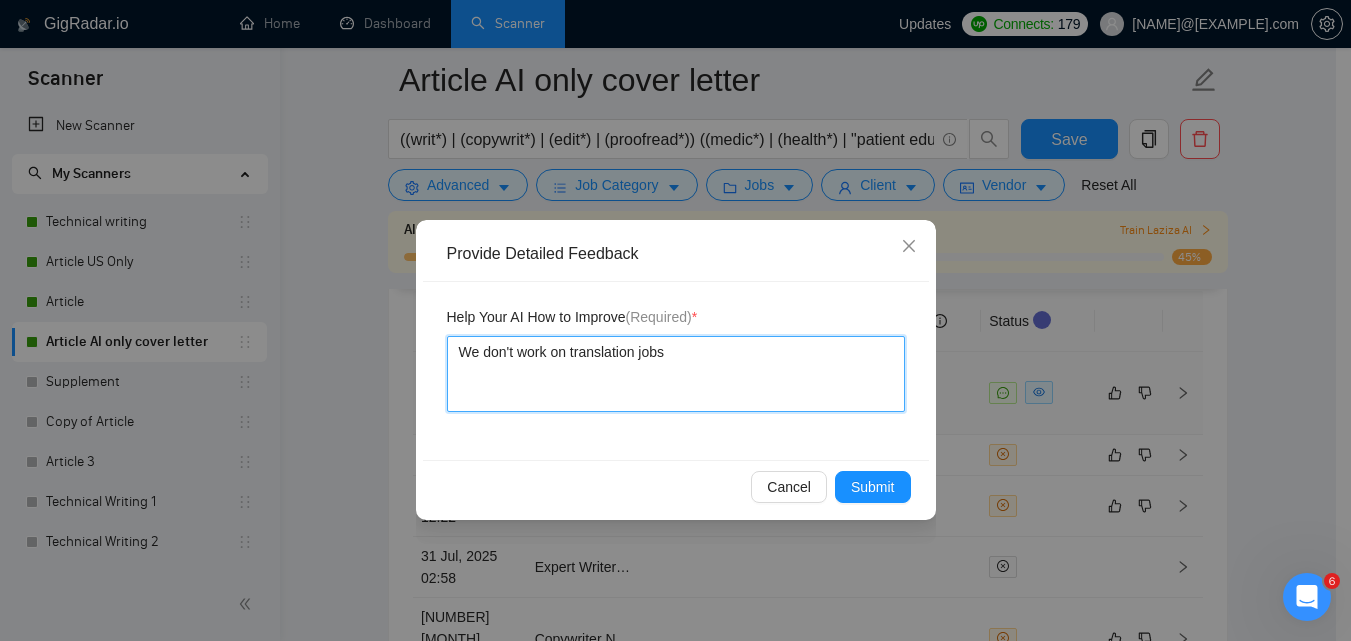 type 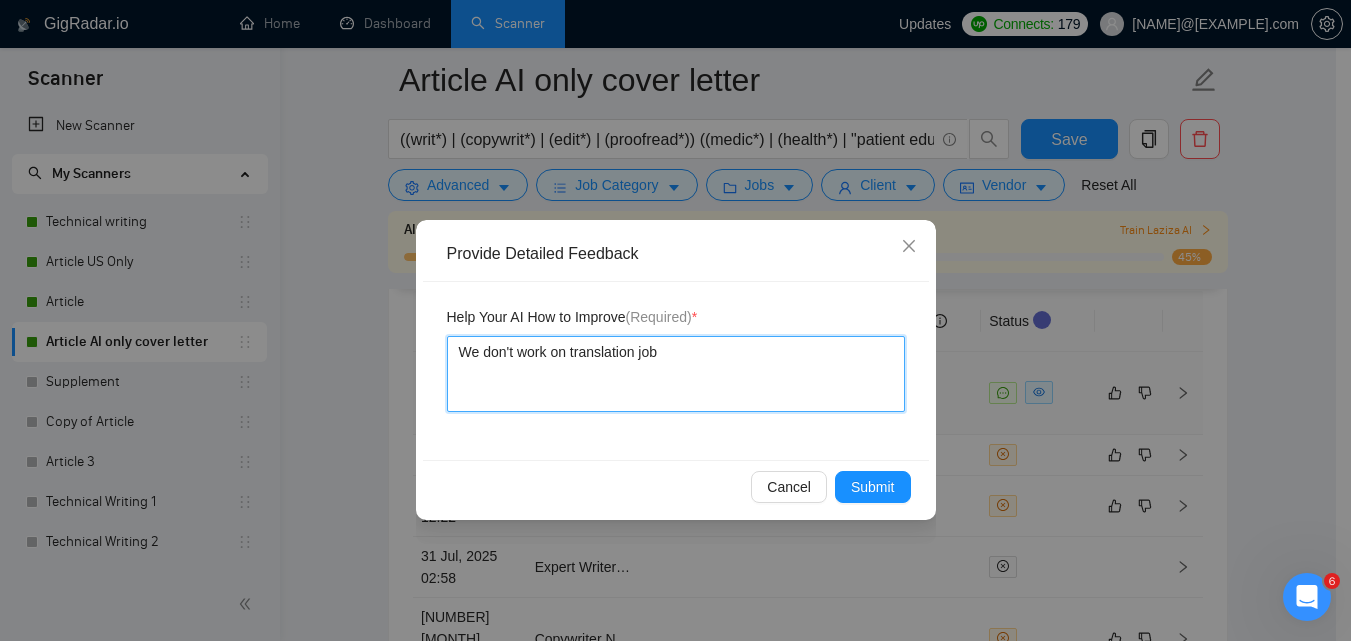 type 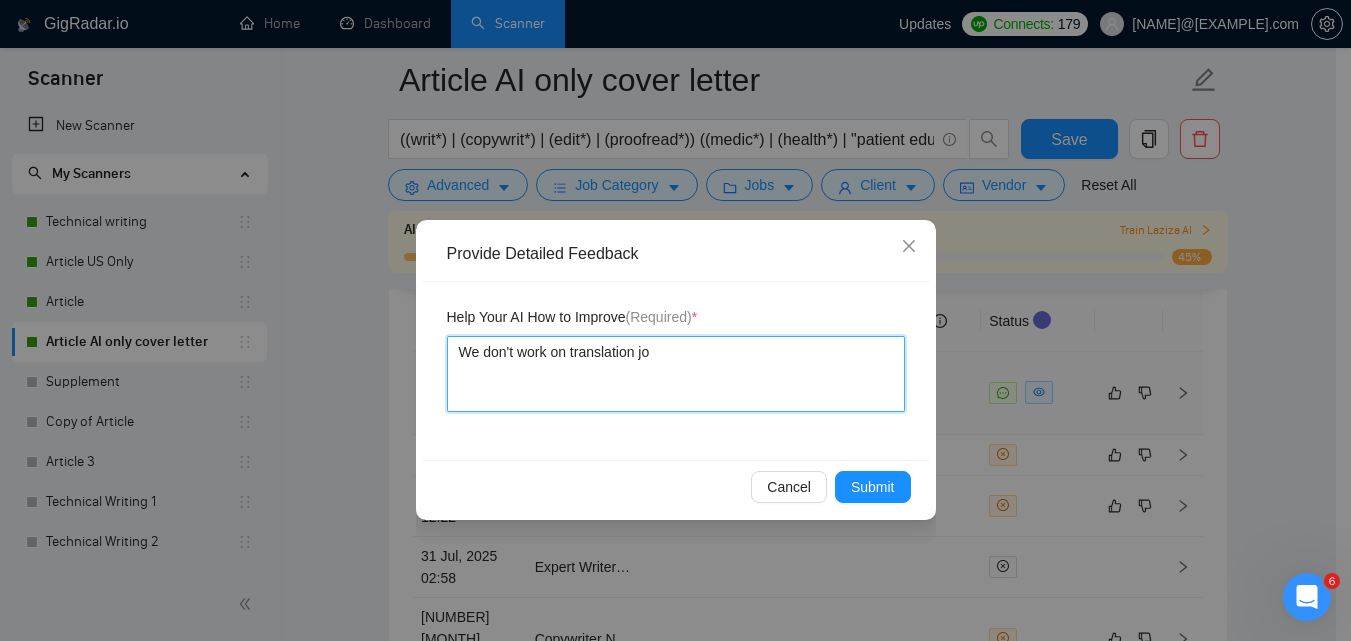 type 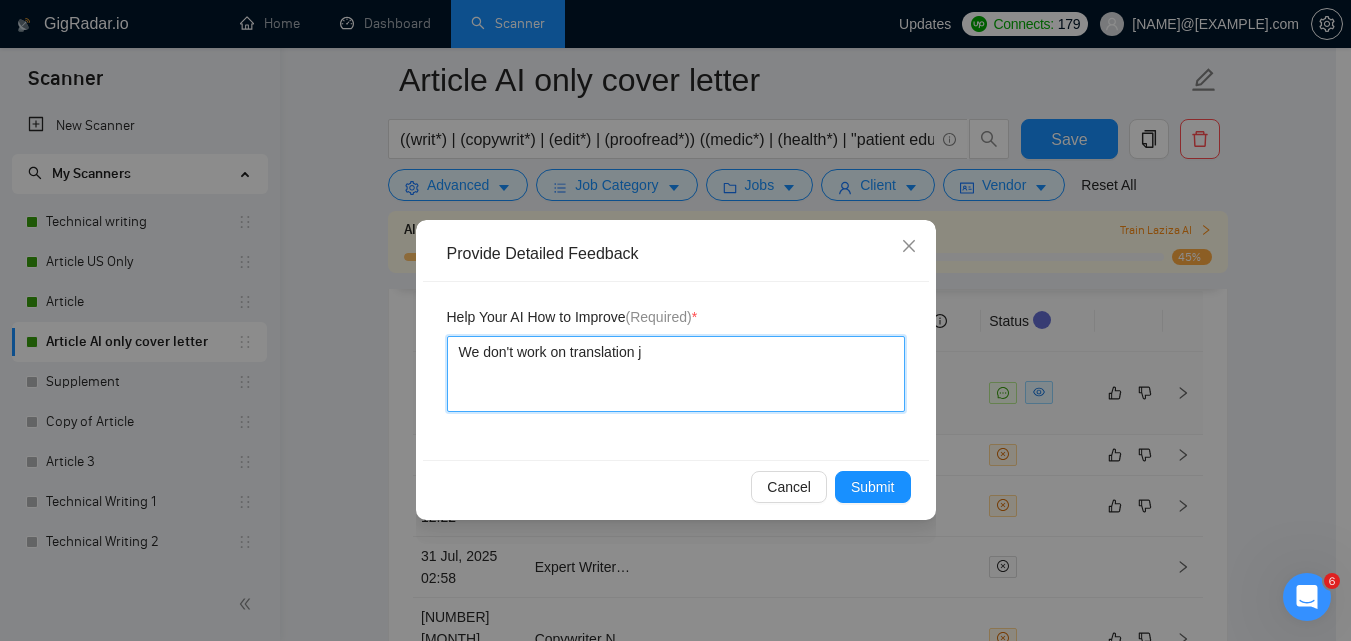 type 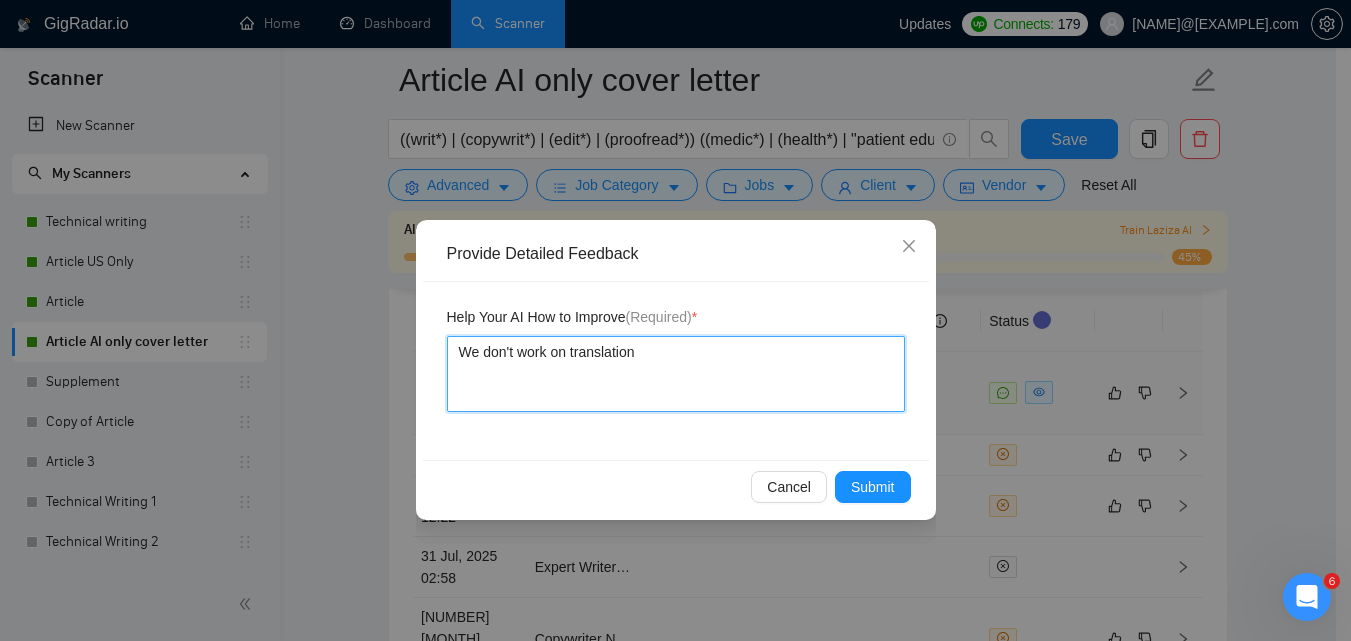 type 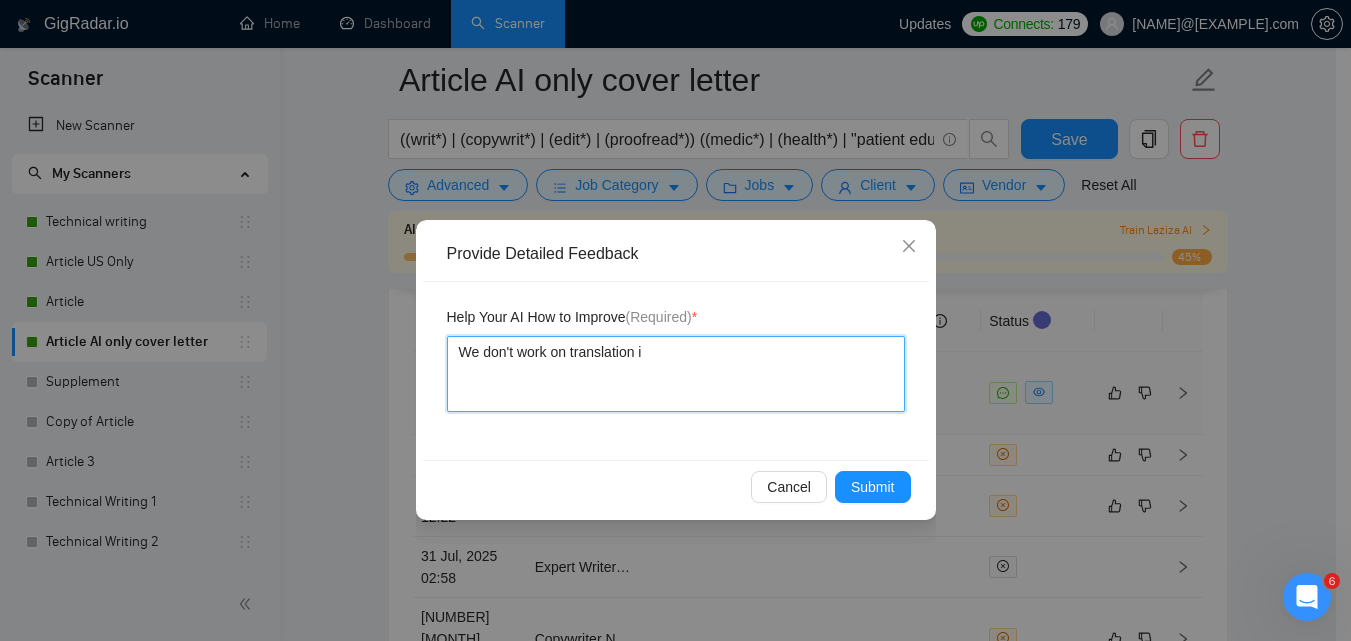 type 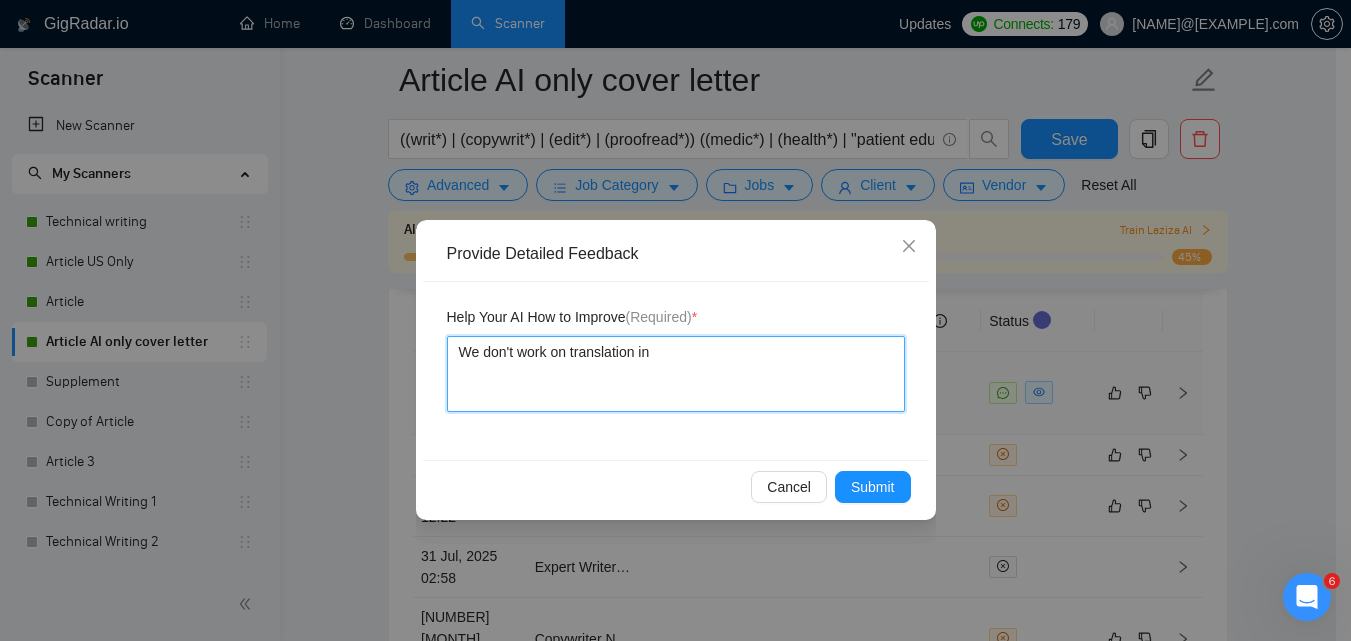 type 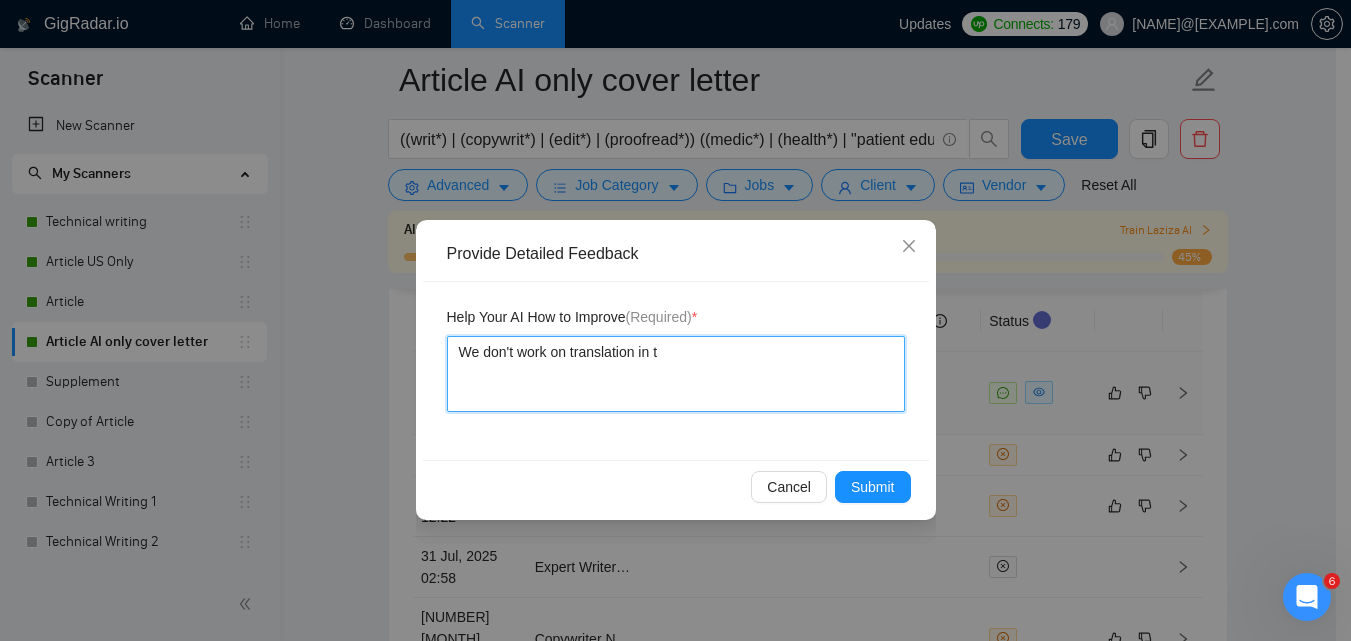 type on "We don't work on translation in to" 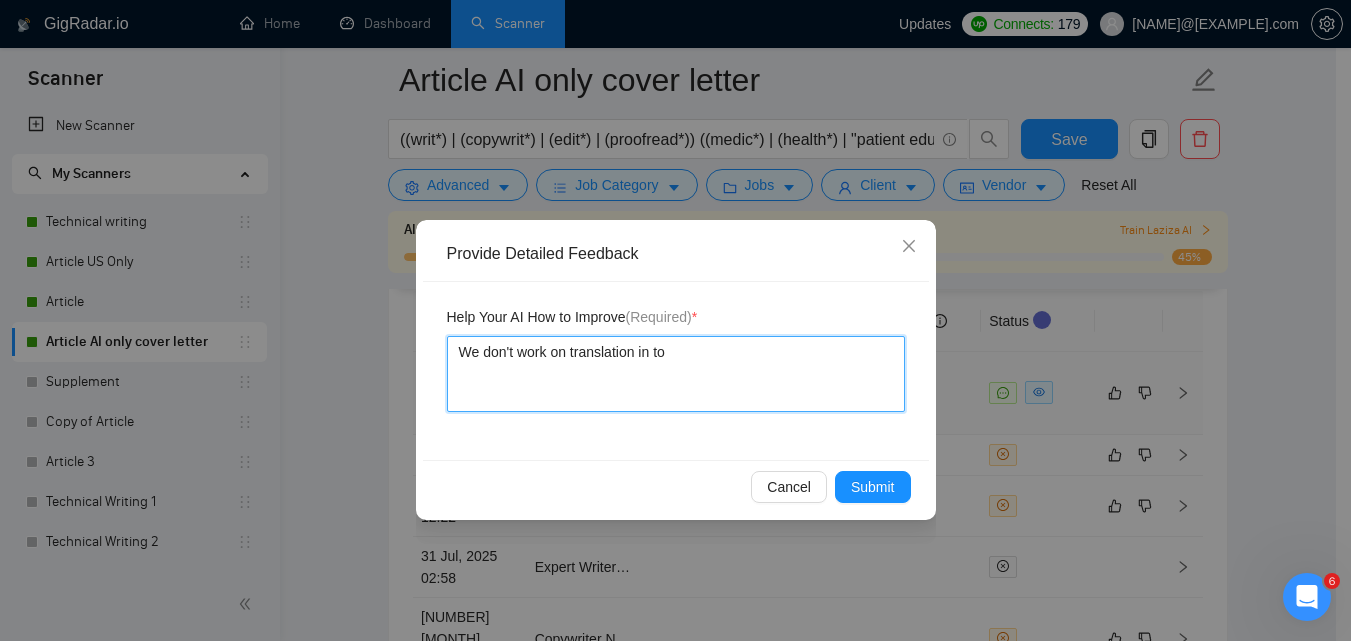 type 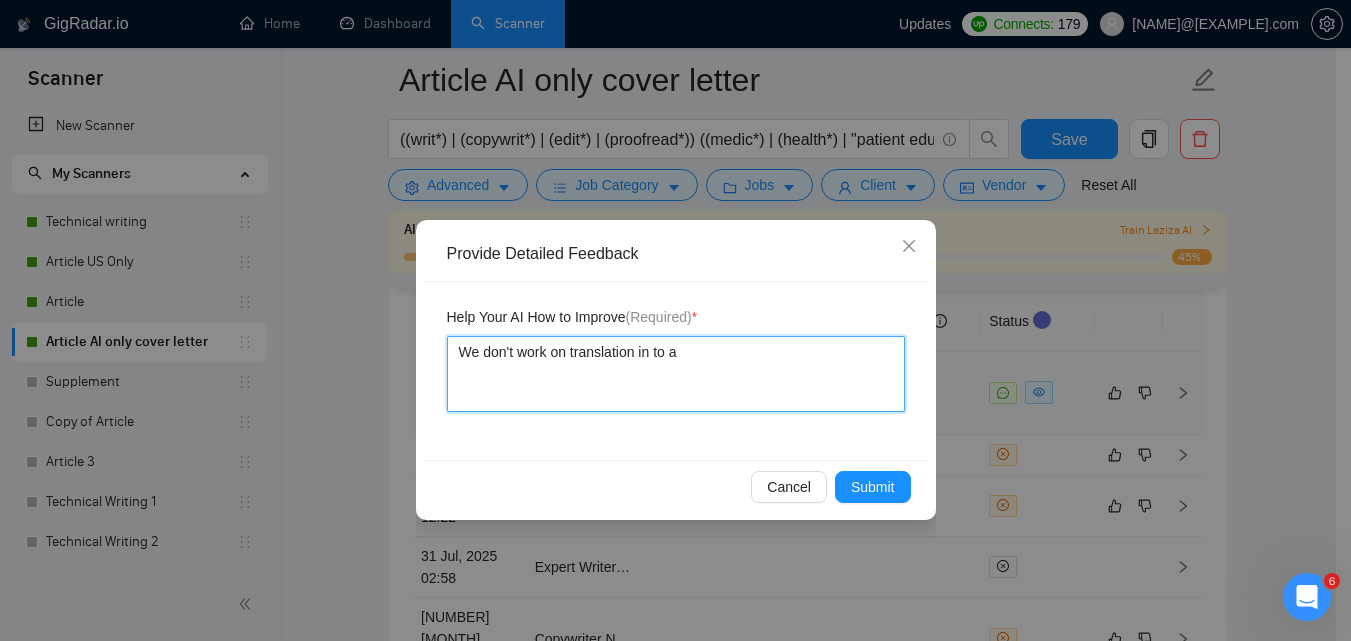 type 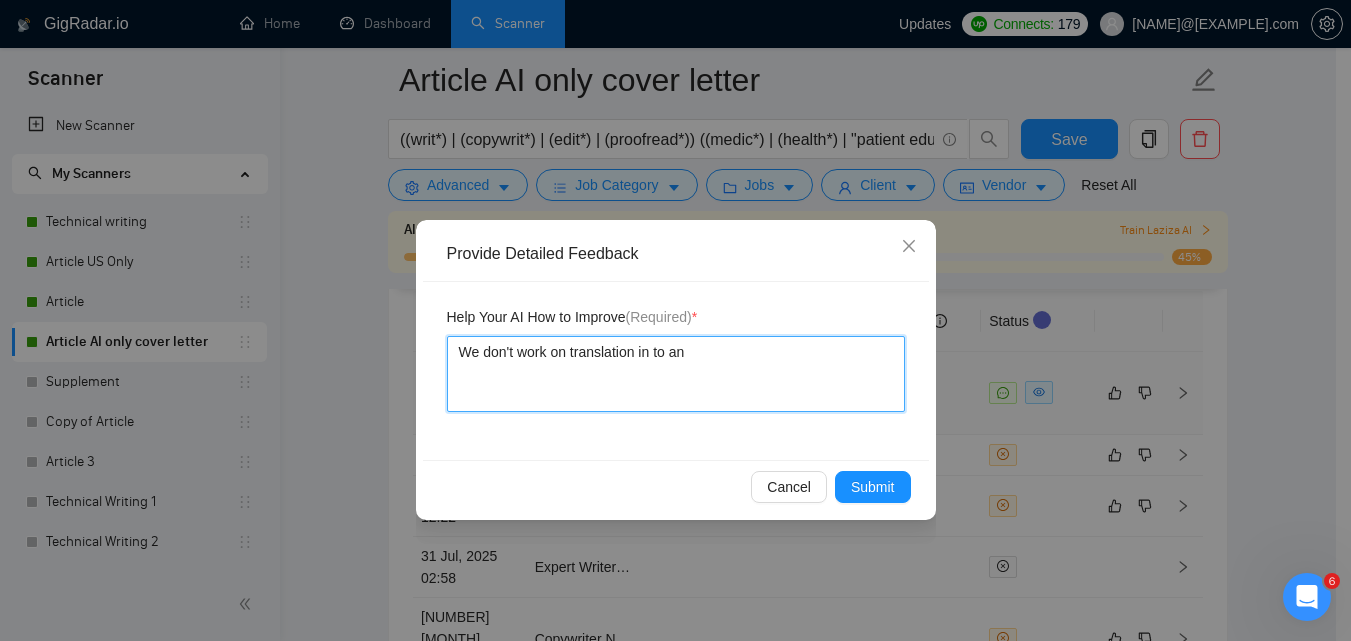 type 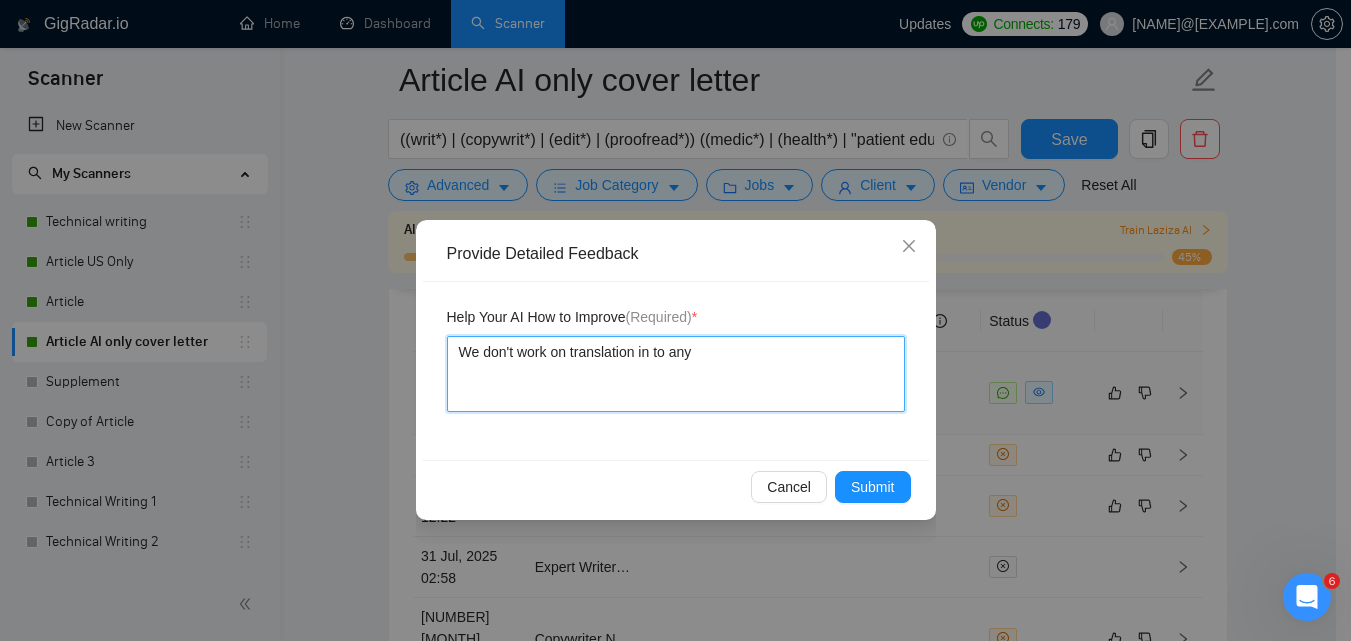type 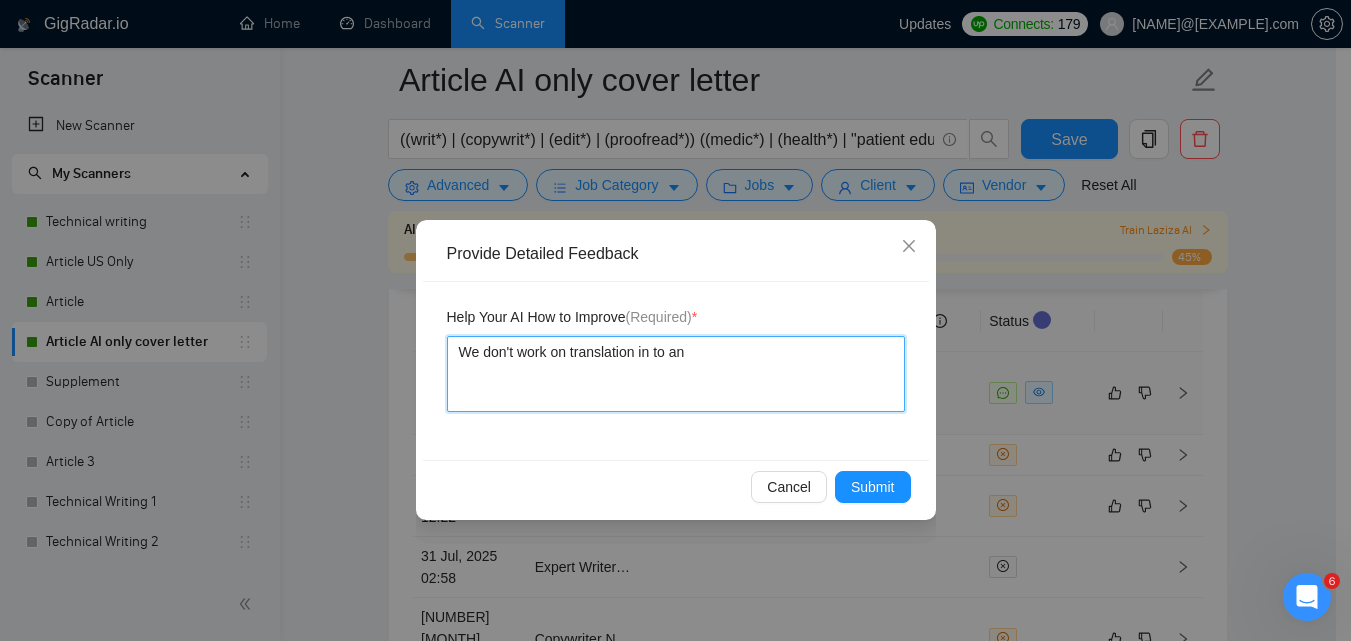 type 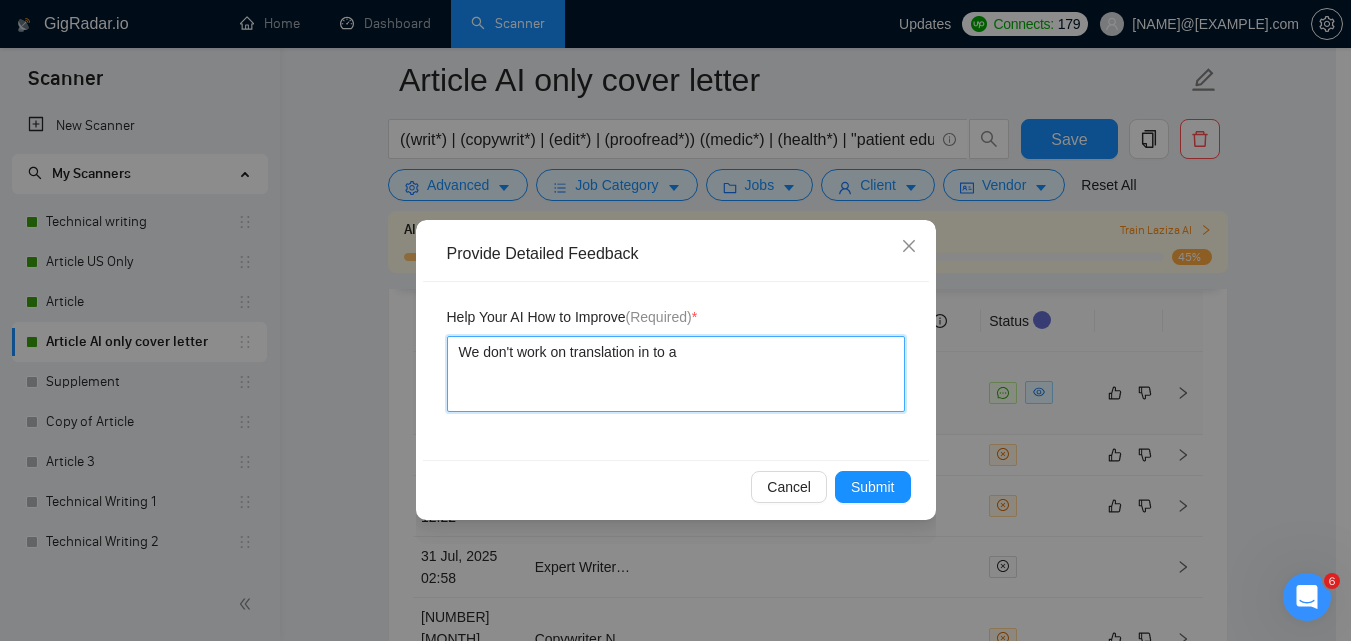 type 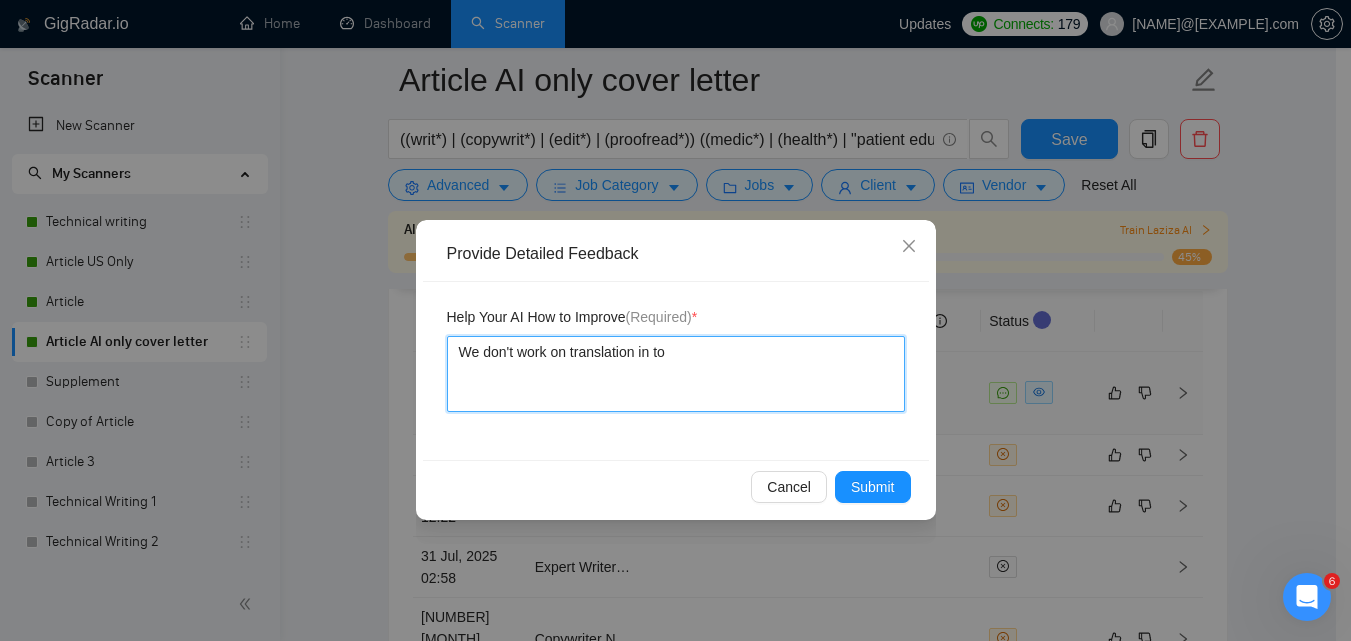 type 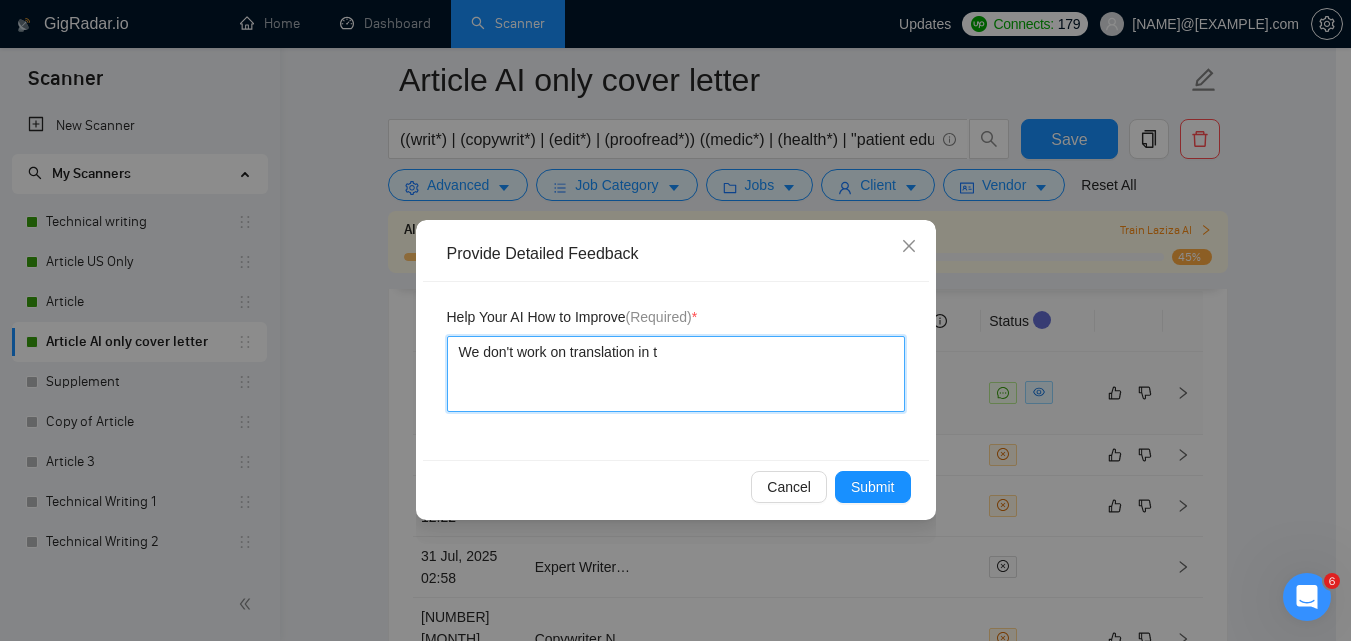type 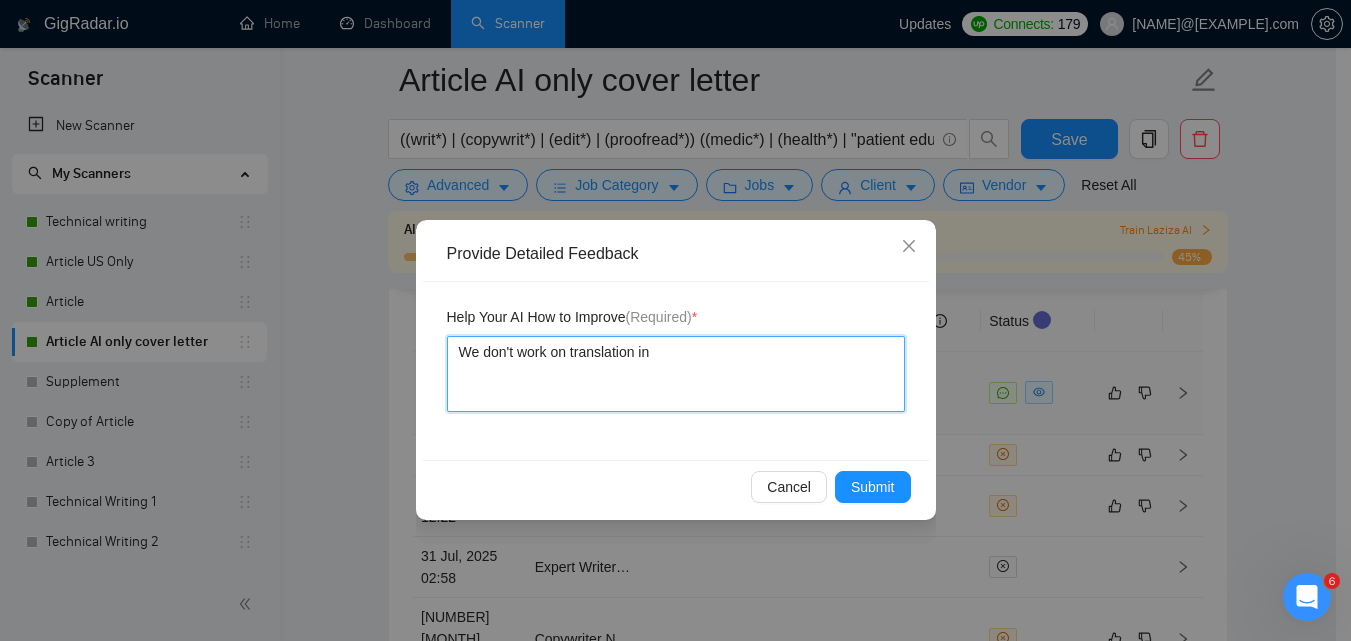 type 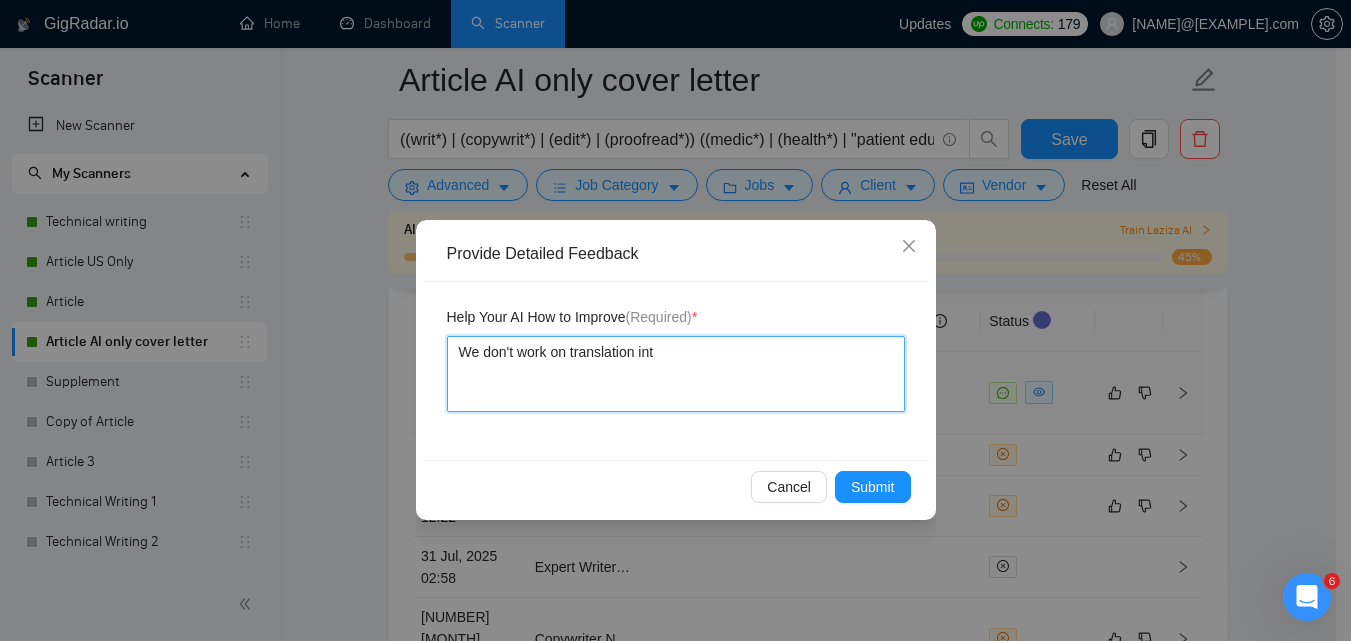 type 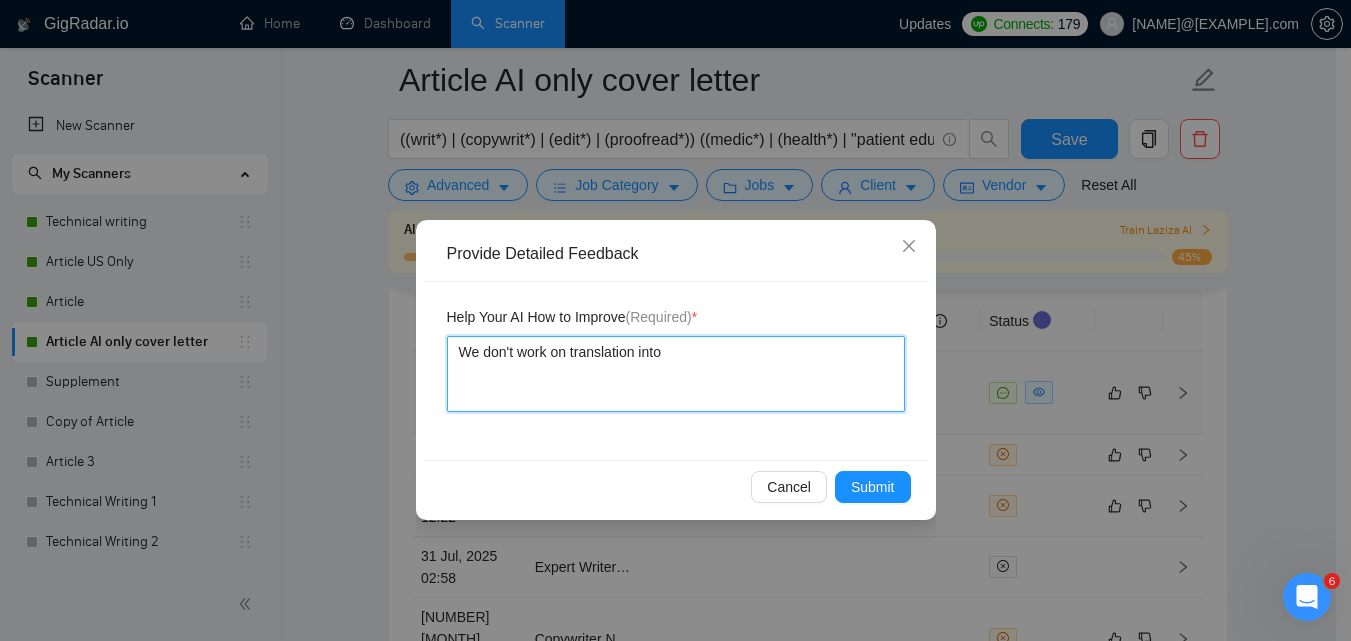 type 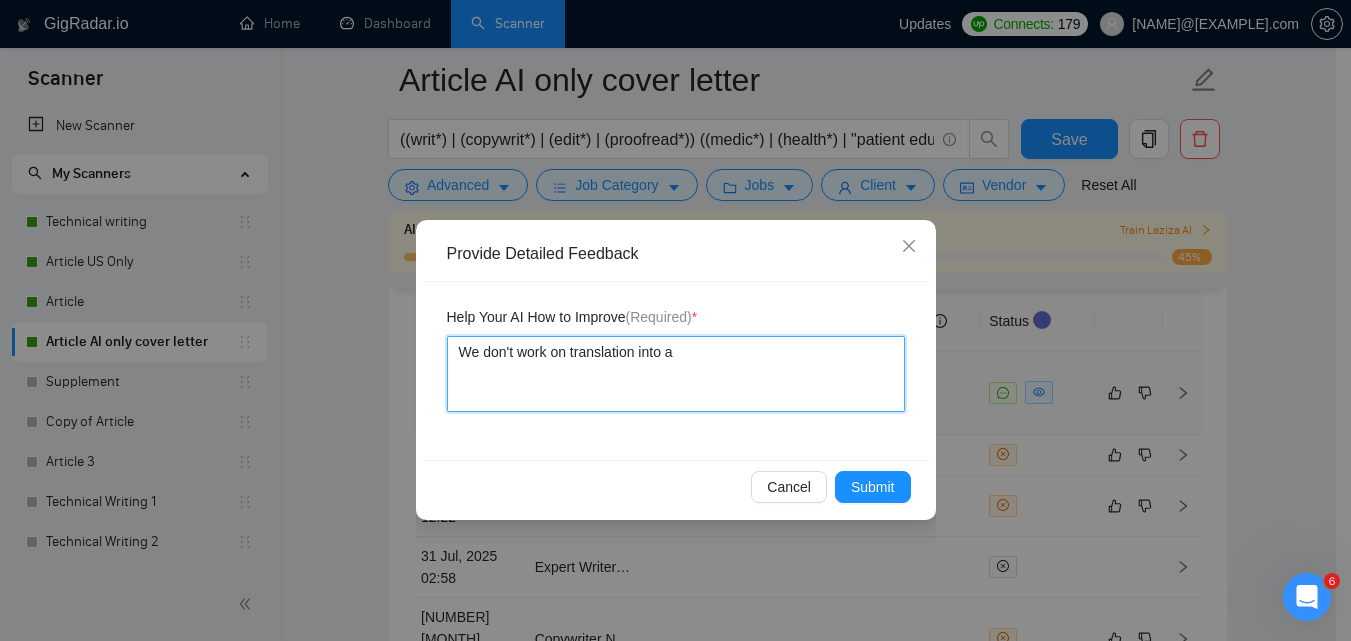 type on "We don't work on translation into an" 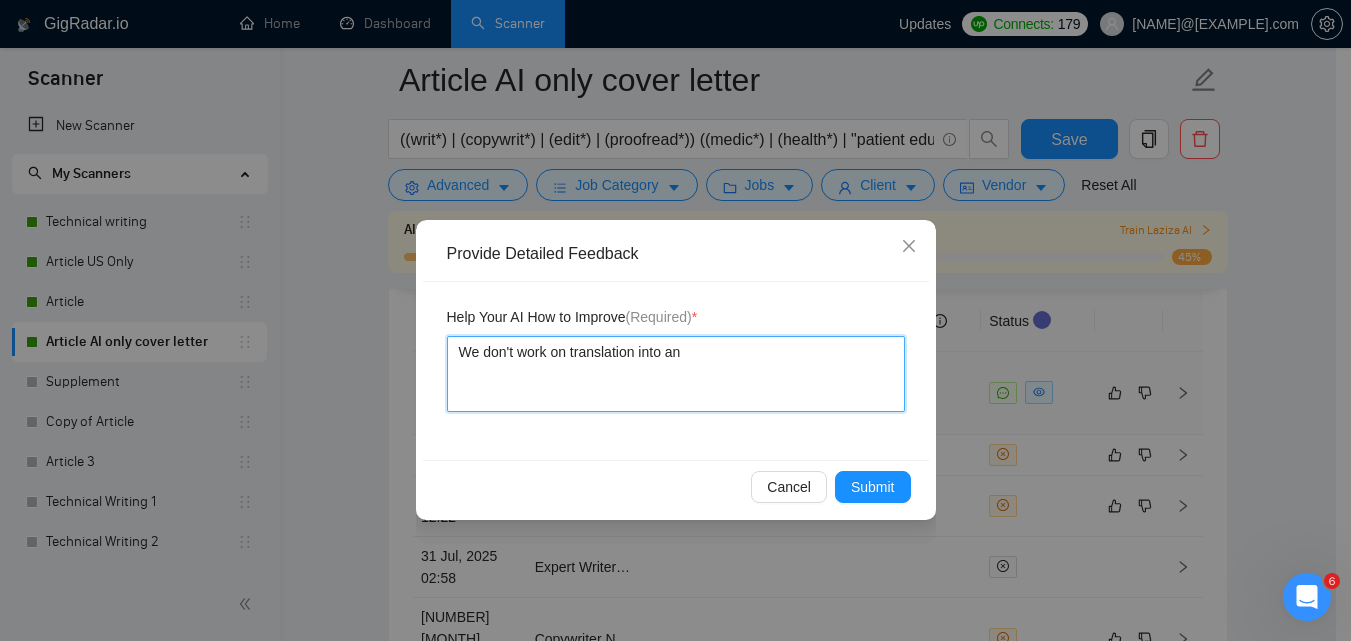 type 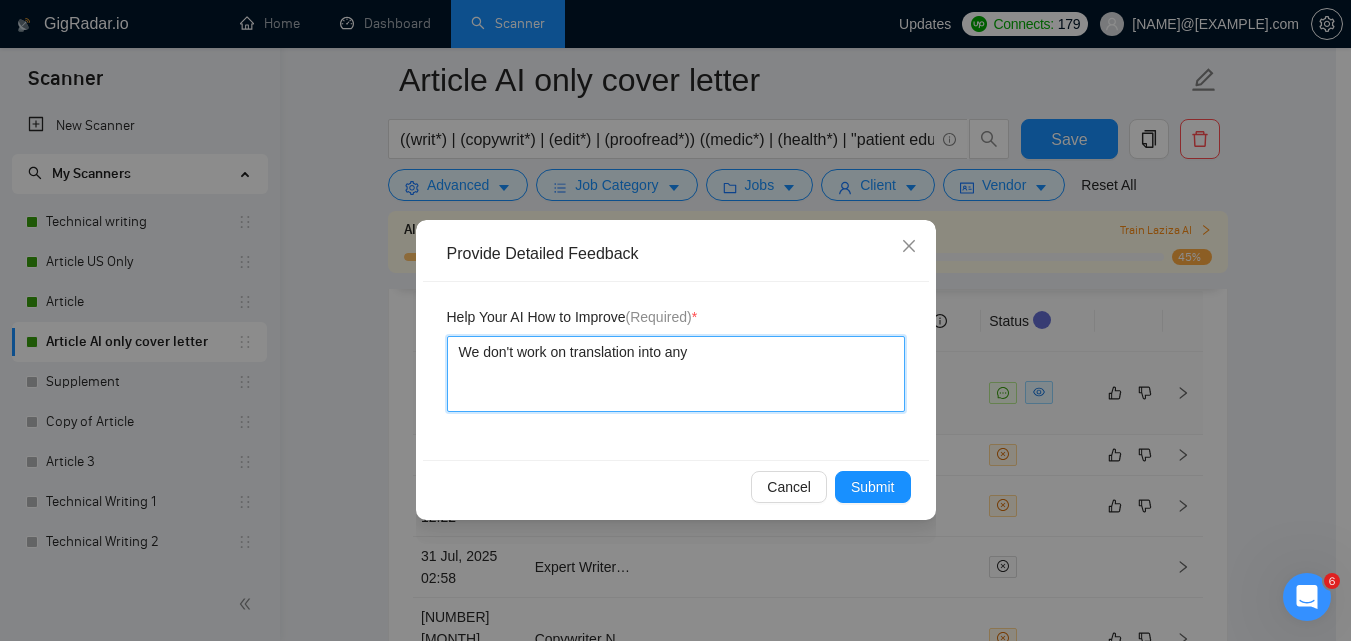 type on "We don't work on translation into any" 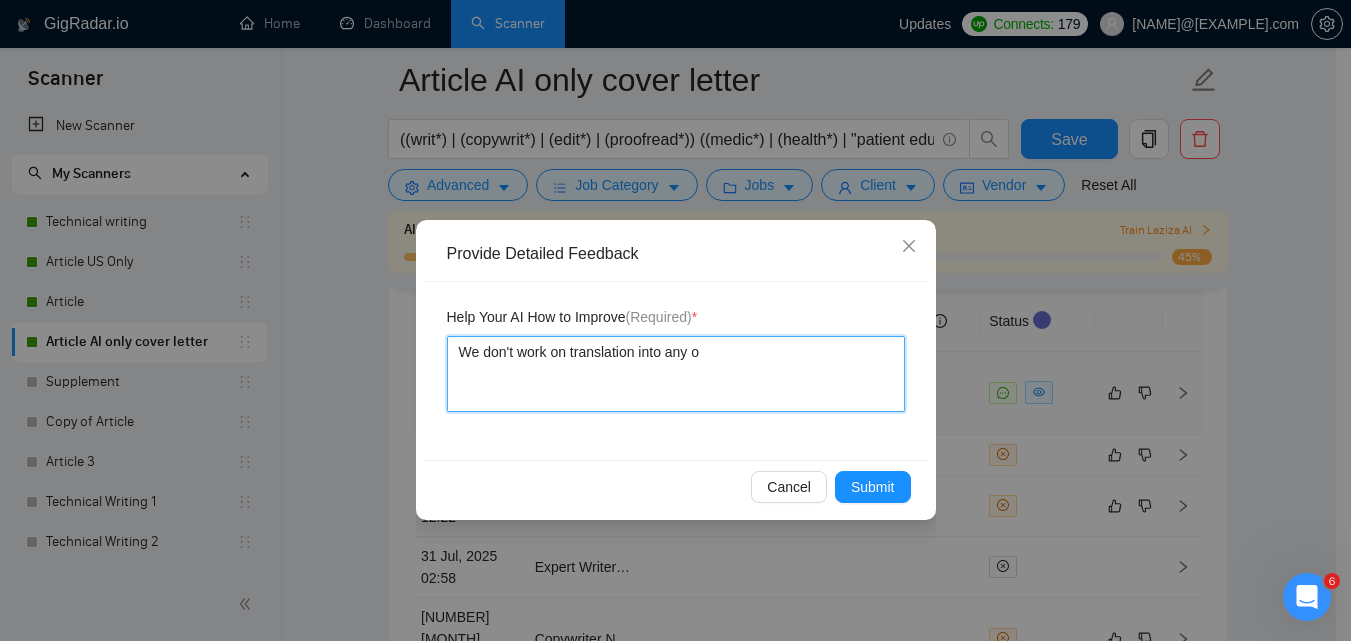 type 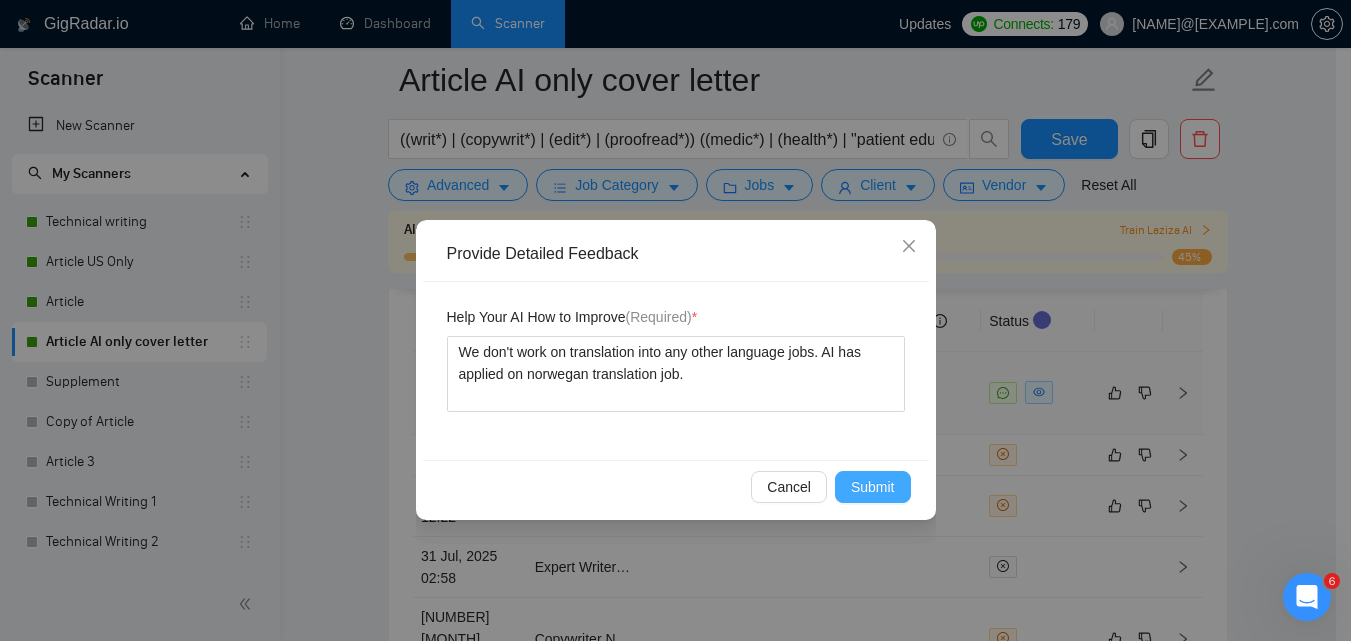 click on "Submit" at bounding box center (873, 487) 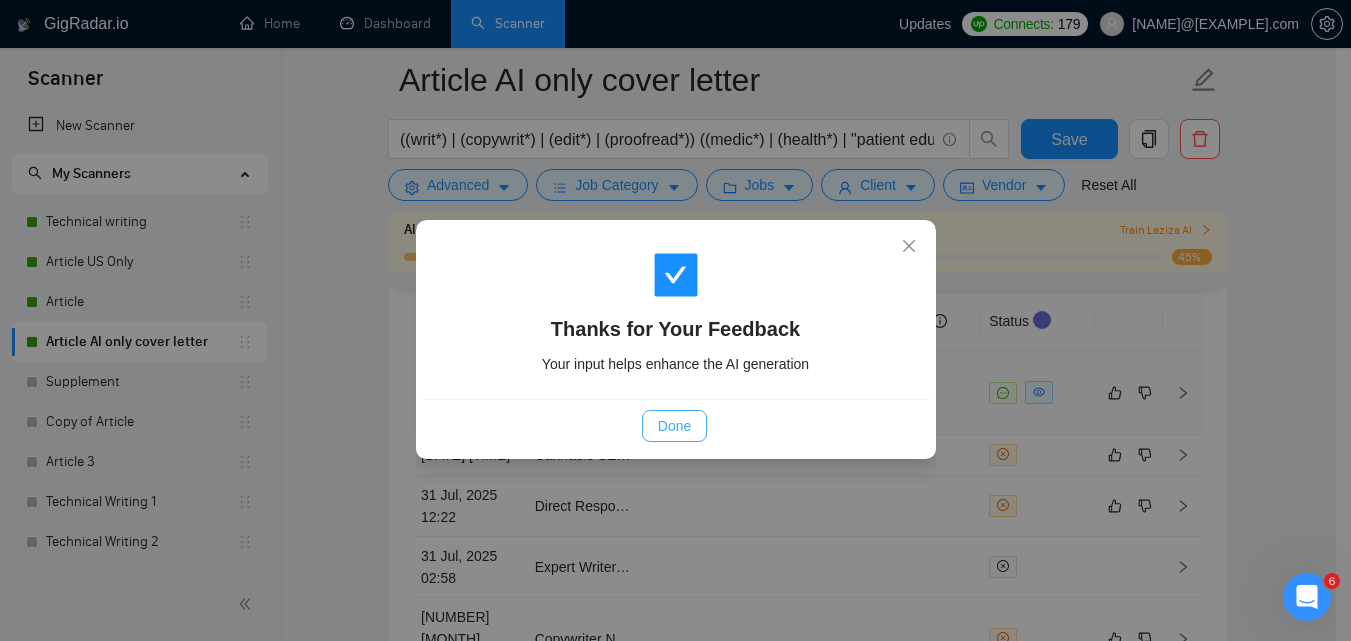 click on "Done" at bounding box center [674, 426] 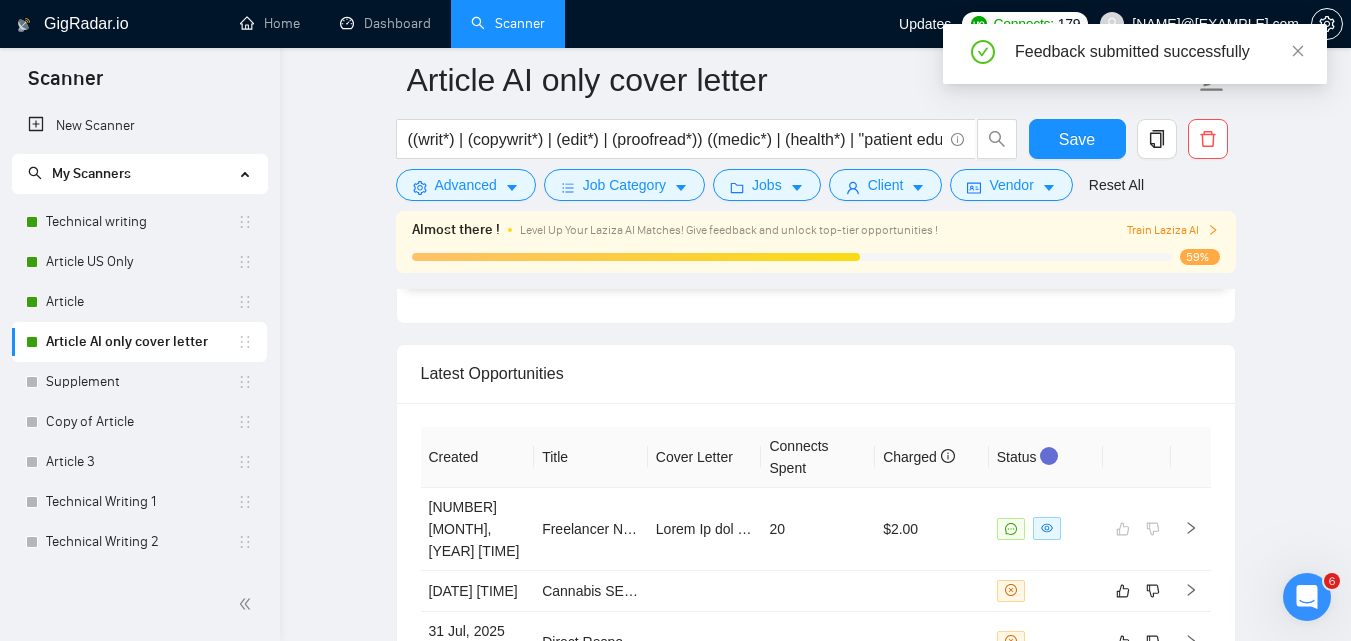 scroll, scrollTop: 5185, scrollLeft: 0, axis: vertical 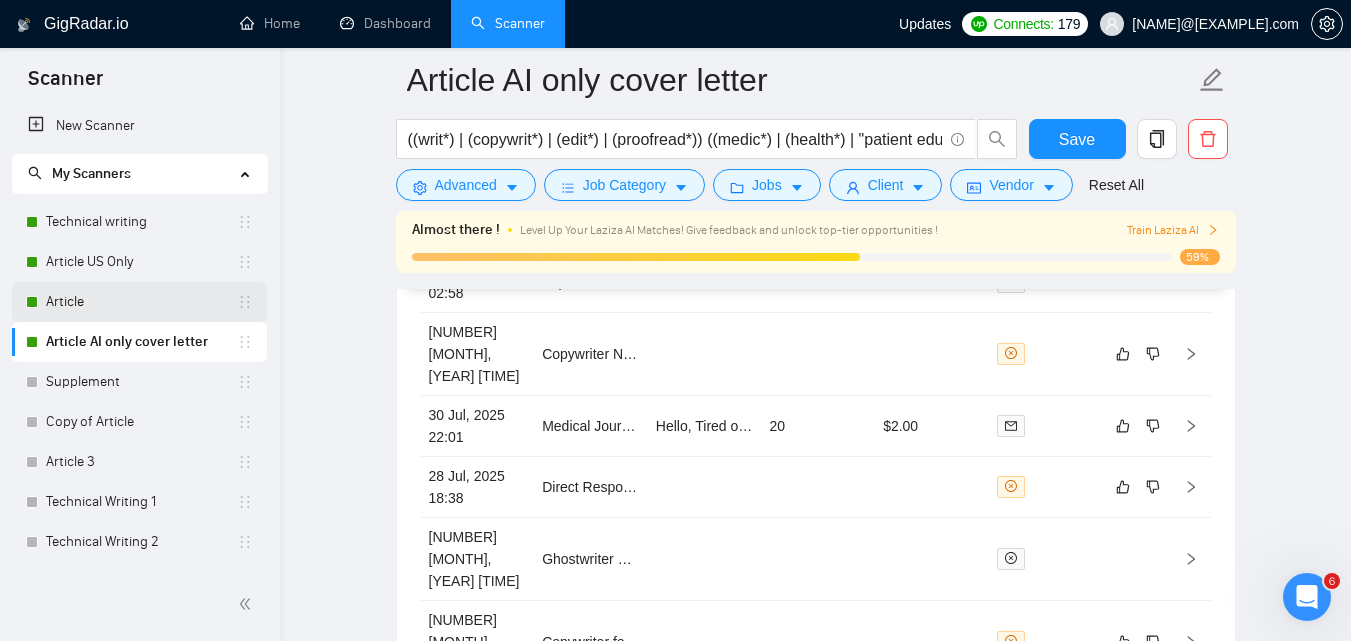 click on "Article" at bounding box center (141, 302) 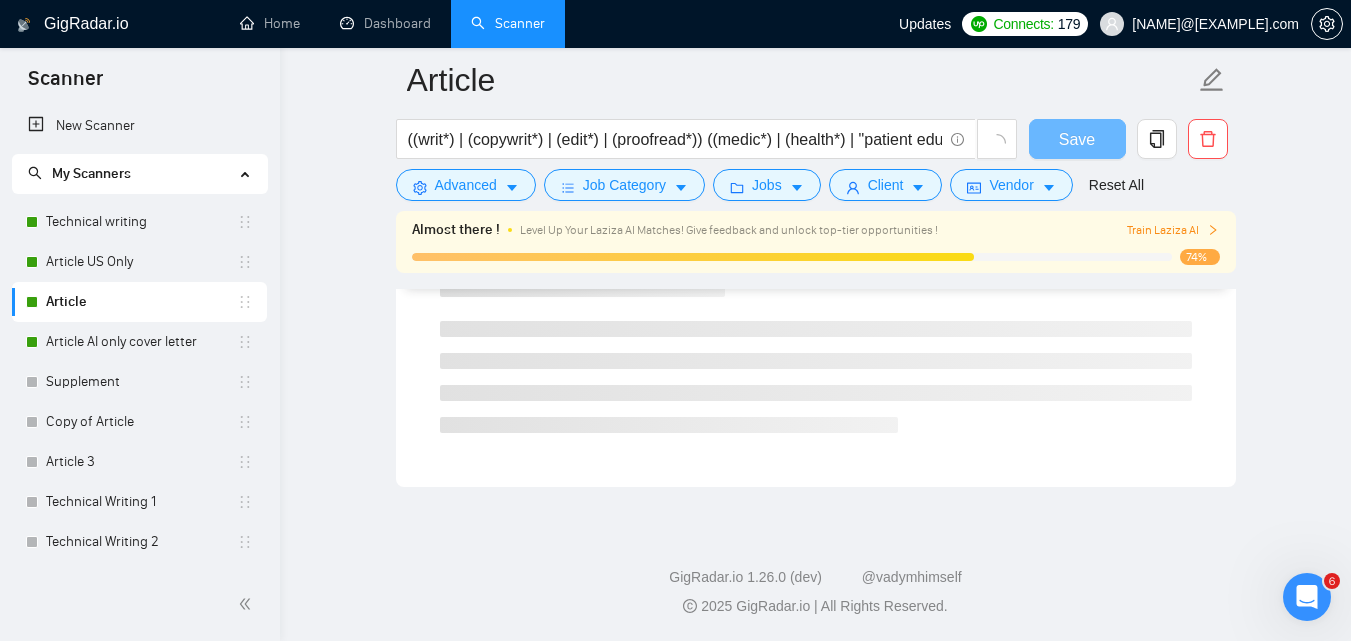scroll, scrollTop: 1338, scrollLeft: 0, axis: vertical 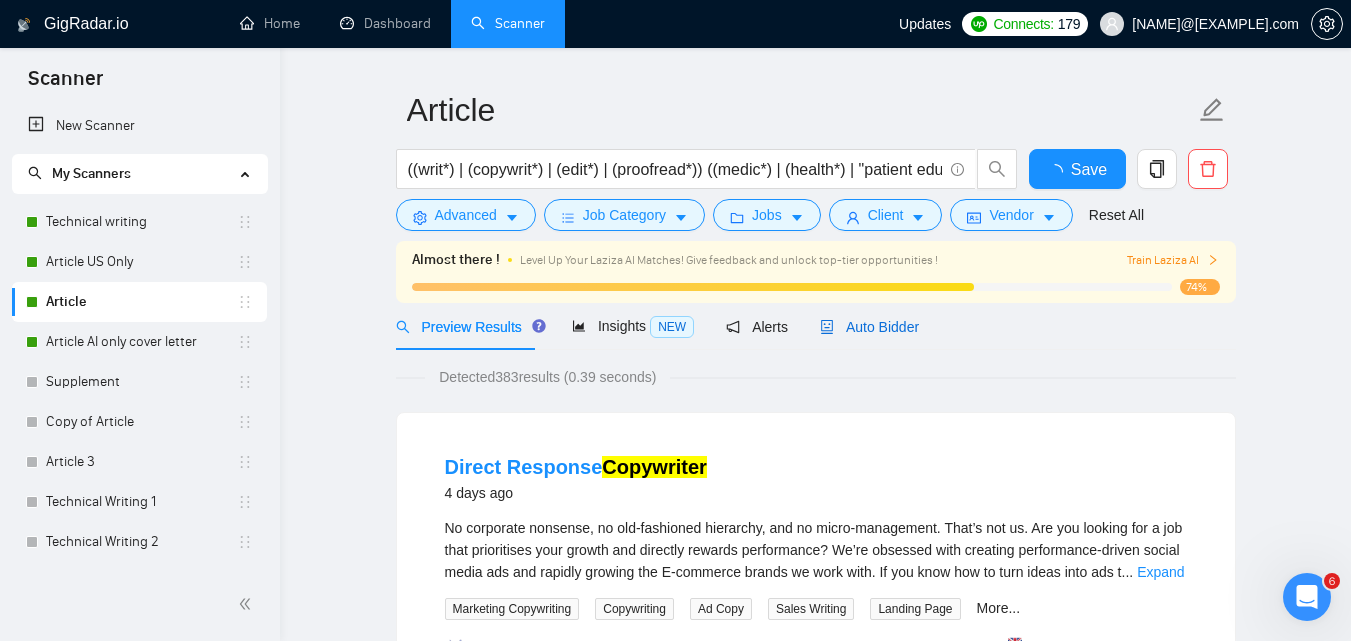 click on "Auto Bidder" at bounding box center (869, 327) 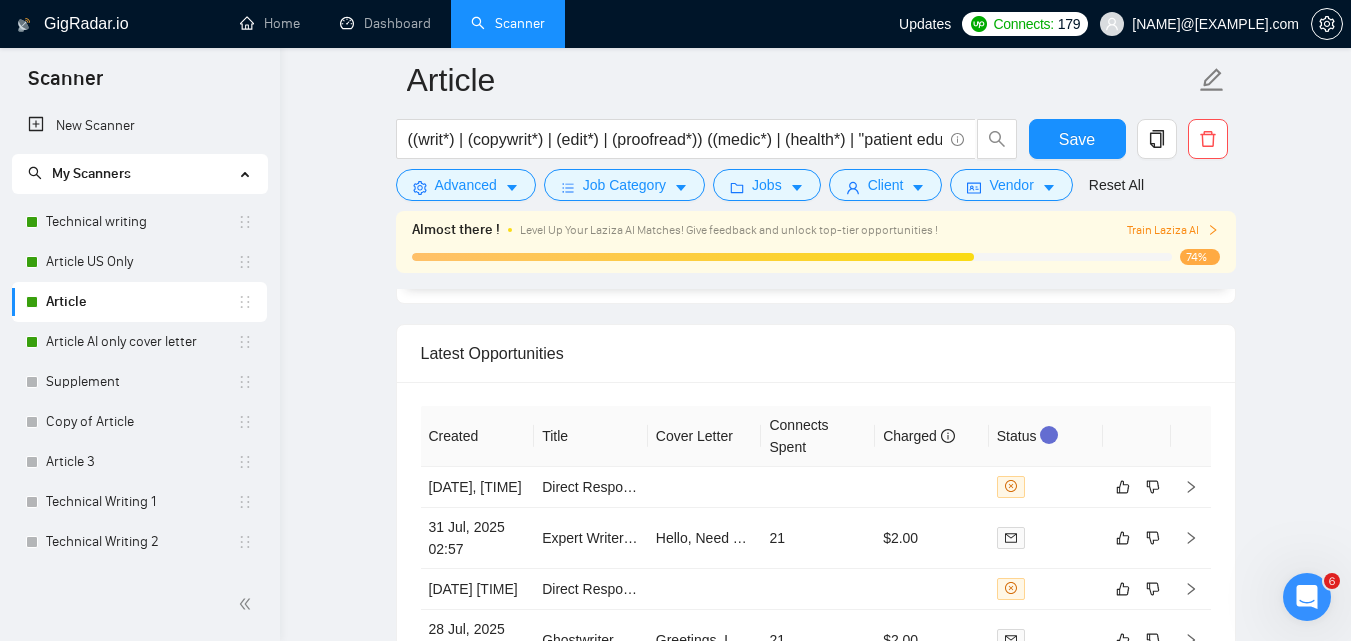scroll, scrollTop: 5106, scrollLeft: 0, axis: vertical 